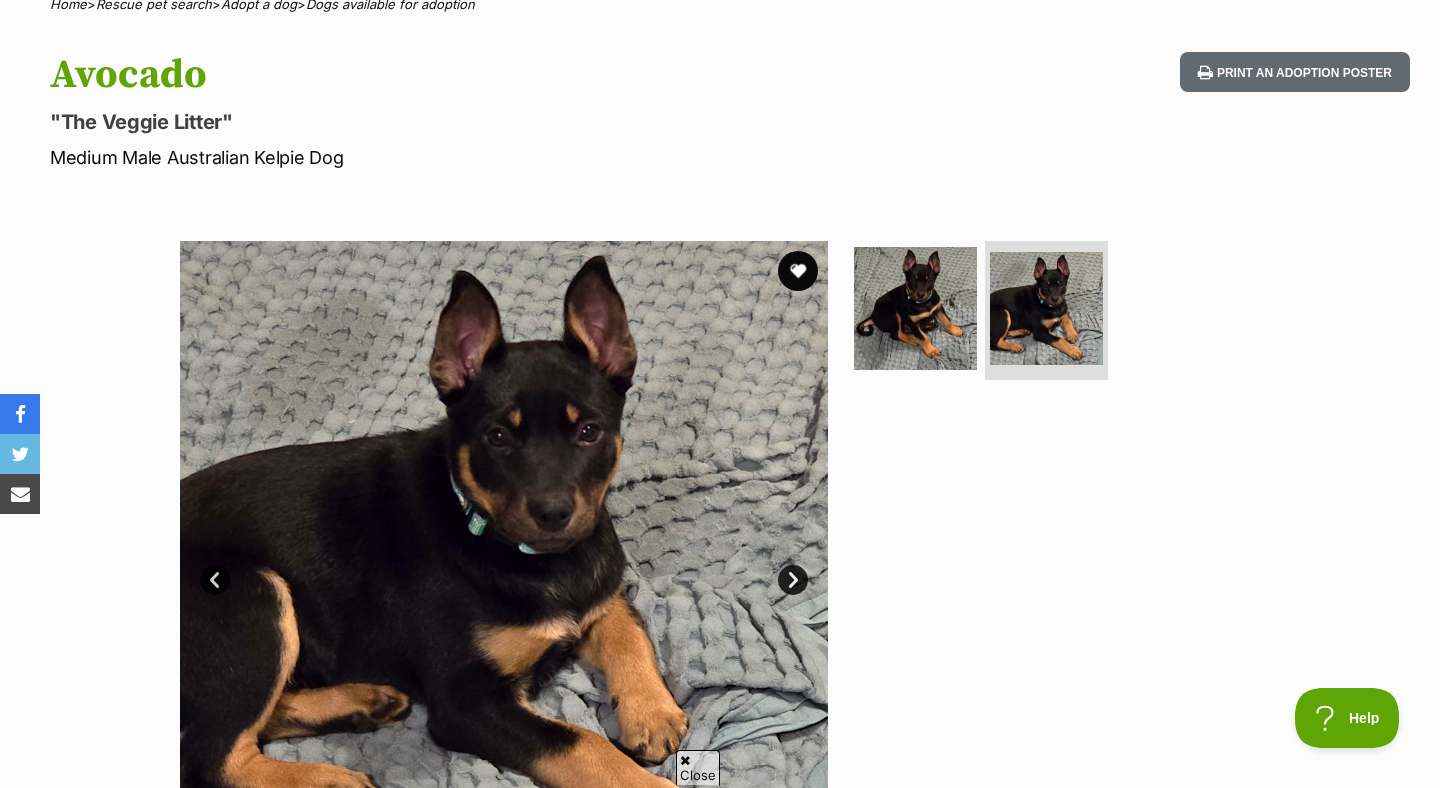 scroll, scrollTop: 0, scrollLeft: 0, axis: both 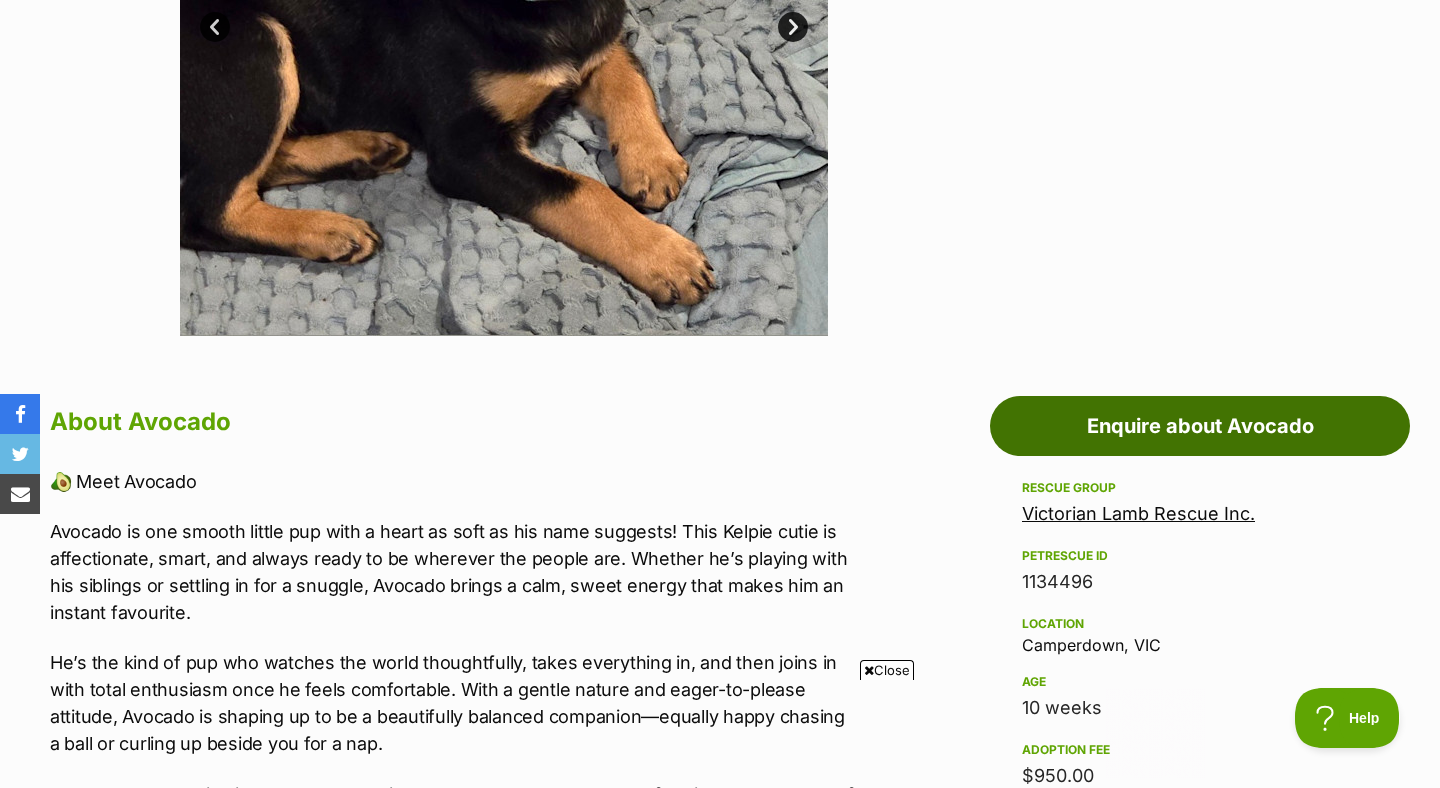 click on "Enquire about Avocado" at bounding box center [1200, 426] 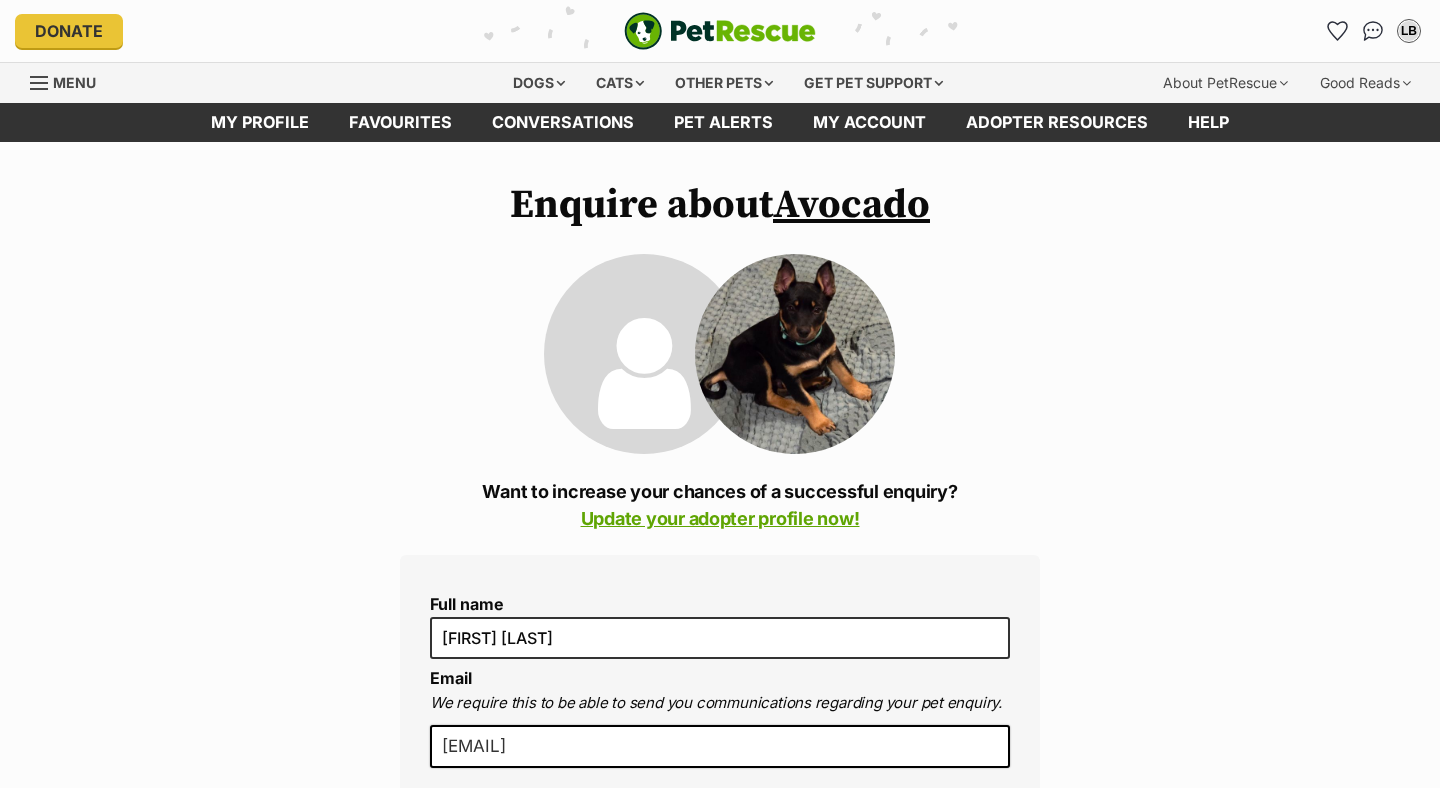 scroll, scrollTop: 0, scrollLeft: 0, axis: both 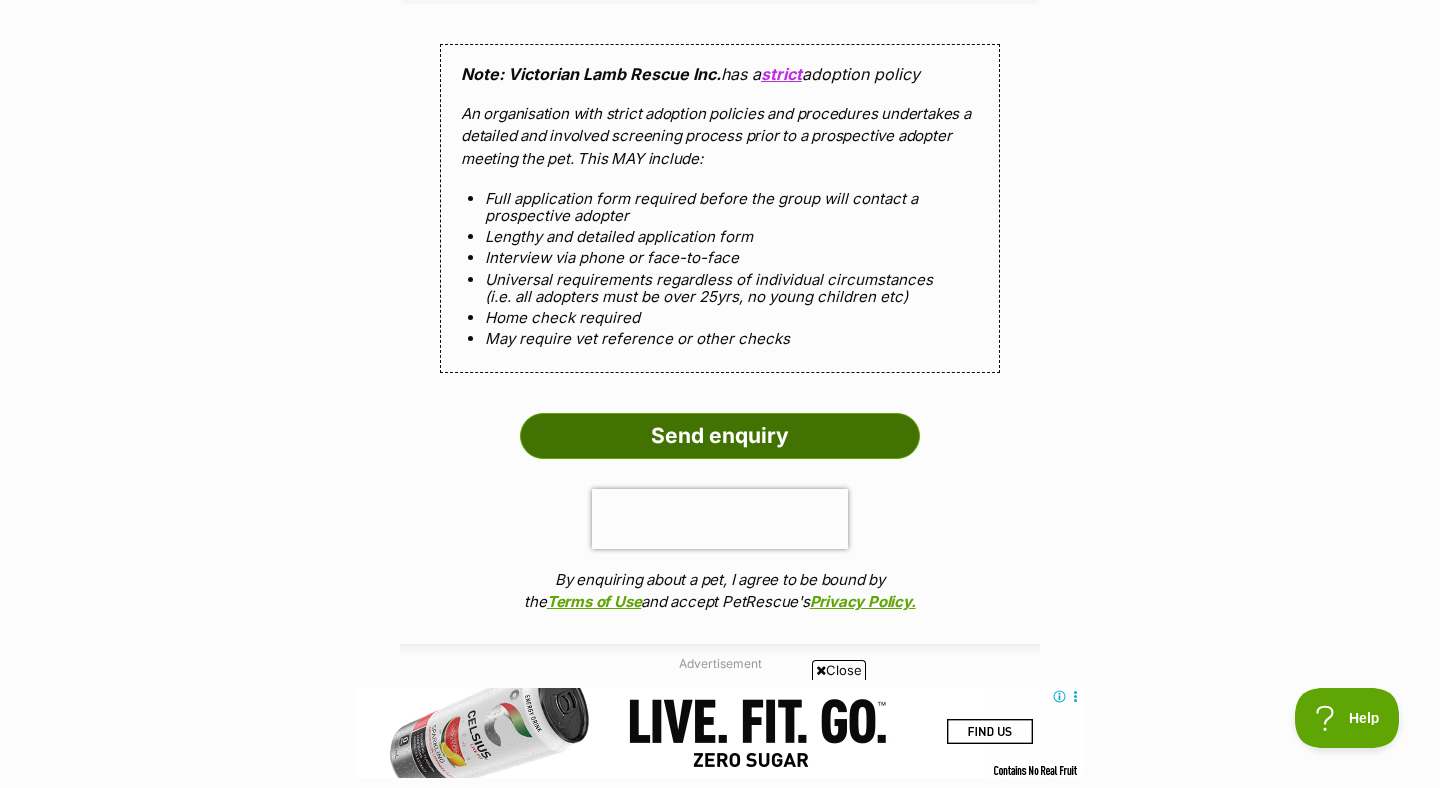 click on "Send enquiry" at bounding box center [720, 436] 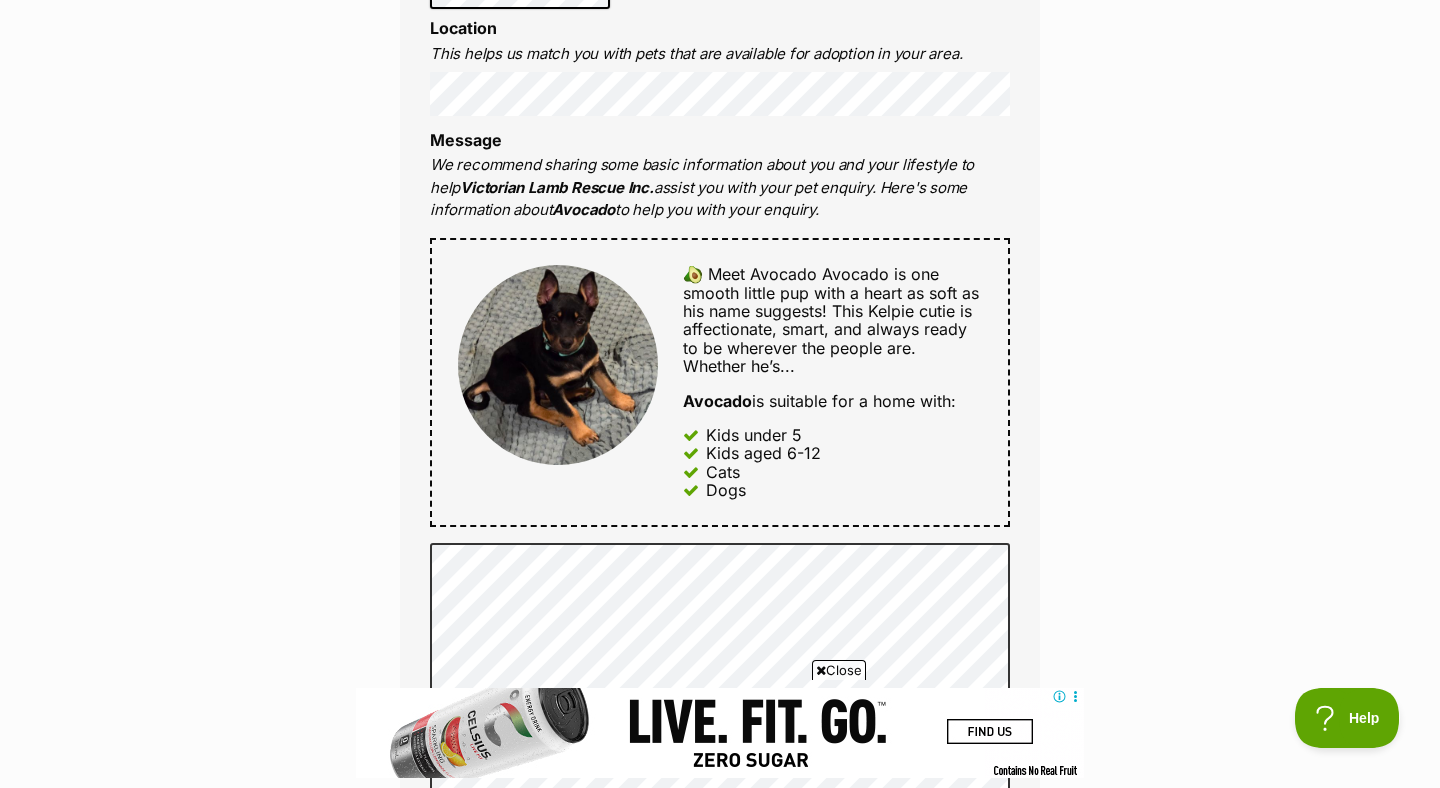 scroll, scrollTop: 919, scrollLeft: 0, axis: vertical 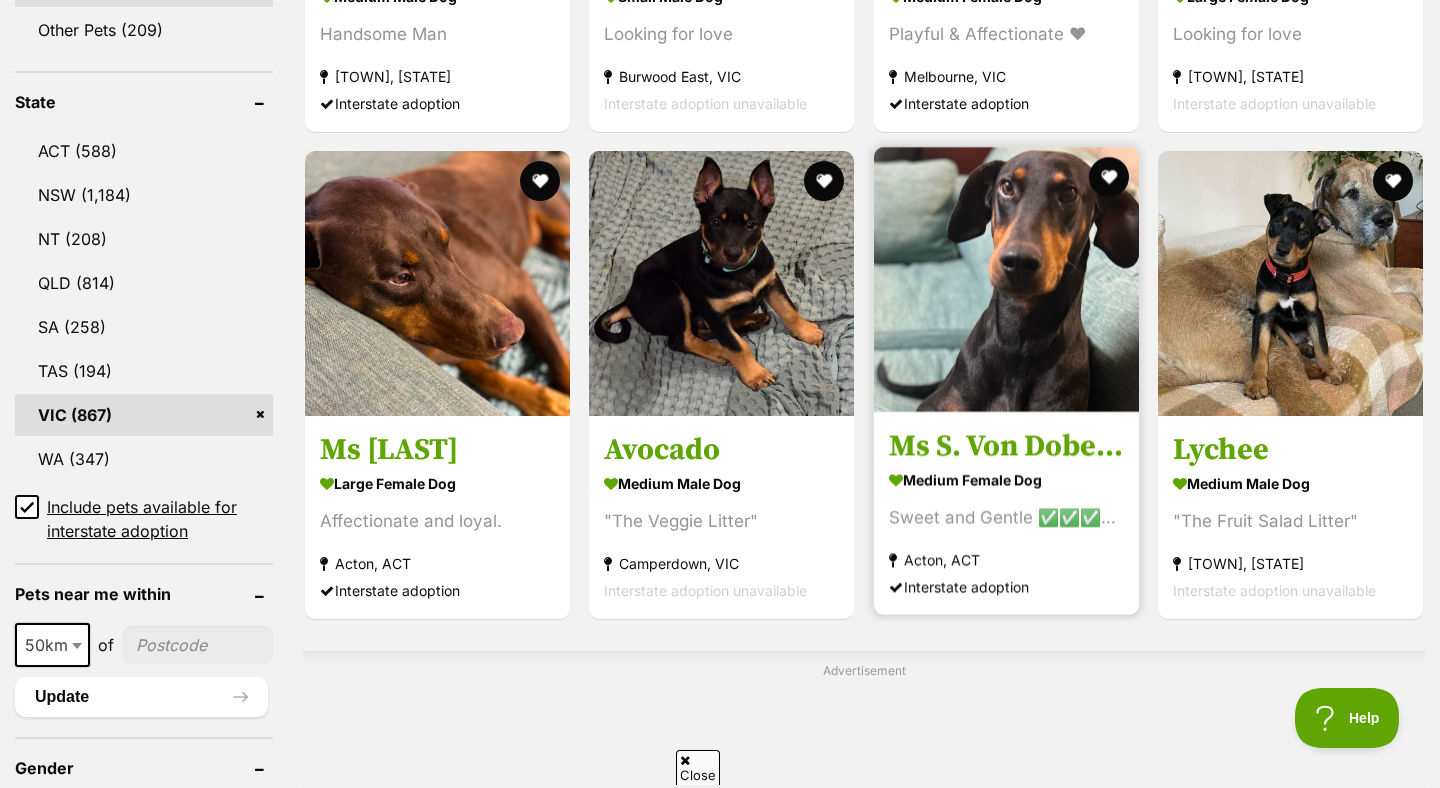 click on "Ms S. Von Dobermann" at bounding box center (1006, 446) 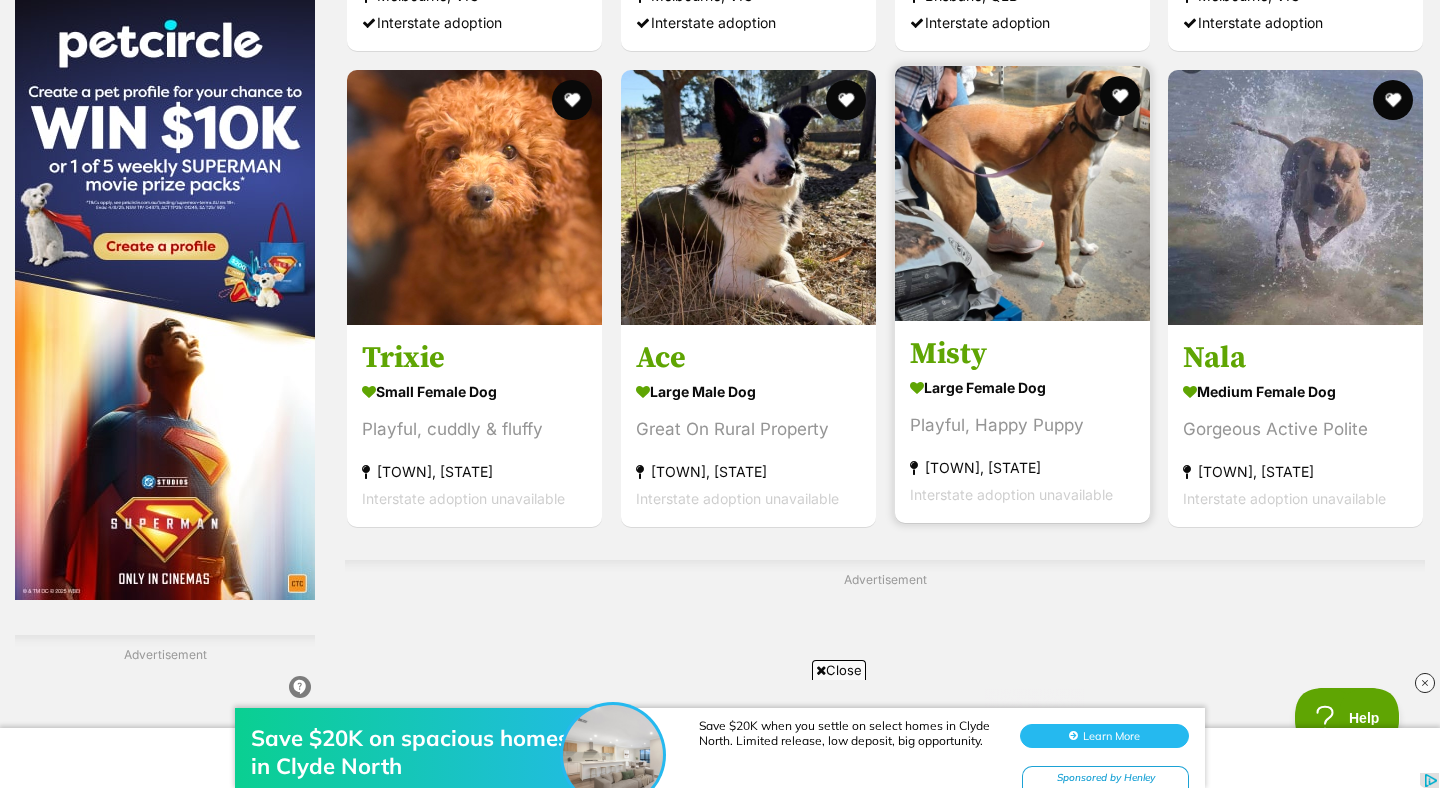 scroll, scrollTop: 2985, scrollLeft: 0, axis: vertical 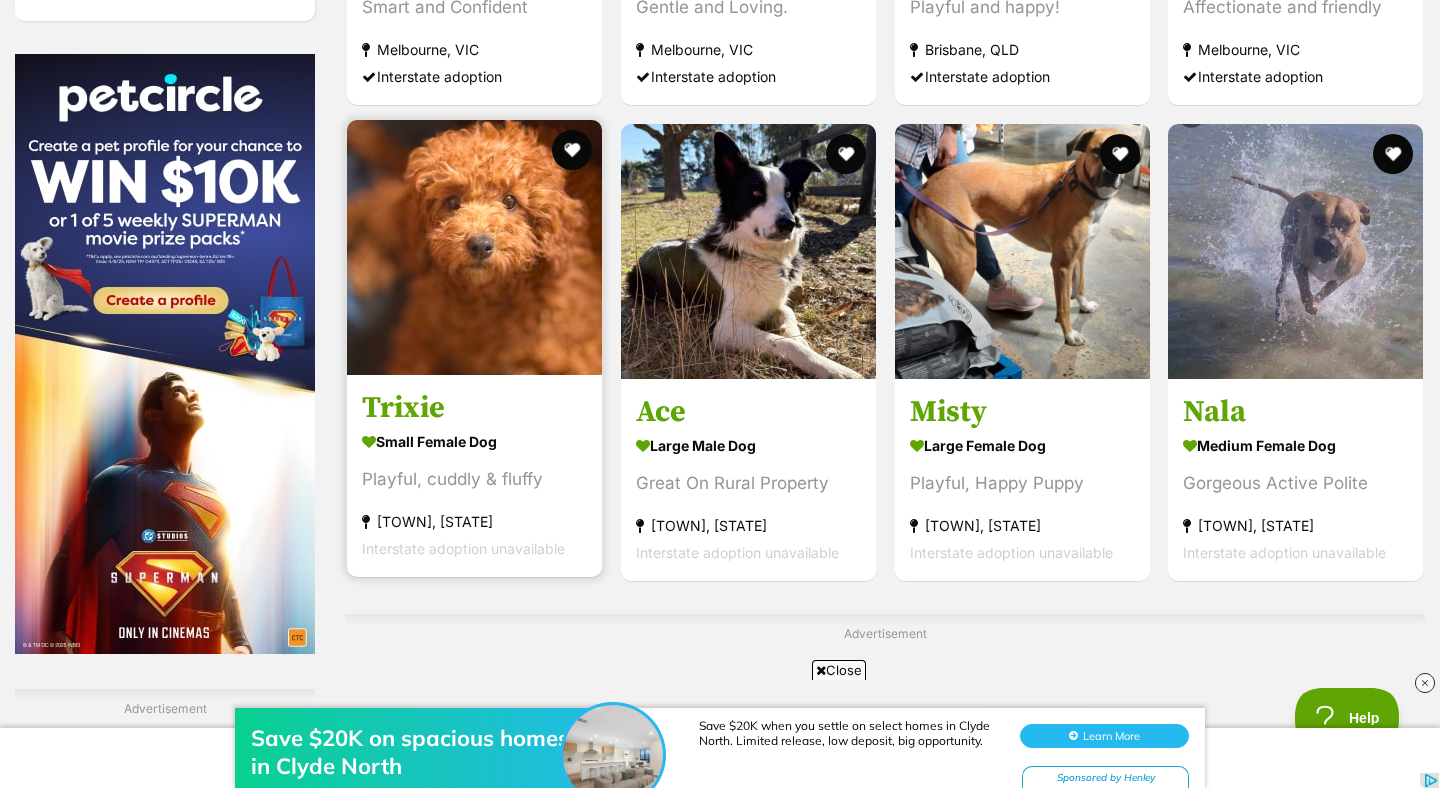 click on "Trixie" at bounding box center [474, 409] 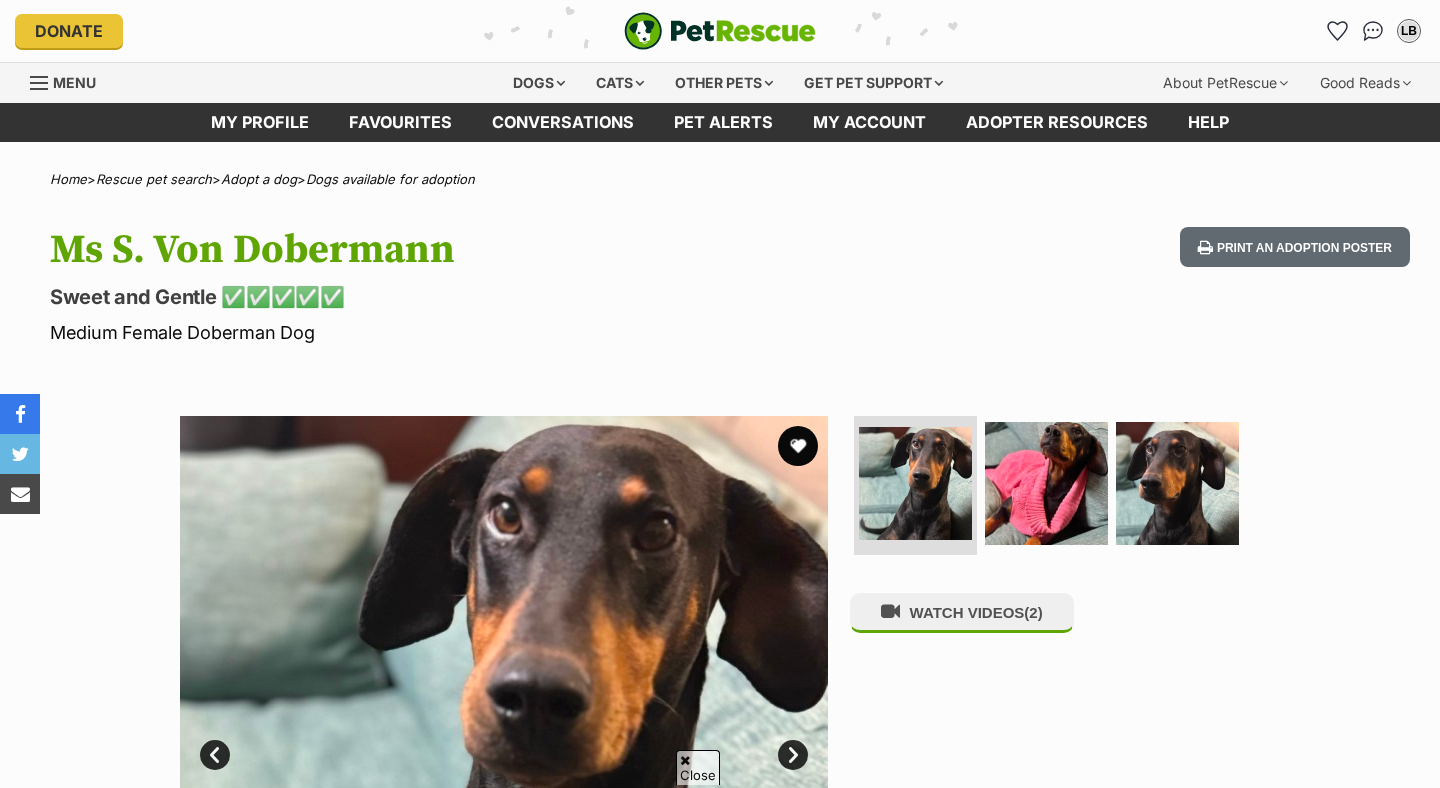 scroll, scrollTop: 150, scrollLeft: 0, axis: vertical 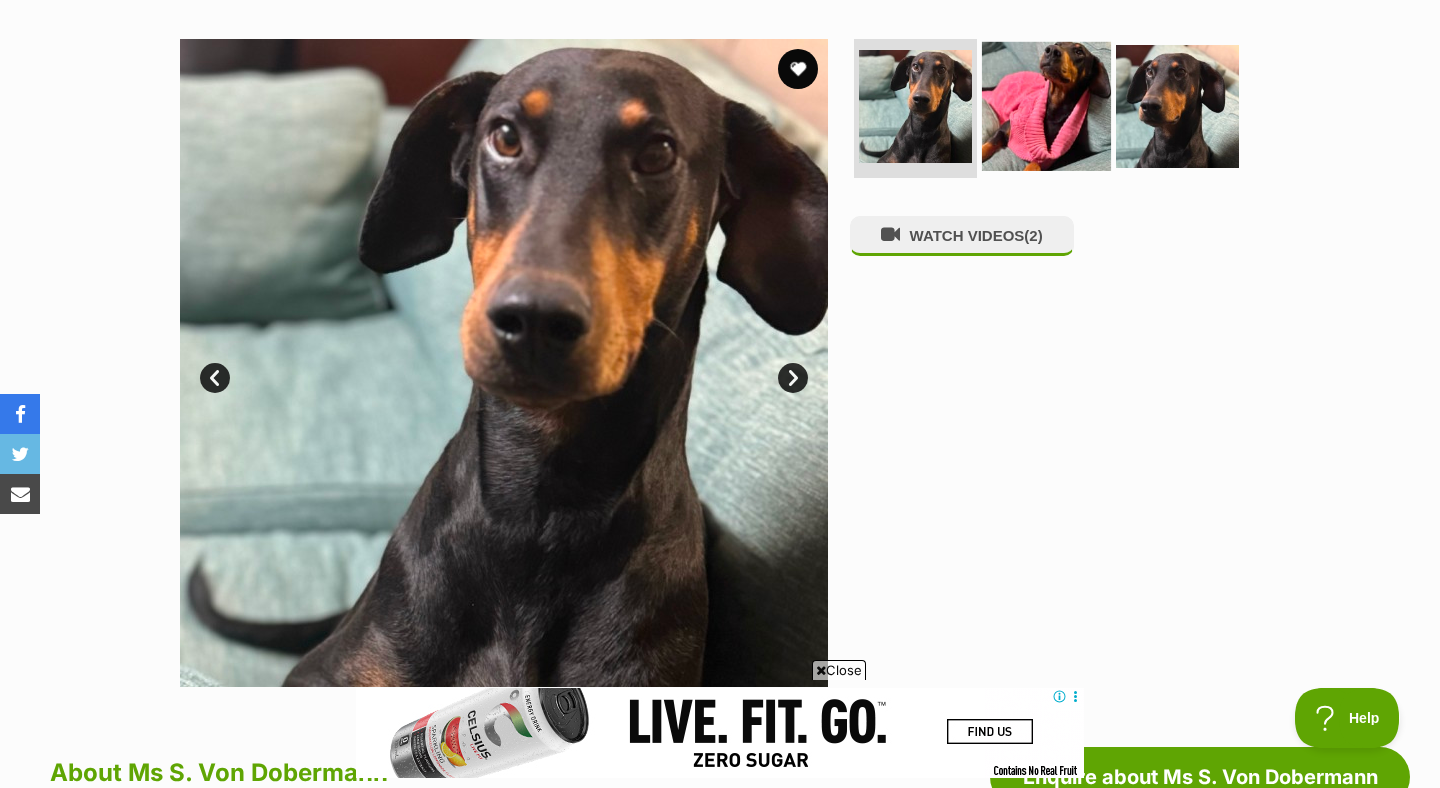 click at bounding box center [1046, 105] 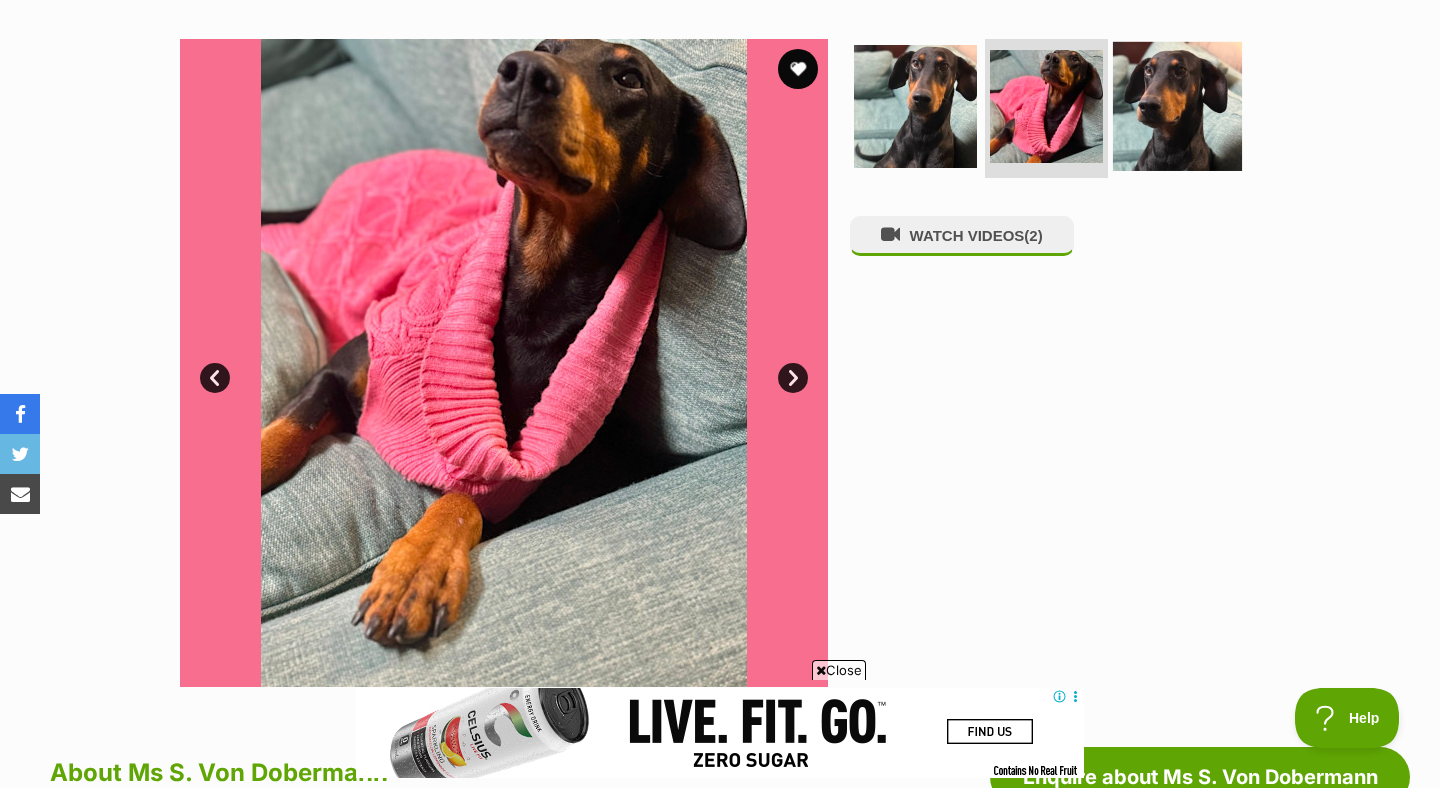 click at bounding box center (1177, 105) 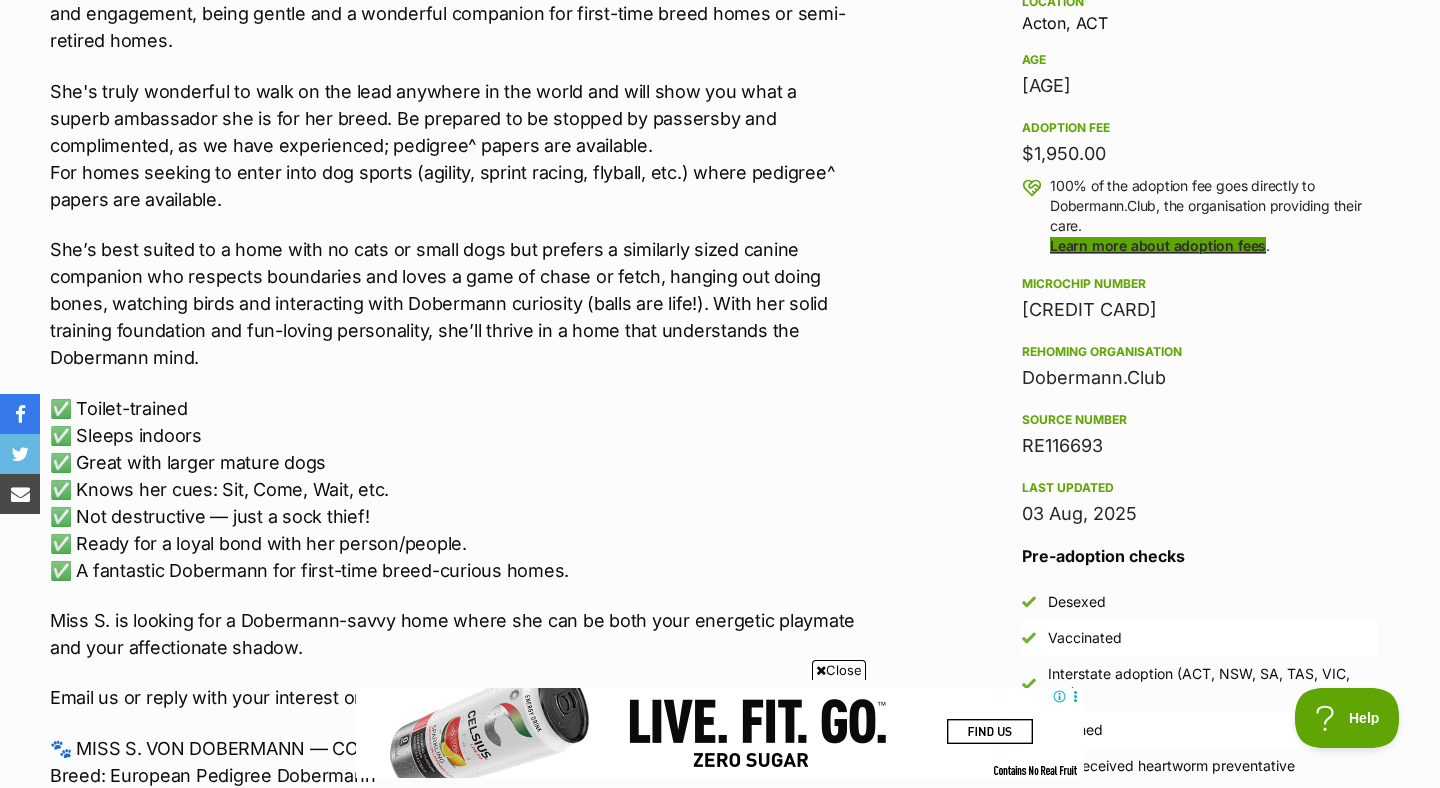 scroll, scrollTop: 1351, scrollLeft: 0, axis: vertical 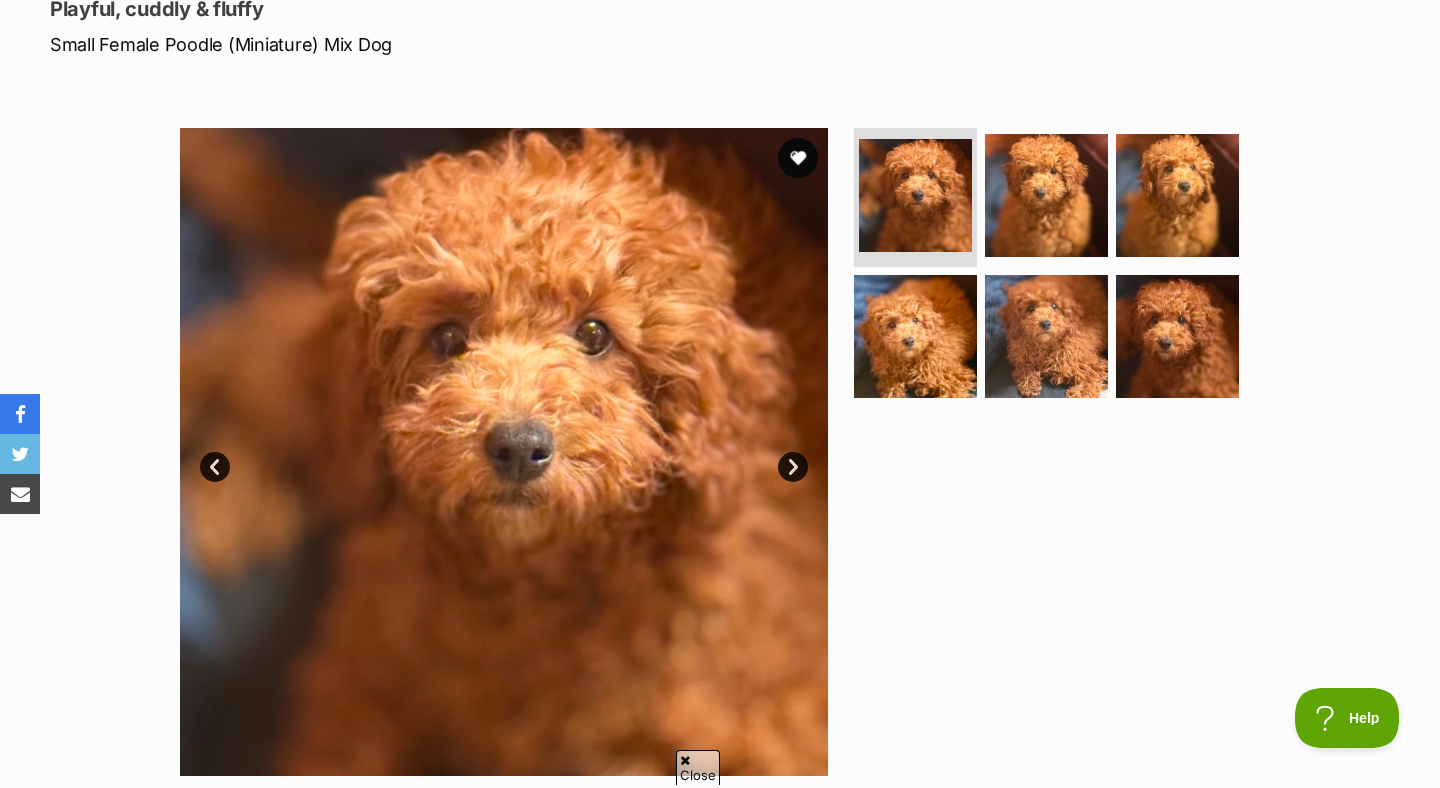 click on "Next" at bounding box center (793, 467) 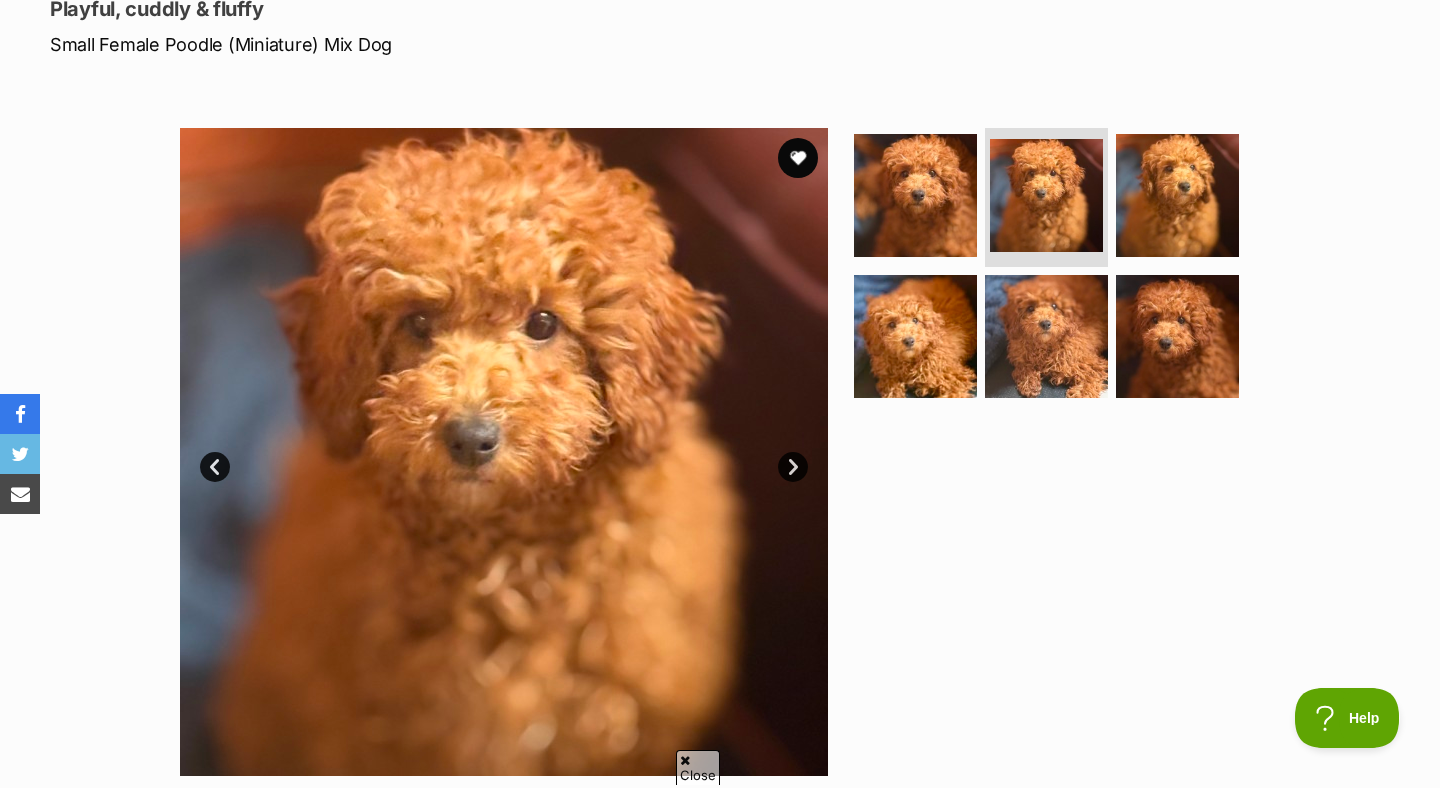 click on "Next" at bounding box center [793, 467] 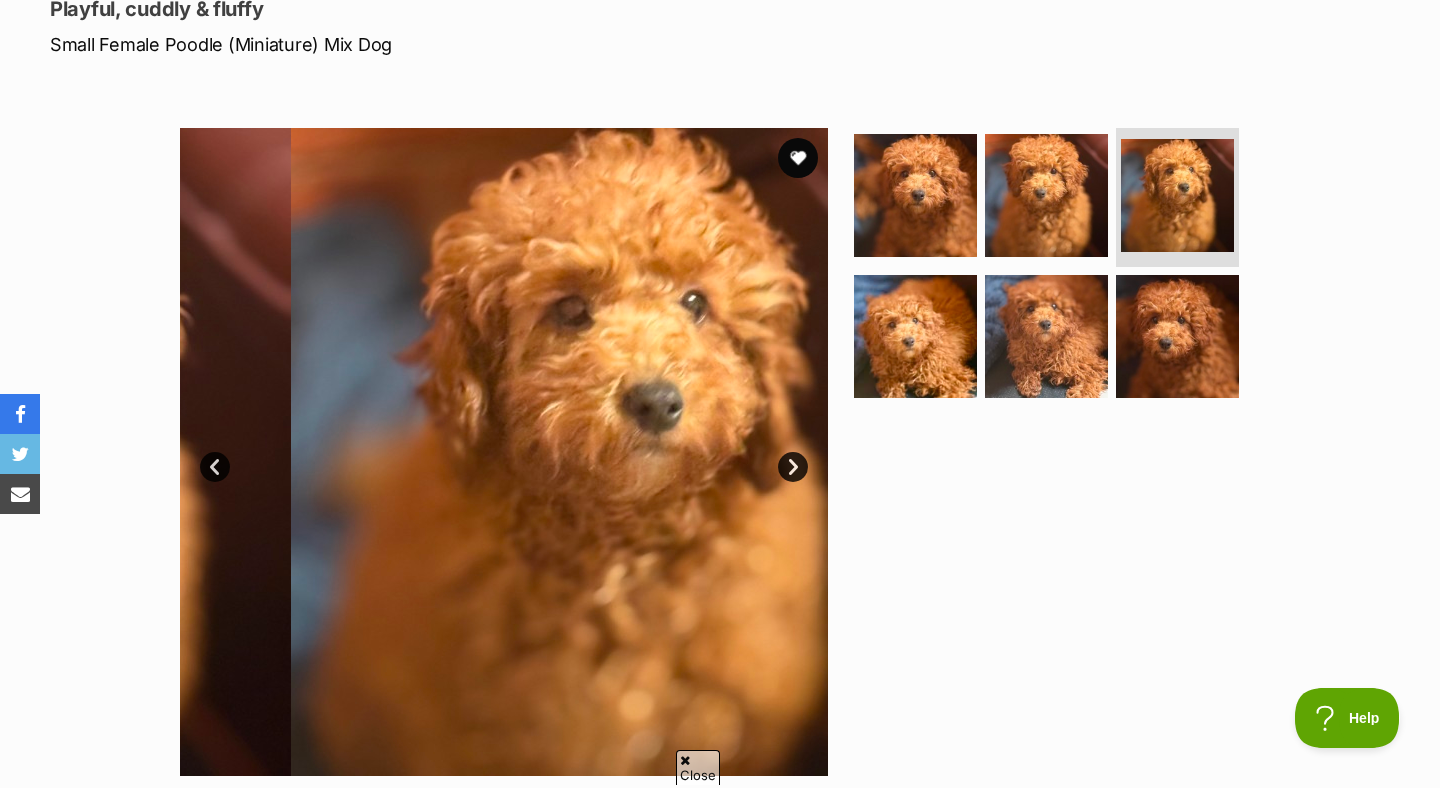 scroll, scrollTop: 0, scrollLeft: 0, axis: both 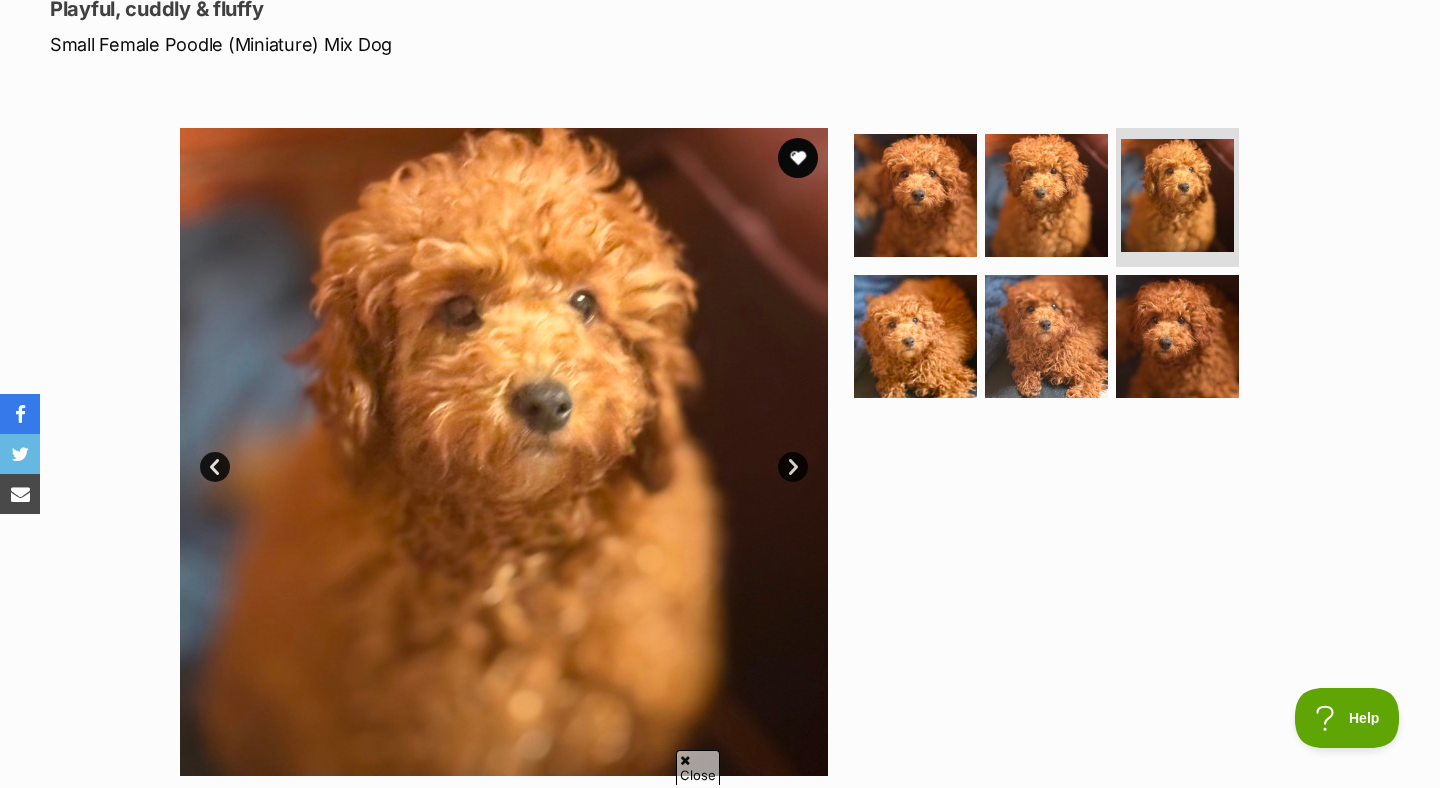 click on "Next" at bounding box center (793, 467) 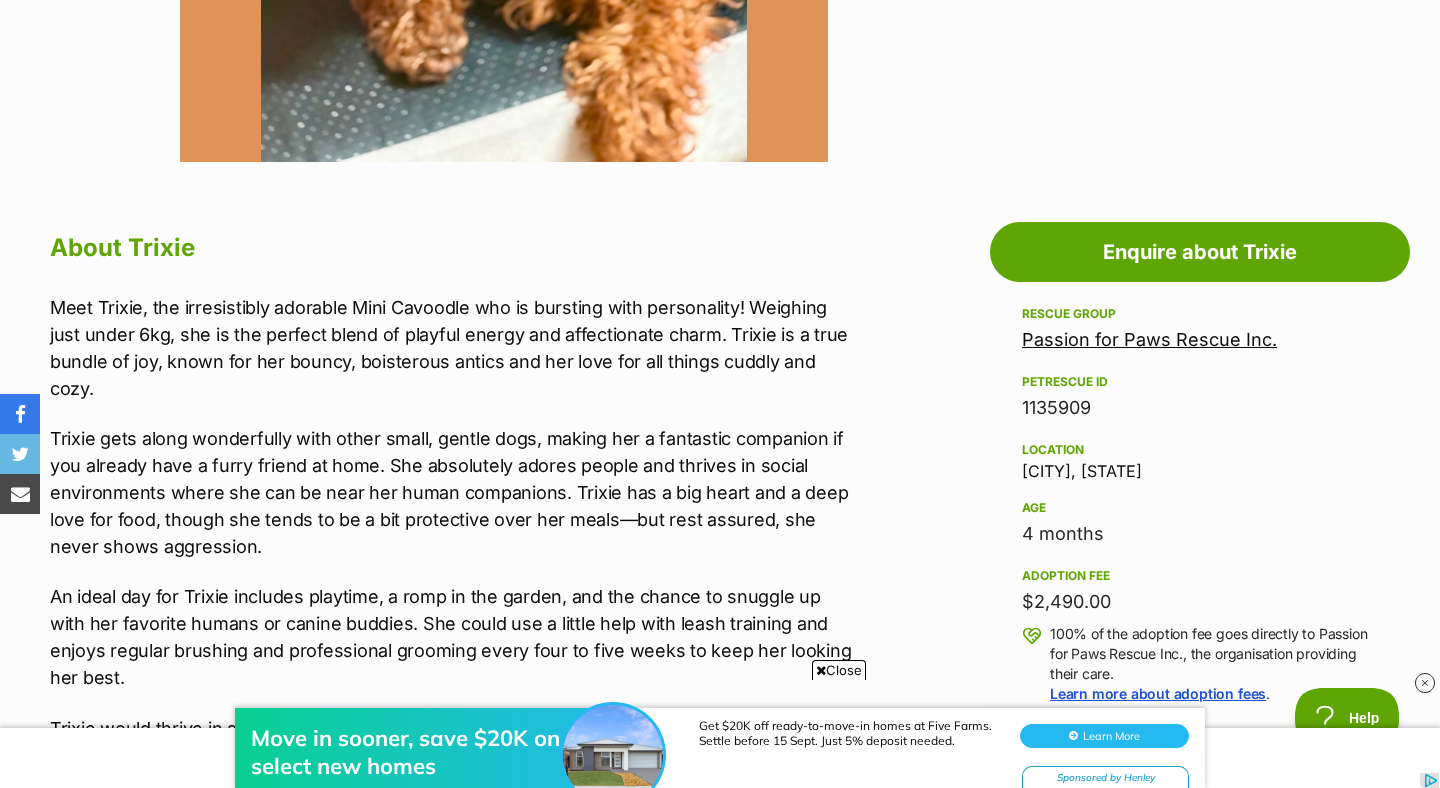 scroll, scrollTop: 1013, scrollLeft: 0, axis: vertical 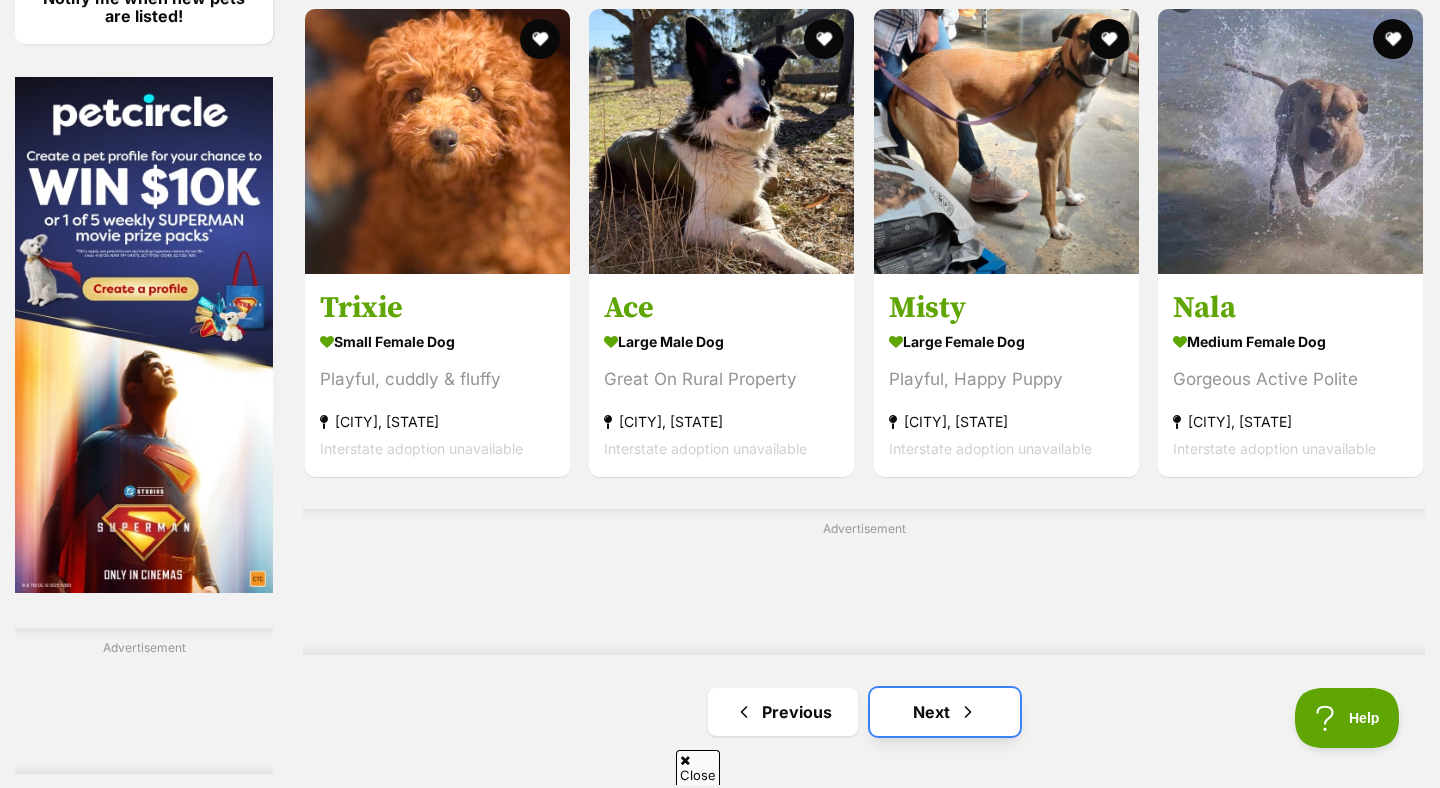 click on "Next" at bounding box center (945, 712) 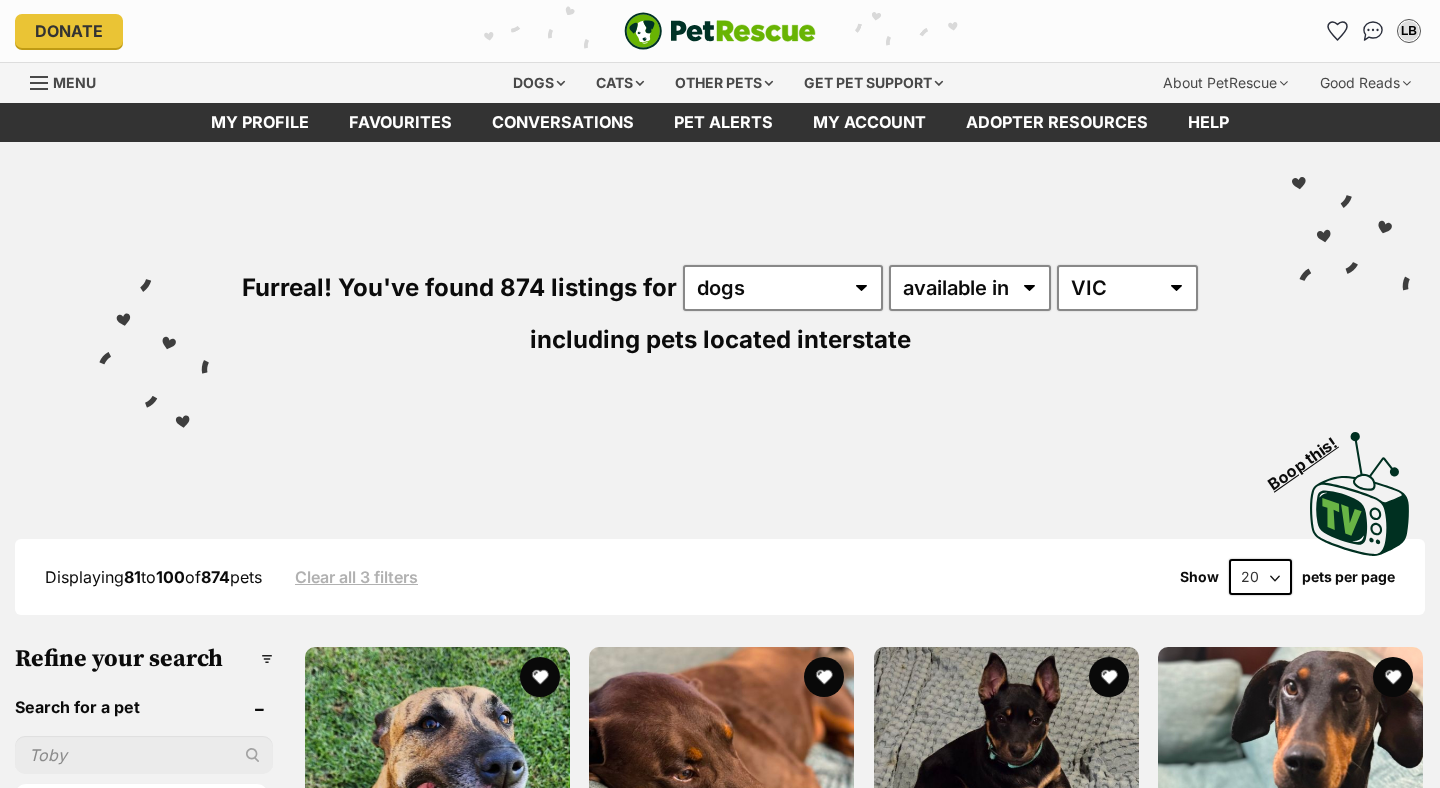 scroll, scrollTop: 156, scrollLeft: 0, axis: vertical 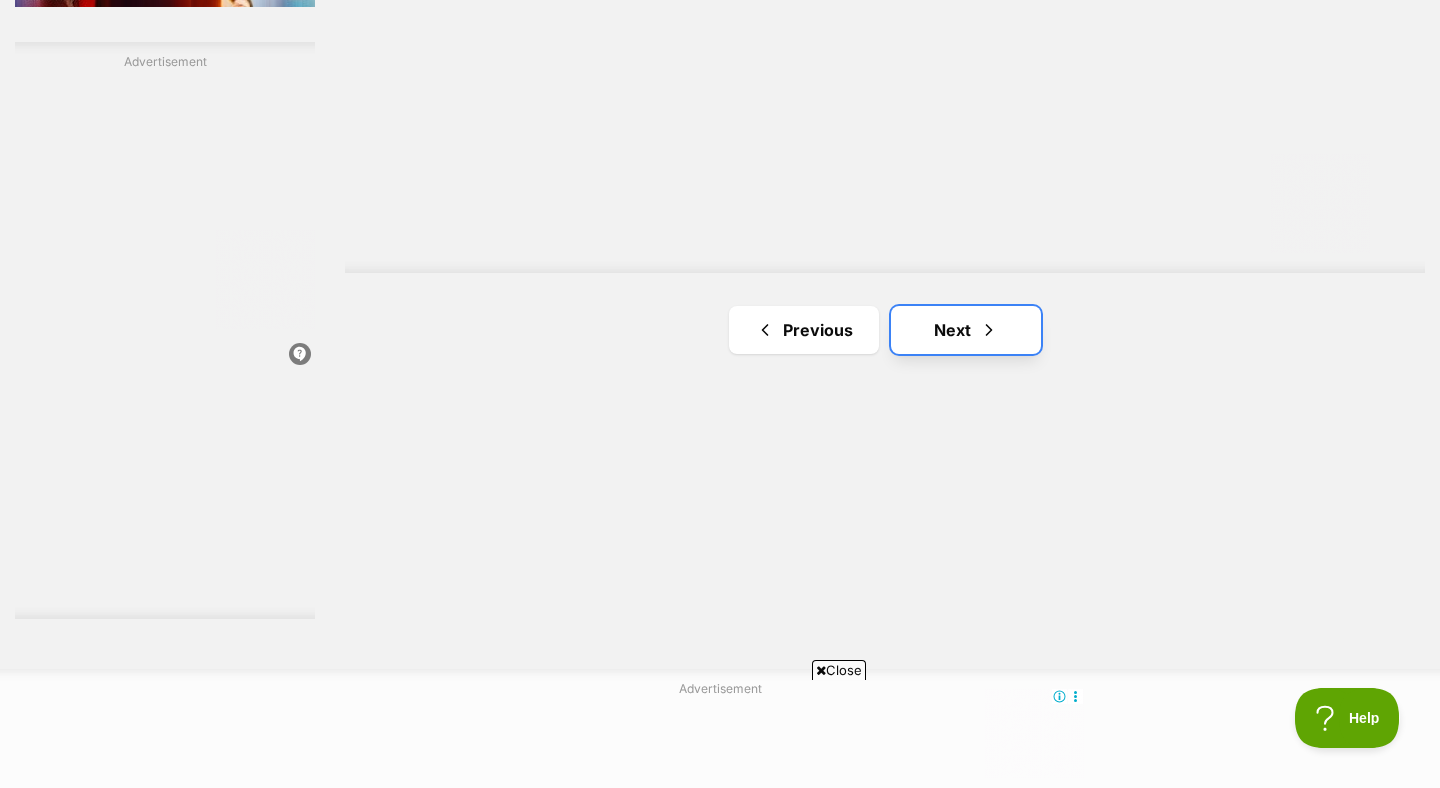 click on "Next" at bounding box center [966, 330] 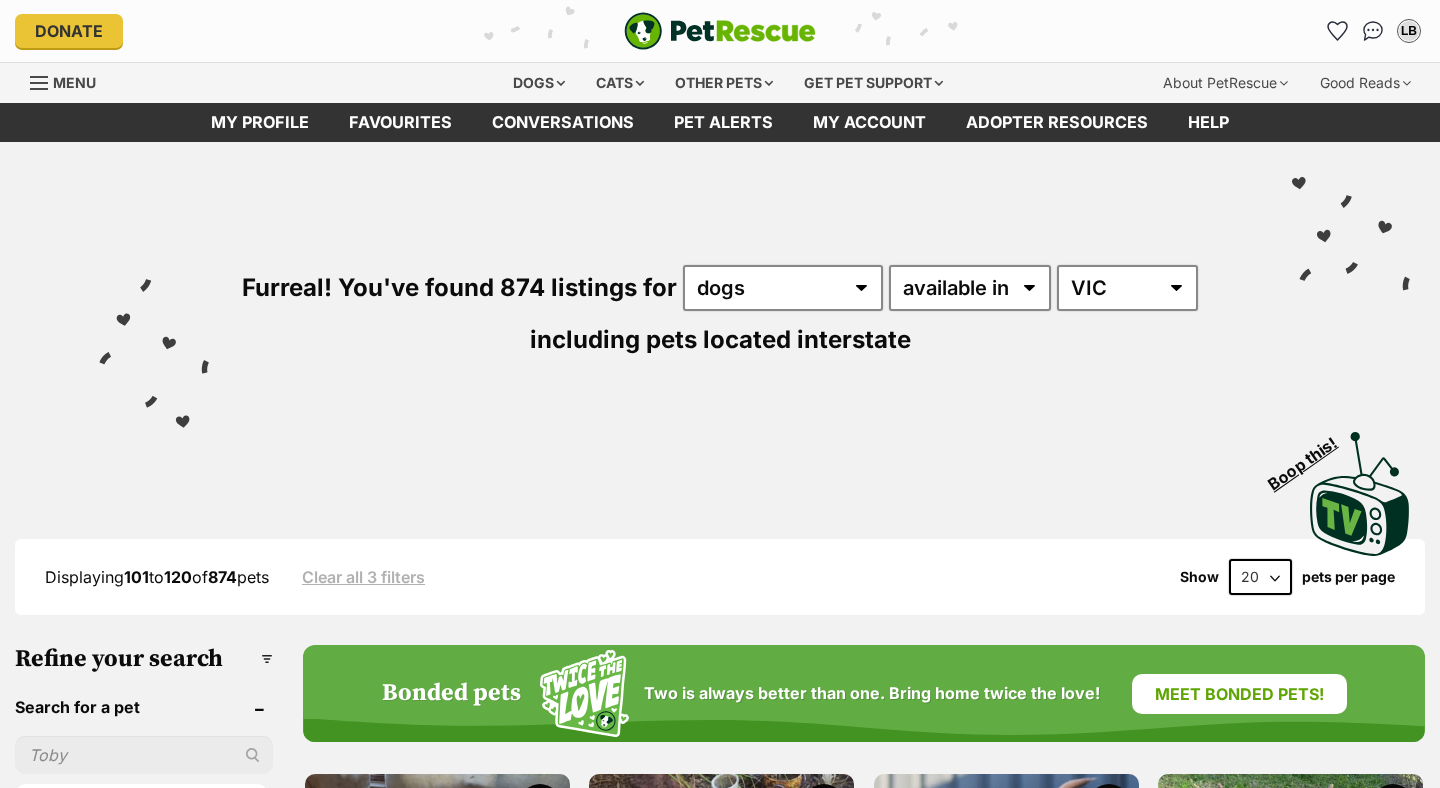 scroll, scrollTop: 0, scrollLeft: 0, axis: both 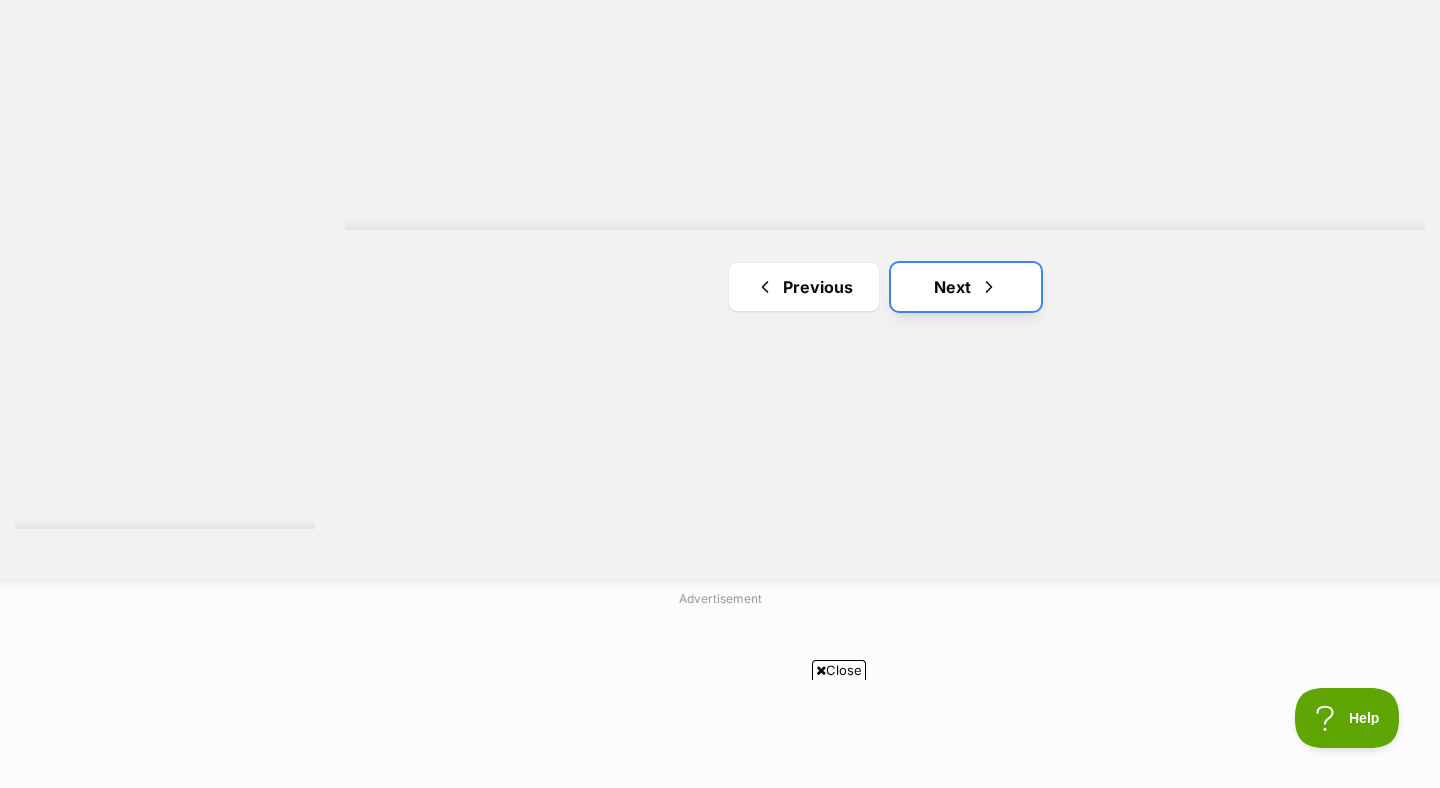 click on "Next" at bounding box center [966, 287] 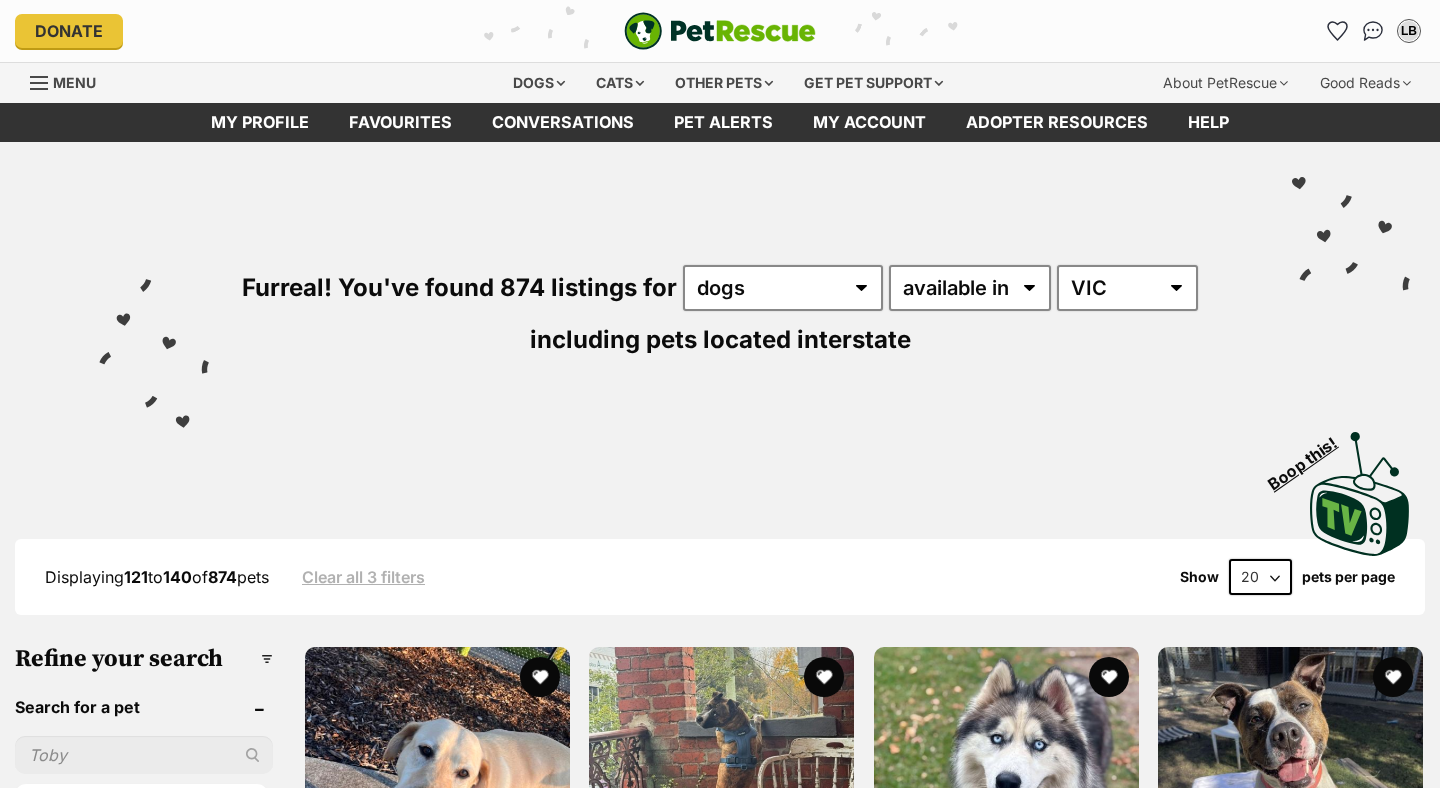scroll, scrollTop: 0, scrollLeft: 0, axis: both 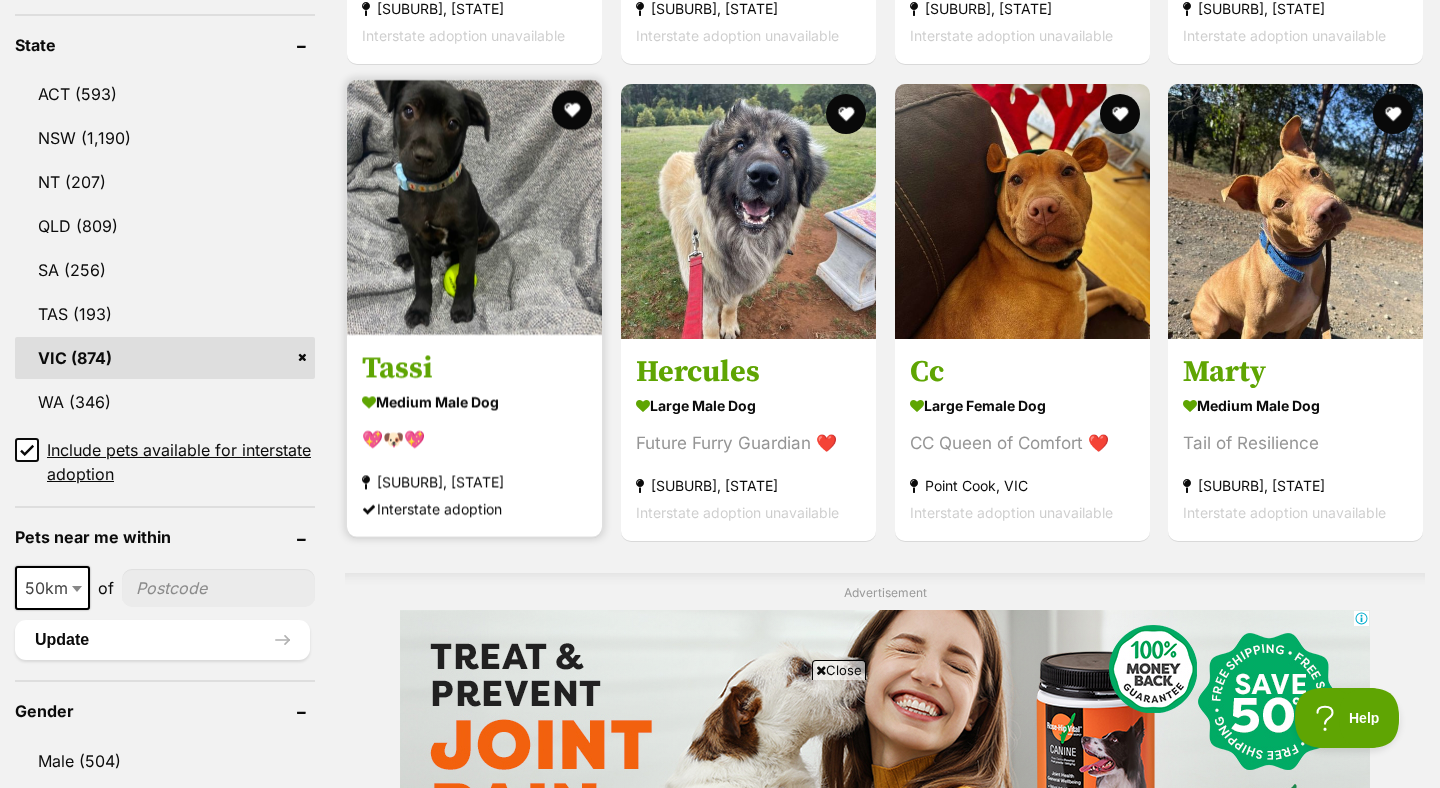 click on "Tassi" at bounding box center (474, 368) 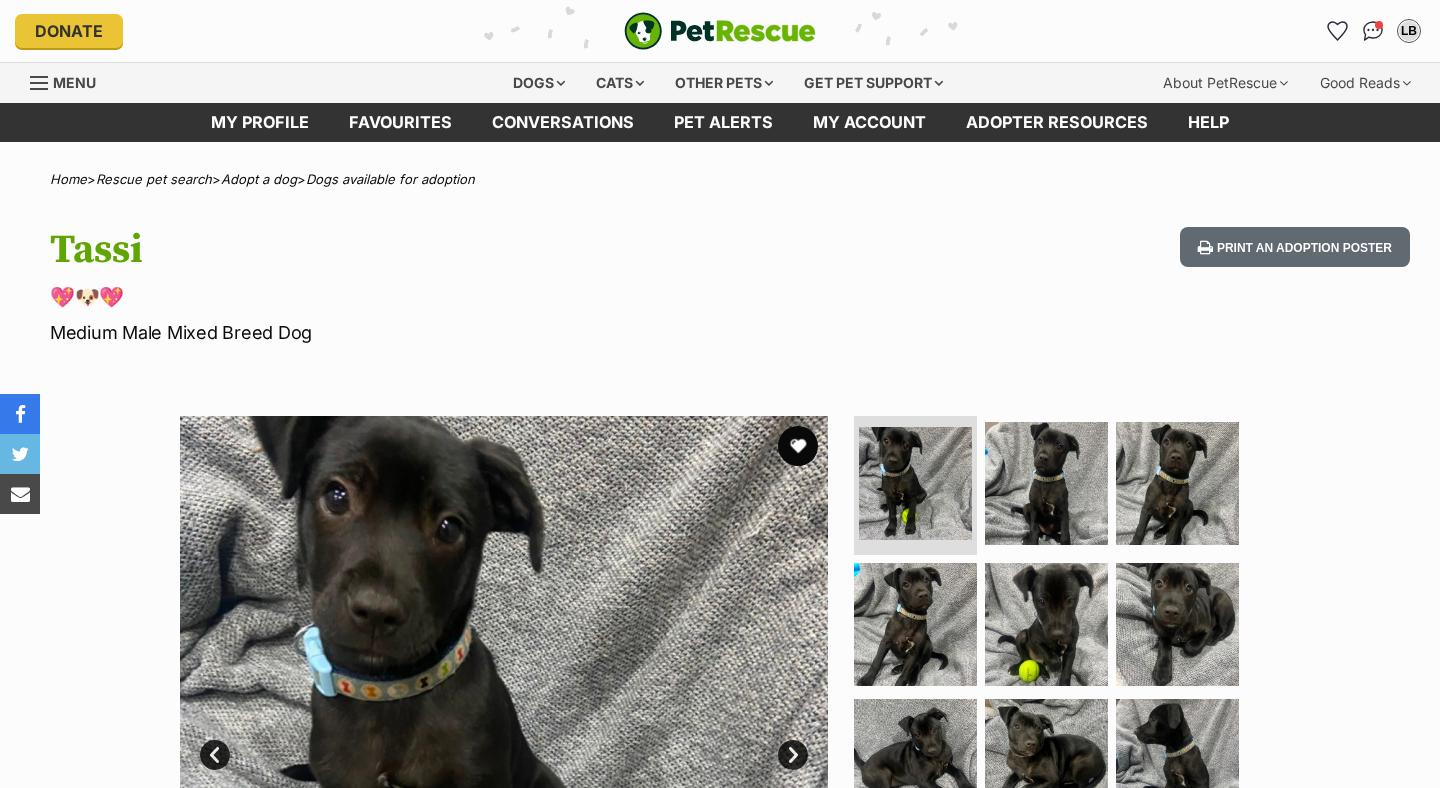 scroll, scrollTop: 0, scrollLeft: 0, axis: both 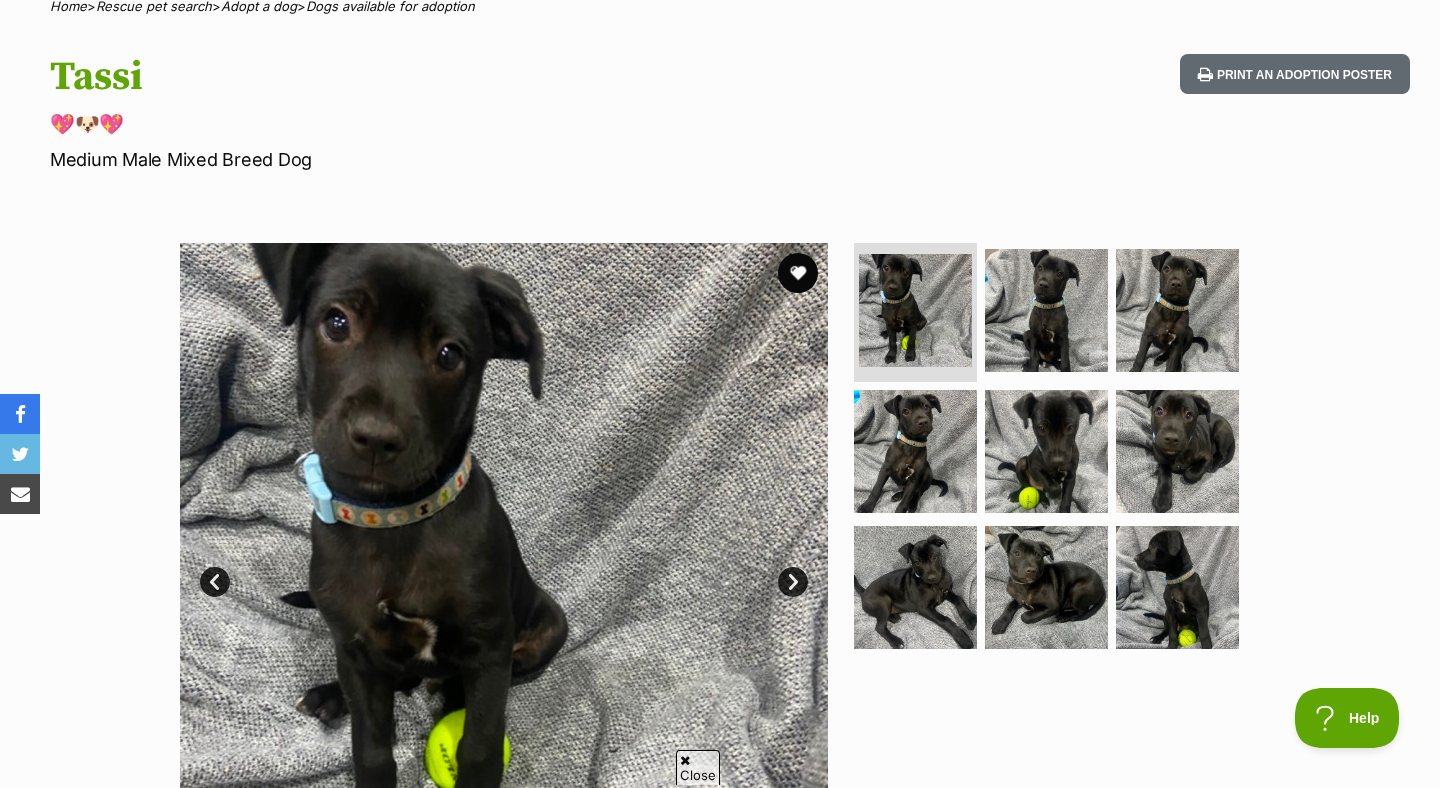 click on "Next" at bounding box center (793, 582) 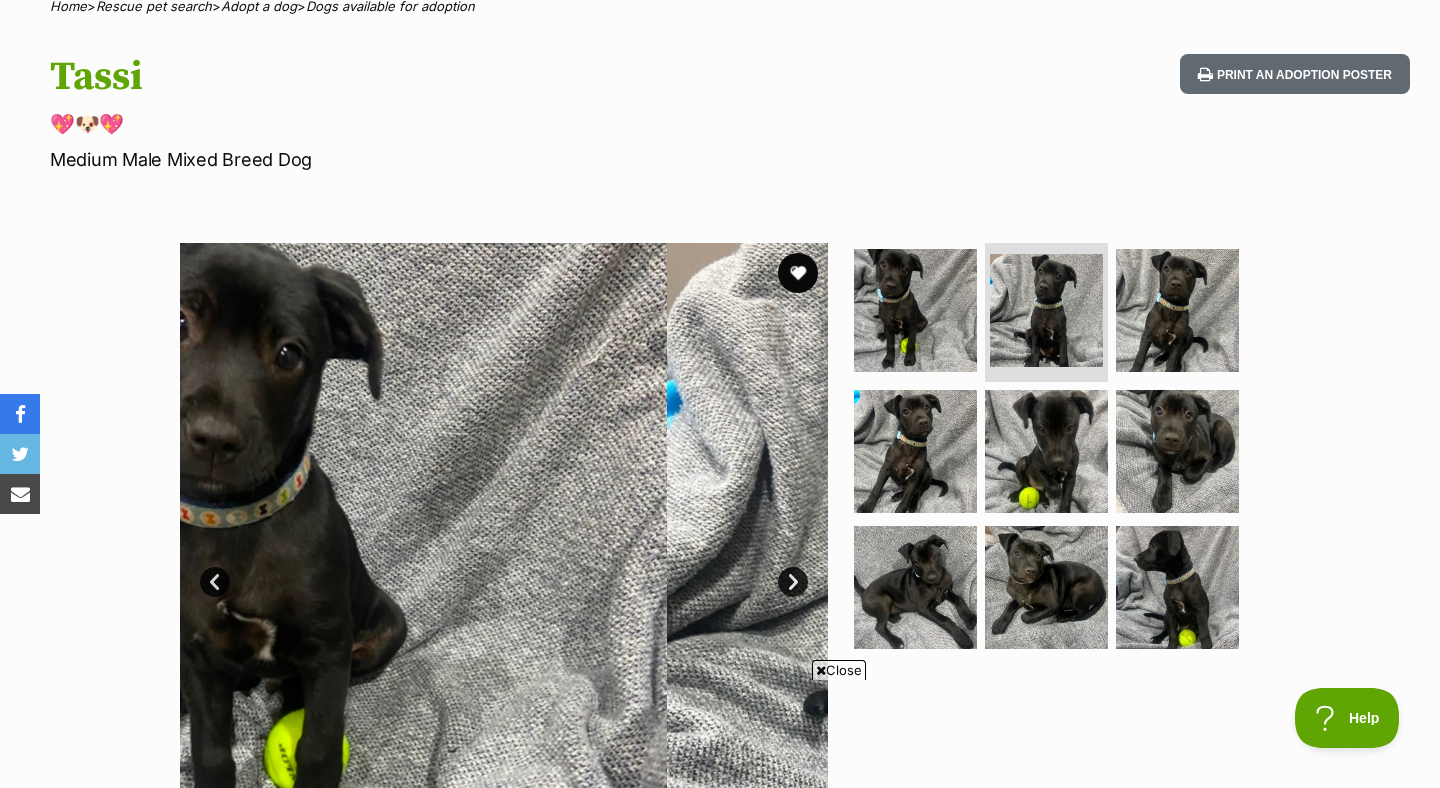 scroll, scrollTop: 0, scrollLeft: 0, axis: both 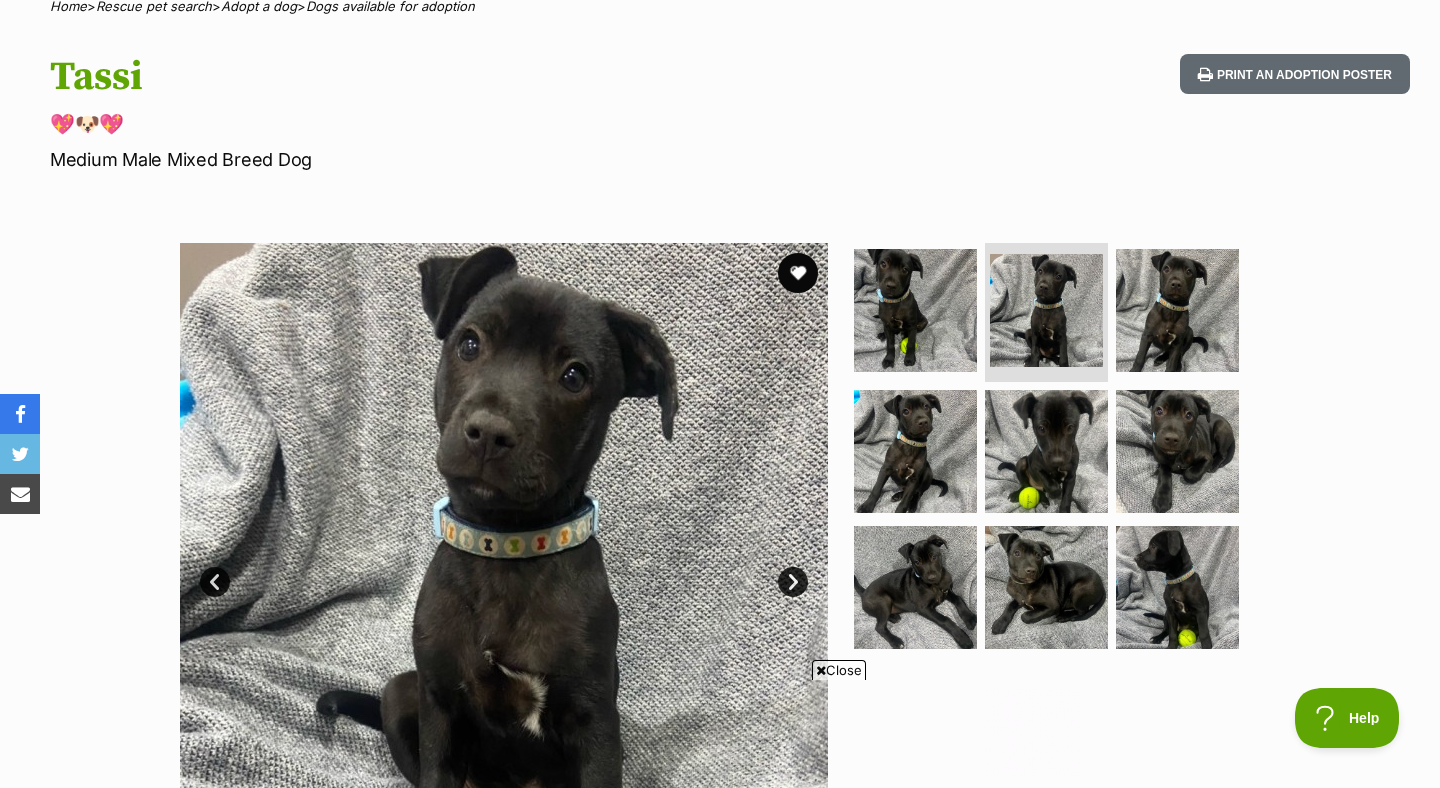 click on "Next" at bounding box center (793, 582) 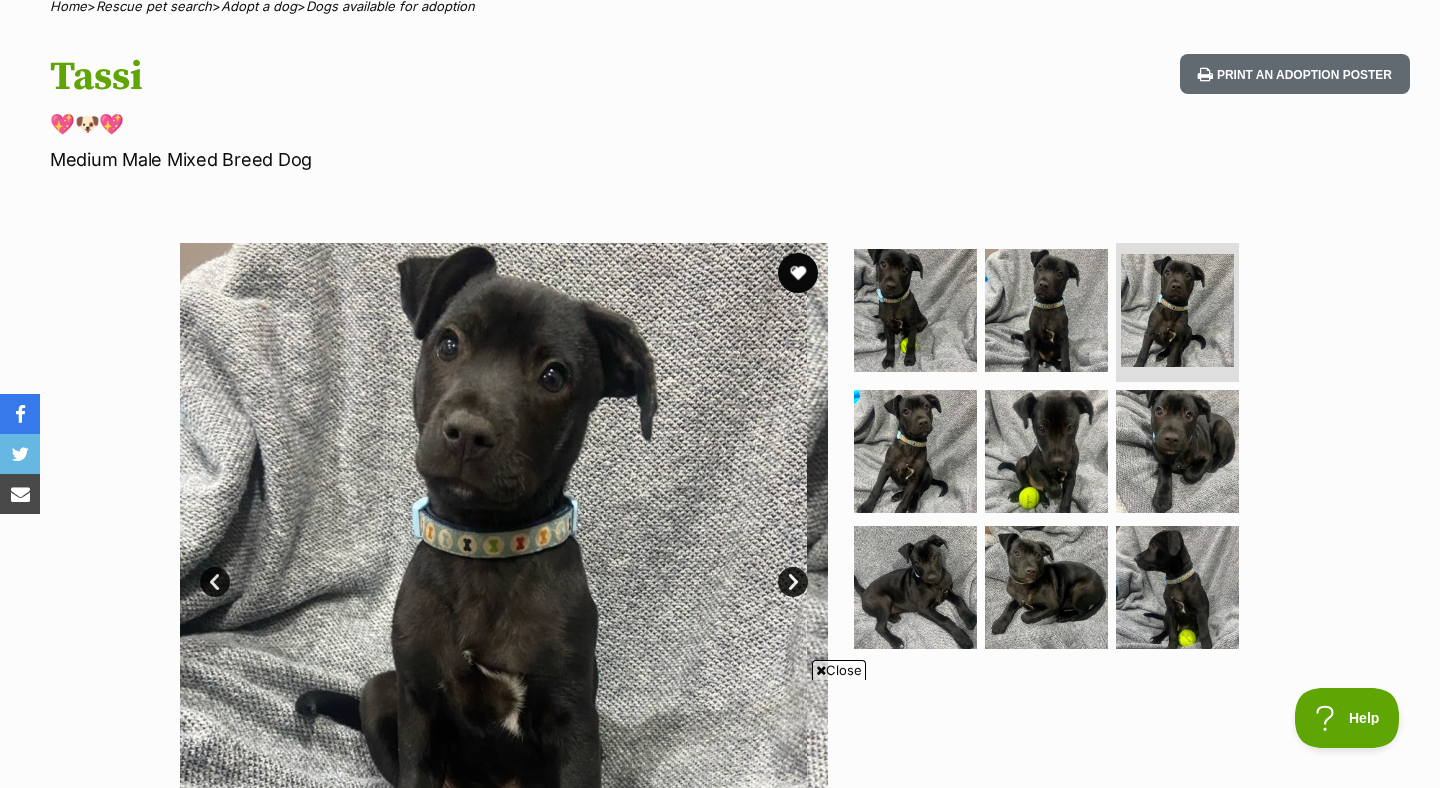 scroll, scrollTop: 0, scrollLeft: 0, axis: both 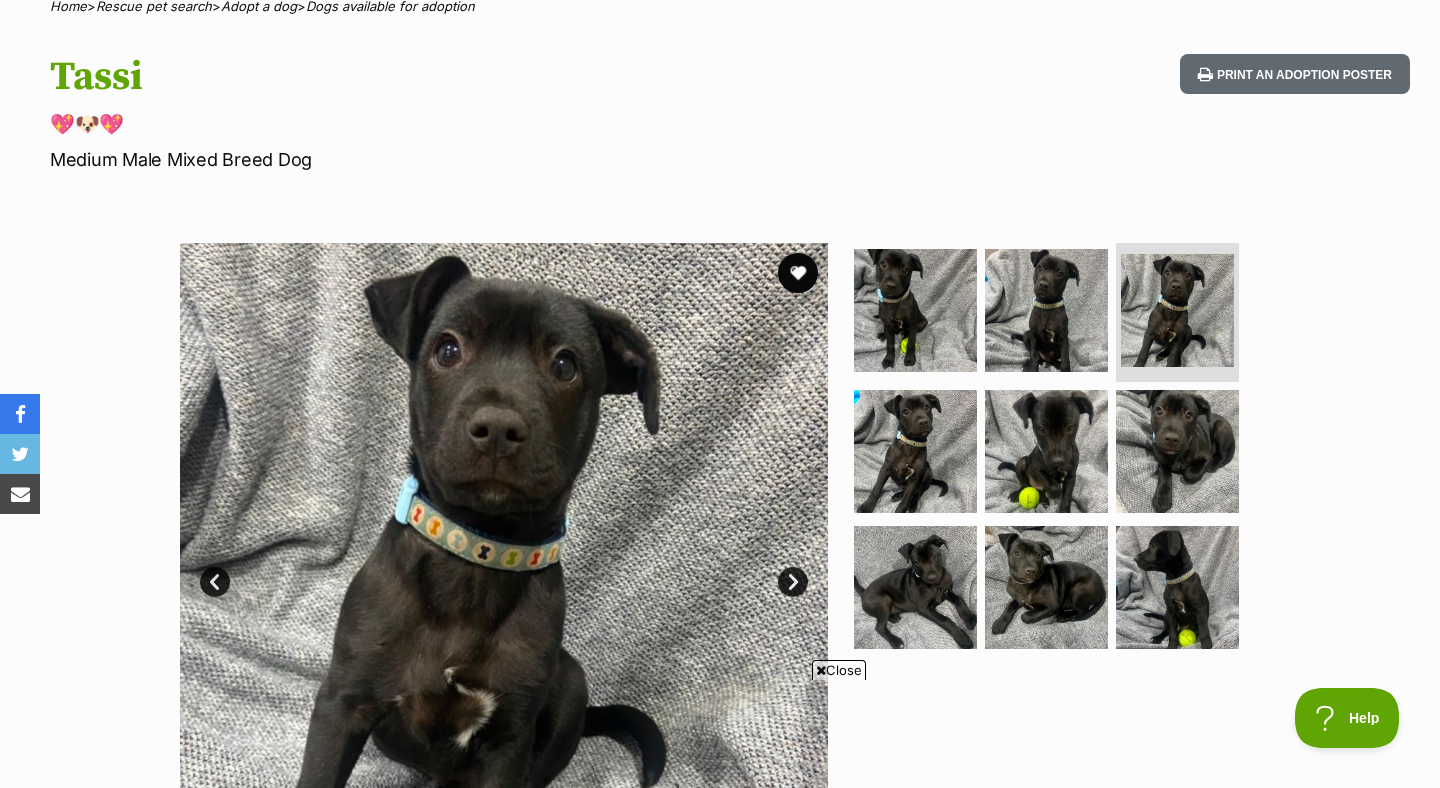 click on "Next" at bounding box center [793, 582] 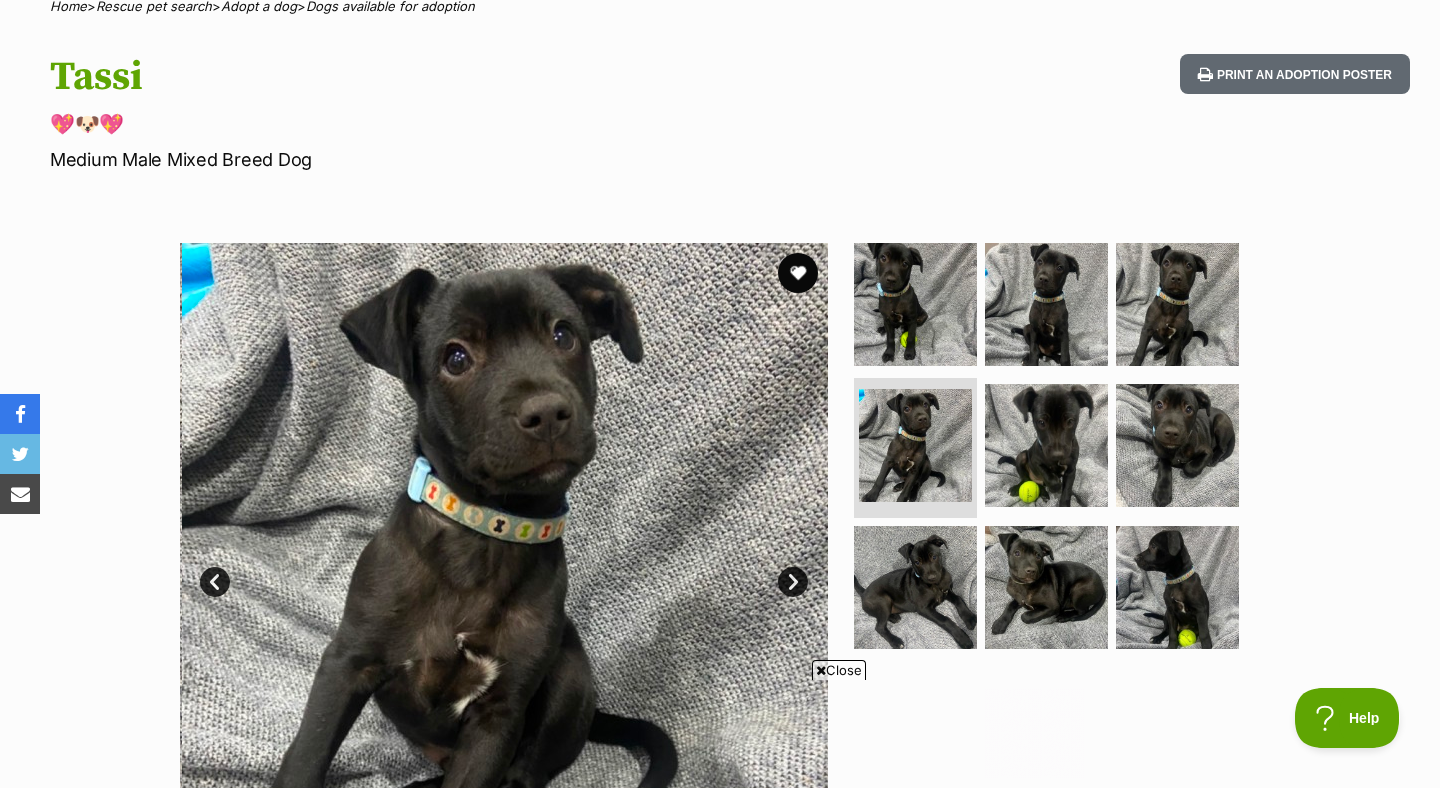 scroll, scrollTop: 0, scrollLeft: 0, axis: both 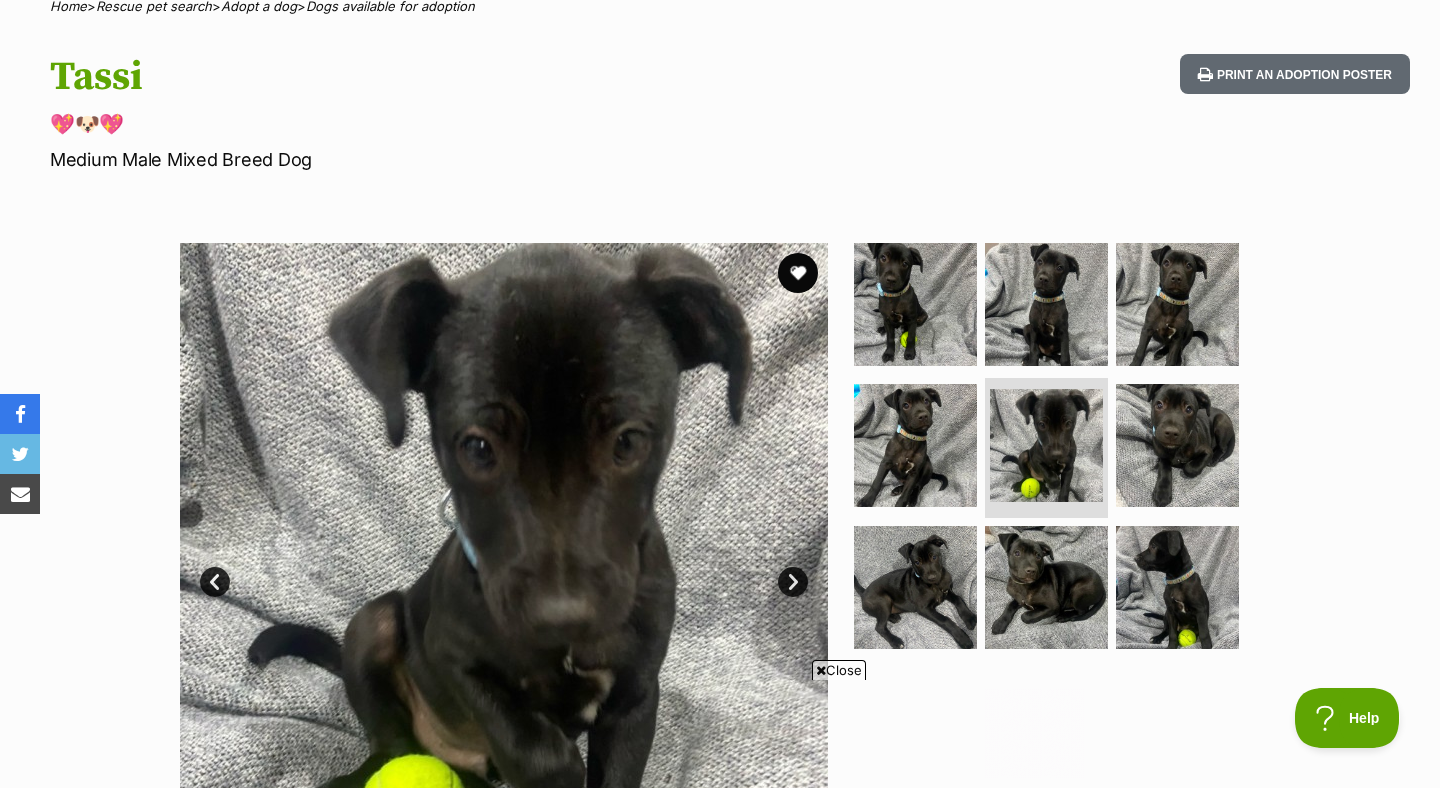 click on "Next" at bounding box center (793, 582) 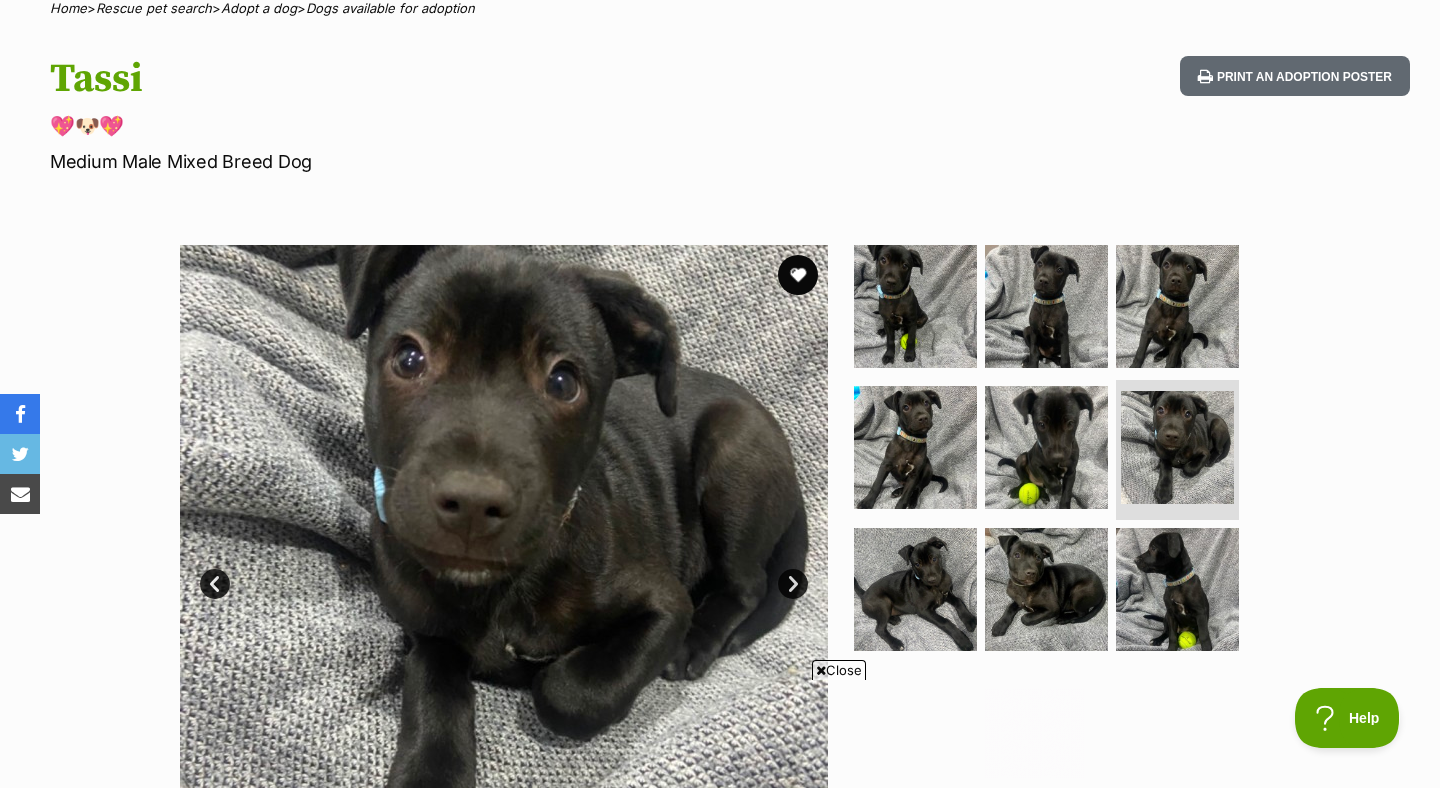 scroll, scrollTop: 191, scrollLeft: 0, axis: vertical 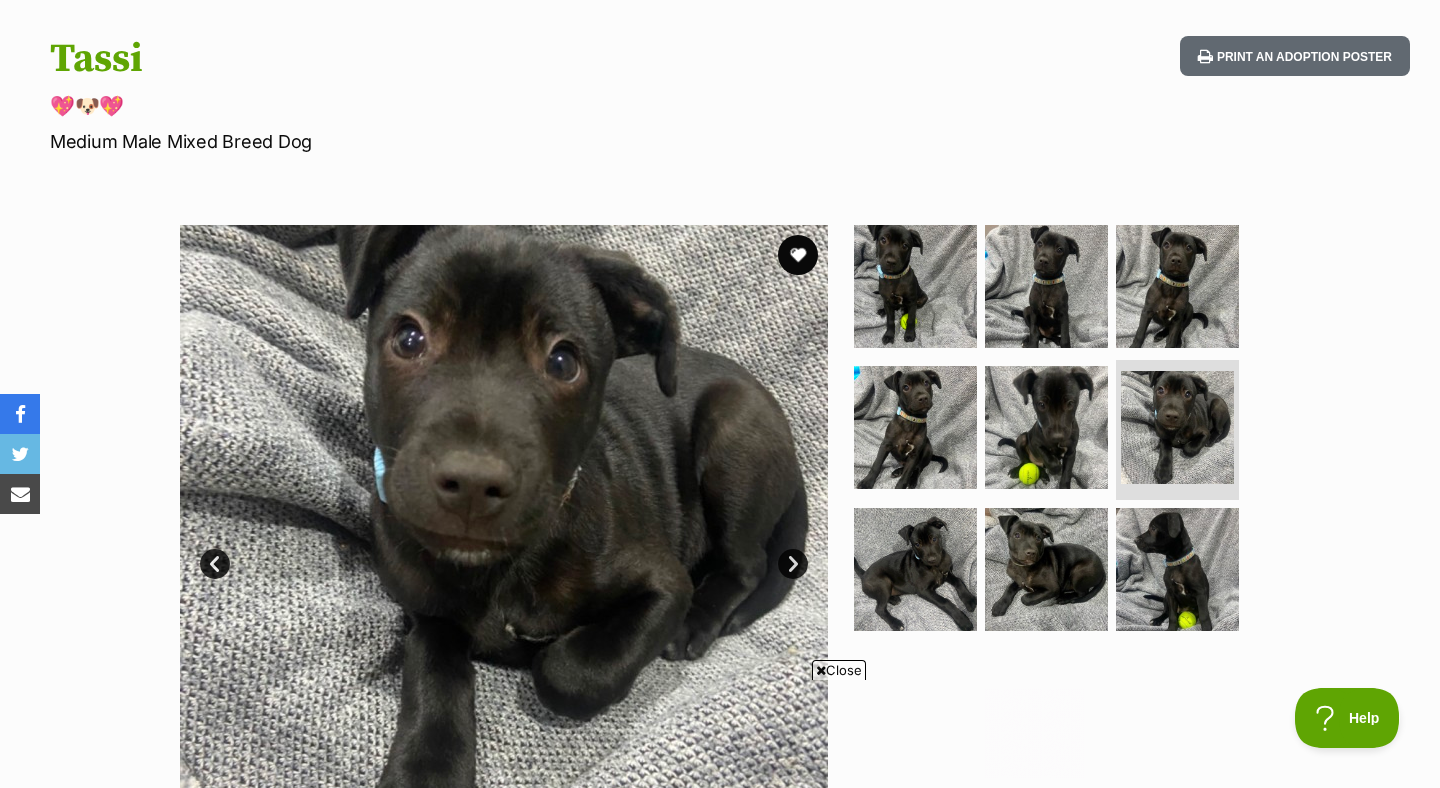 click on "Next" at bounding box center [793, 564] 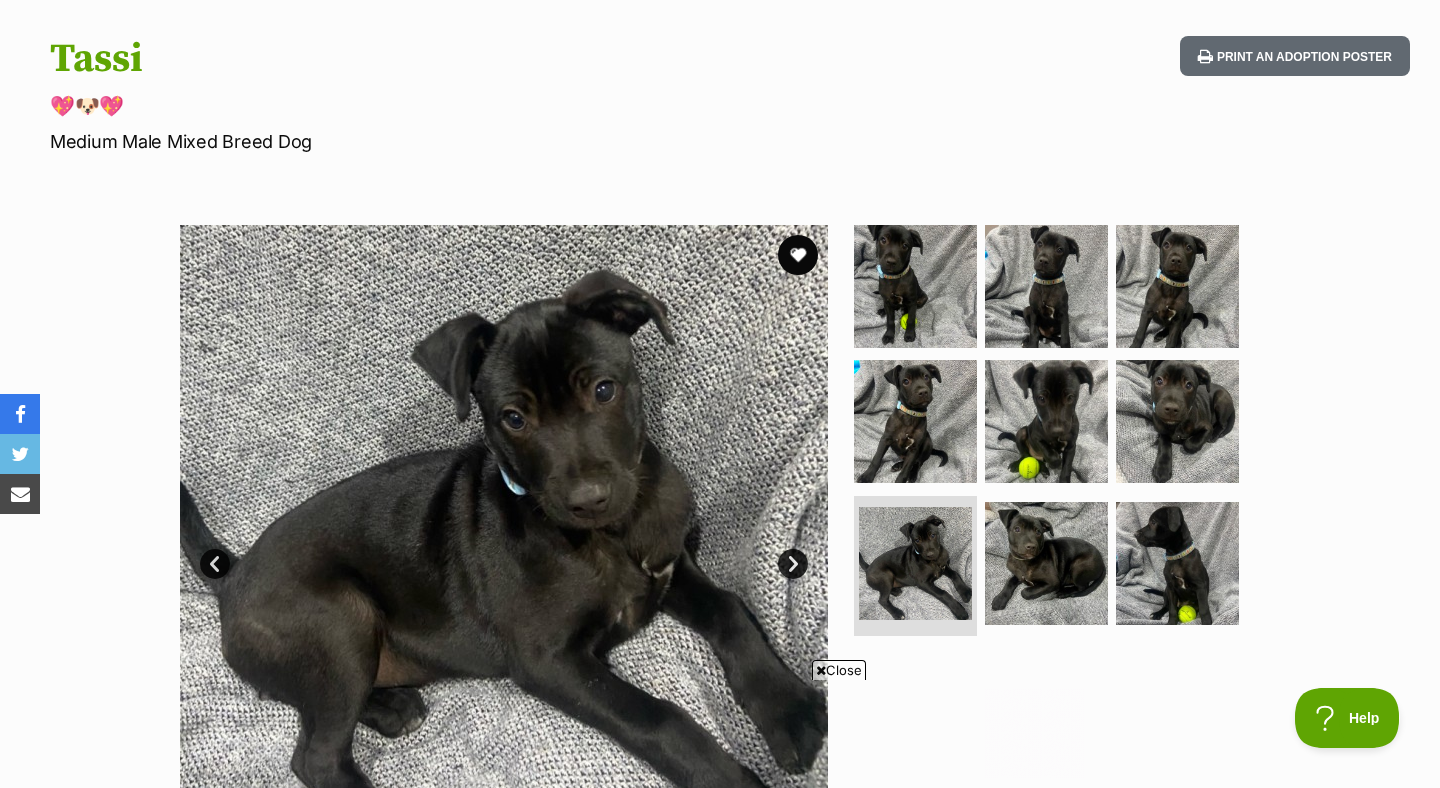 click on "Next" at bounding box center [793, 564] 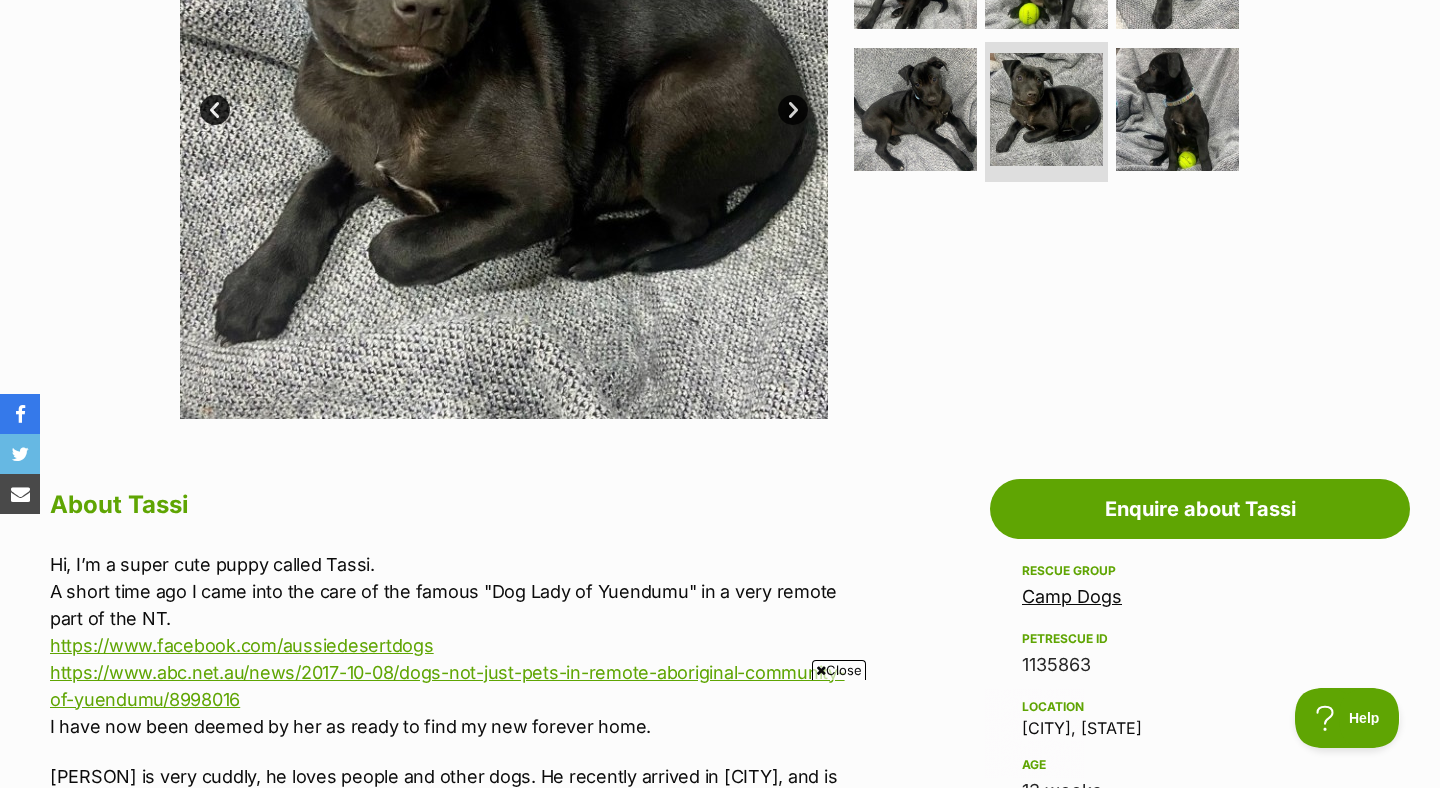 scroll, scrollTop: 1044, scrollLeft: 0, axis: vertical 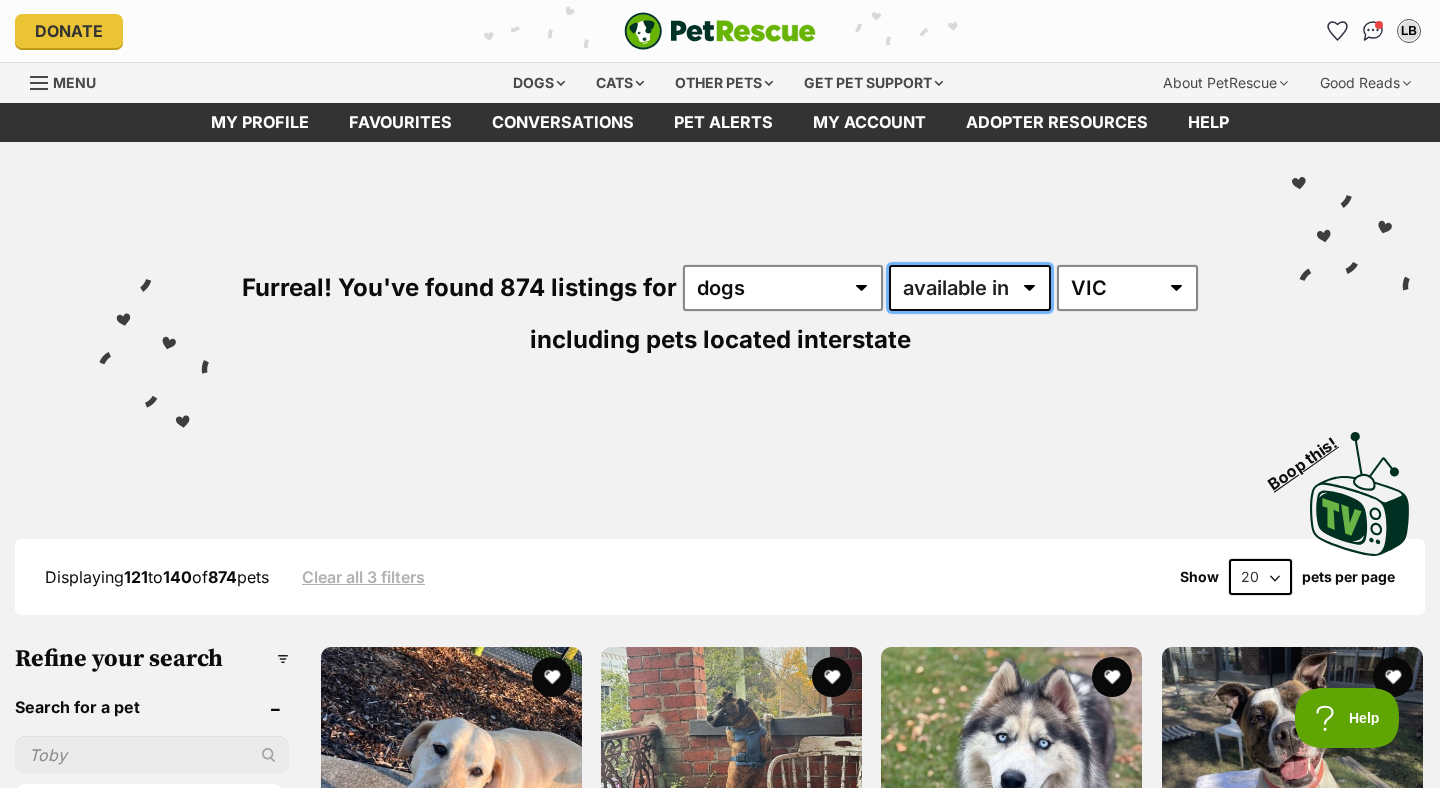 click on "available in
located in" at bounding box center (970, 288) 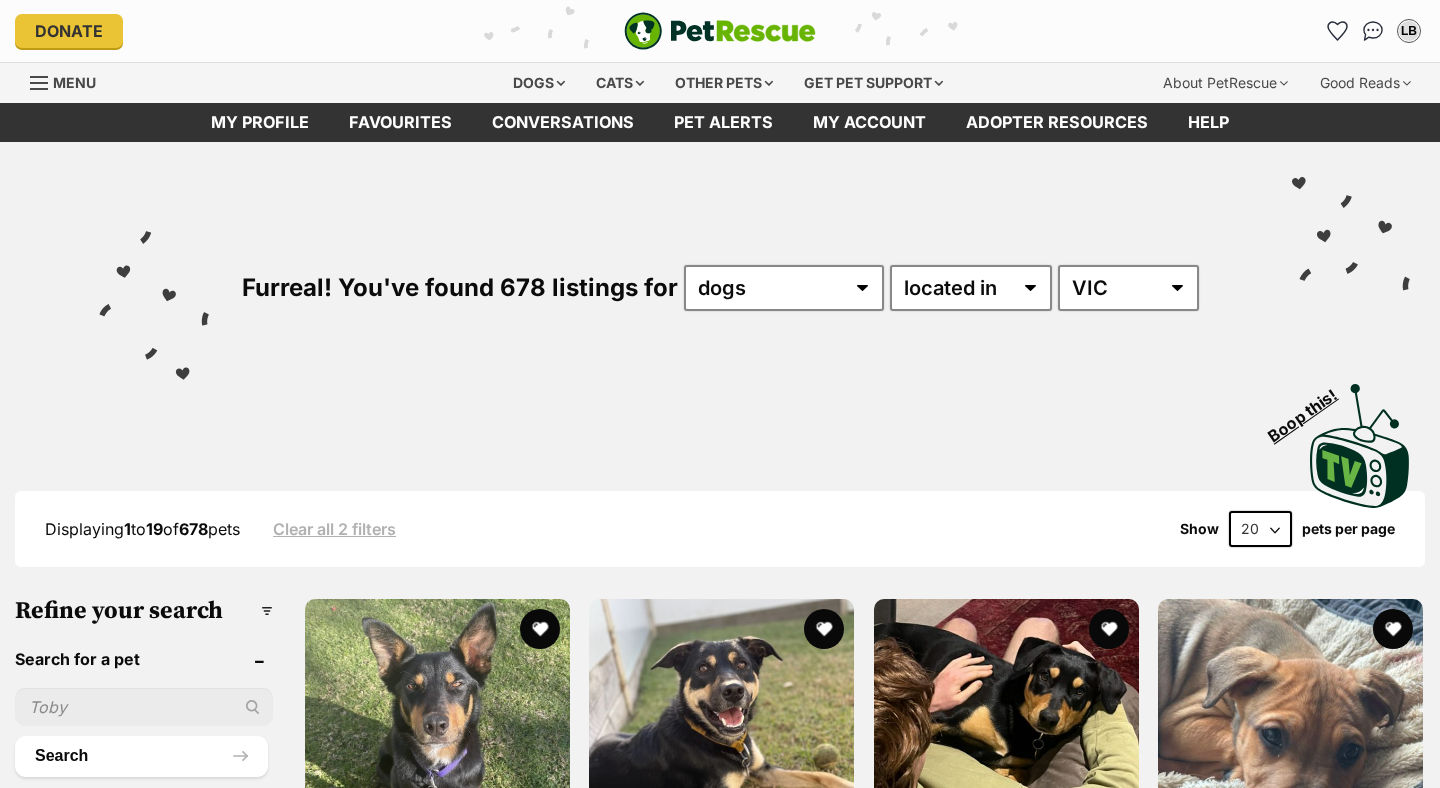 scroll, scrollTop: 0, scrollLeft: 0, axis: both 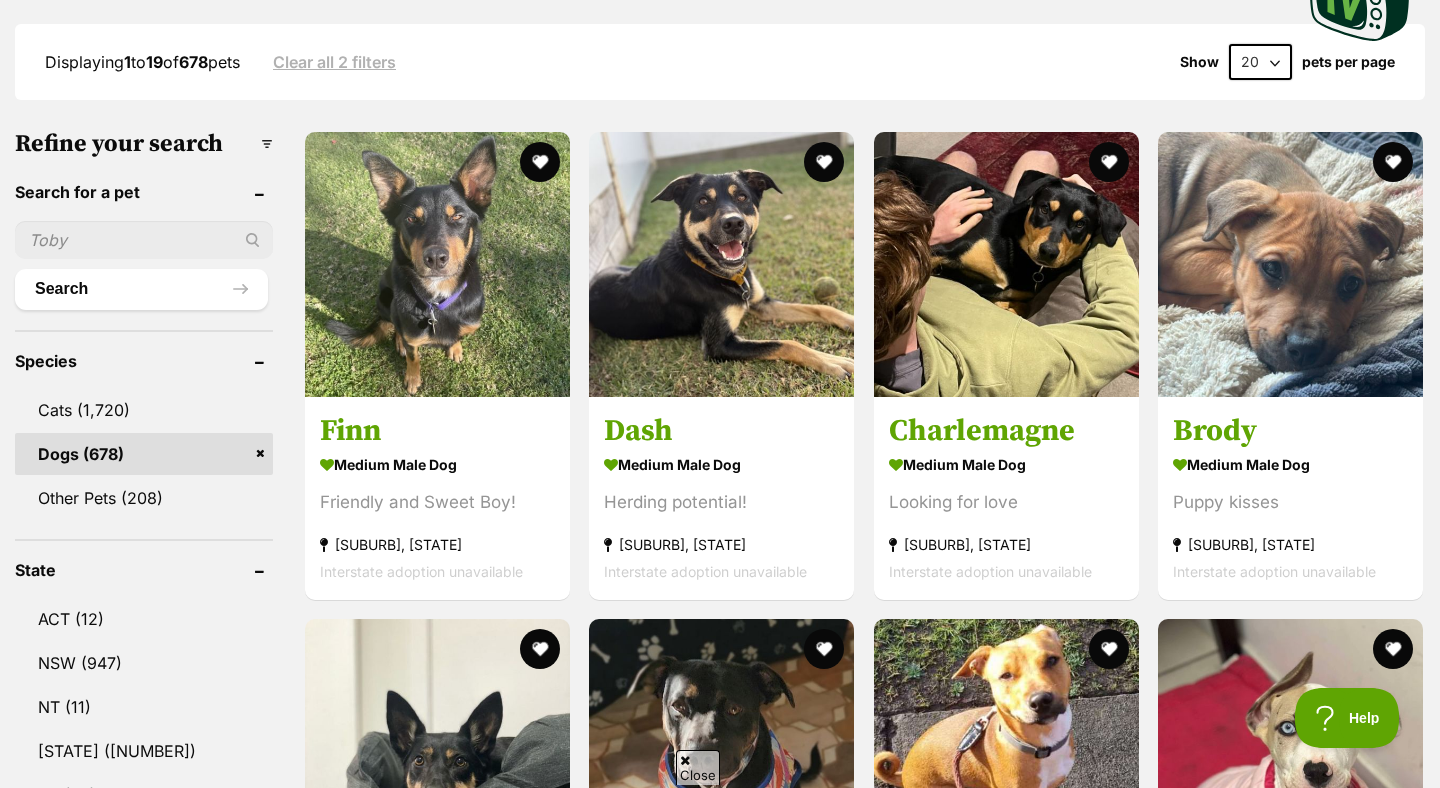click on "Refine your search
Search for a pet
Search
Species
Cats ([NUMBER])
Dogs ([NUMBER])
Other Pets ([NUMBER])
State
ACT ([NUMBER])
NSW ([NUMBER])
NT ([NUMBER])
QLD ([NUMBER])
SA ([NUMBER])
TAS ([NUMBER])
VIC ([NUMBER])
WA ([NUMBER])
Include pets available for interstate adoption
Pets near me within
10km
25km
50km
100km
250km
50km
of
Update
Pets near me within
10km
25km
50km
100km
250km
50km
of
Update
Gender
Male ([NUMBER])
Female ([NUMBER])
Size
Small ([NUMBER])
Medium ([NUMBER])
Large ([NUMBER])
Age
Puppy ([NUMBER])
Adult ([NUMBER])
Senior ([NUMBER])
About my home
I have kids under 5 years old ([NUMBER])
I have kids under 12 years old ([NUMBER])
I have resident dogs ([NUMBER])
I have resident cats ([NUMBER])
Pets will be alone during work hours ([NUMBER])" at bounding box center (720, 1687) 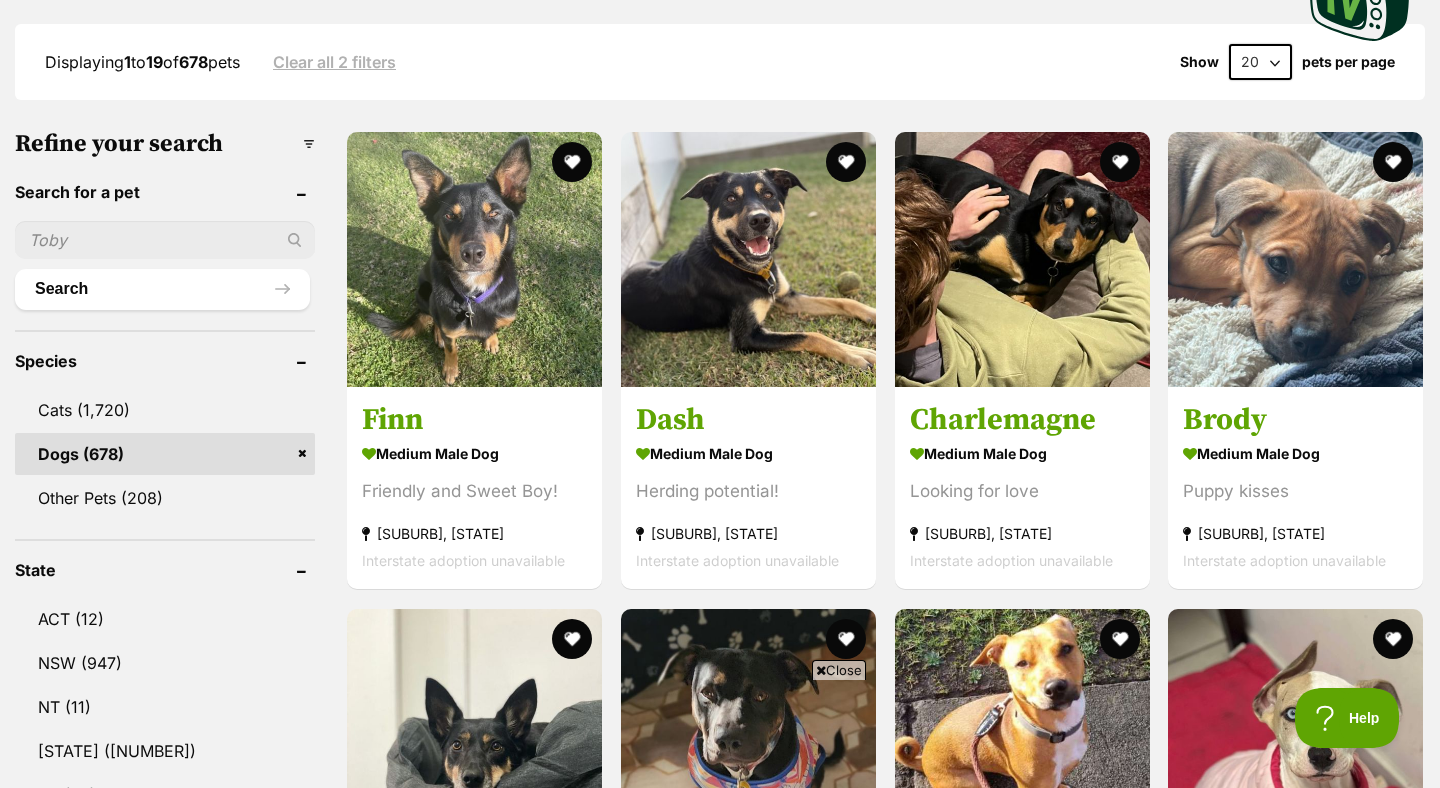 scroll, scrollTop: 0, scrollLeft: 0, axis: both 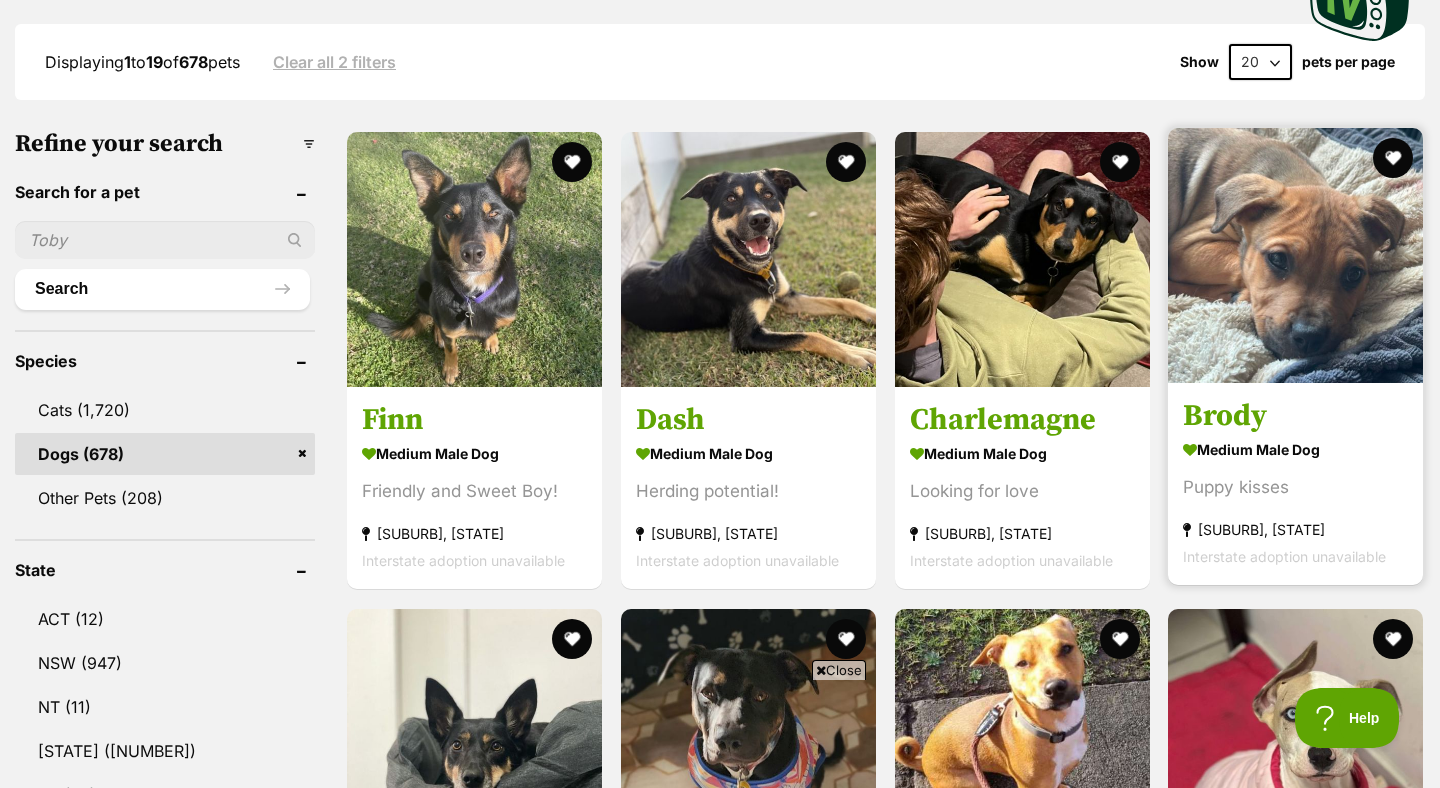 click on "Brody" at bounding box center (1295, 417) 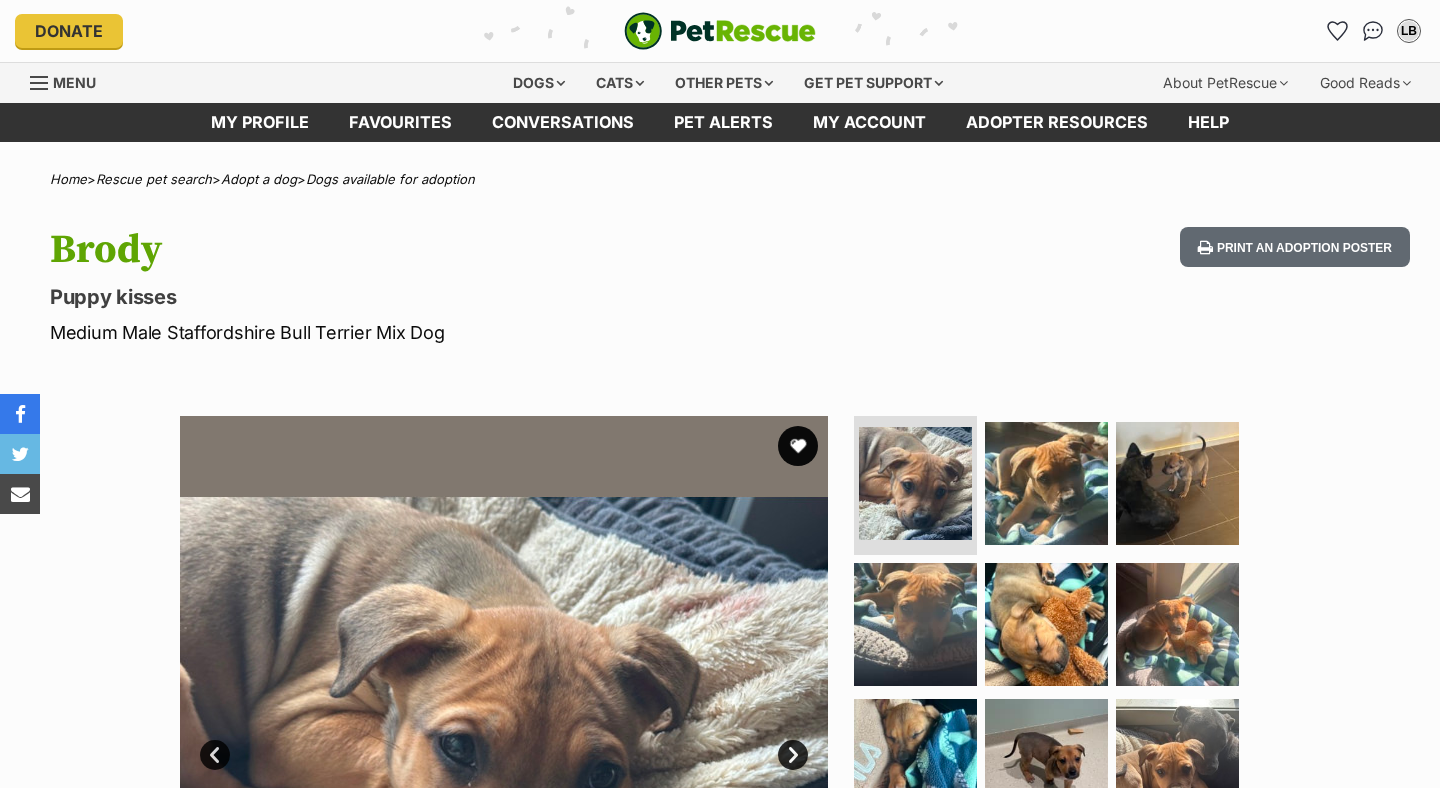 scroll, scrollTop: 0, scrollLeft: 0, axis: both 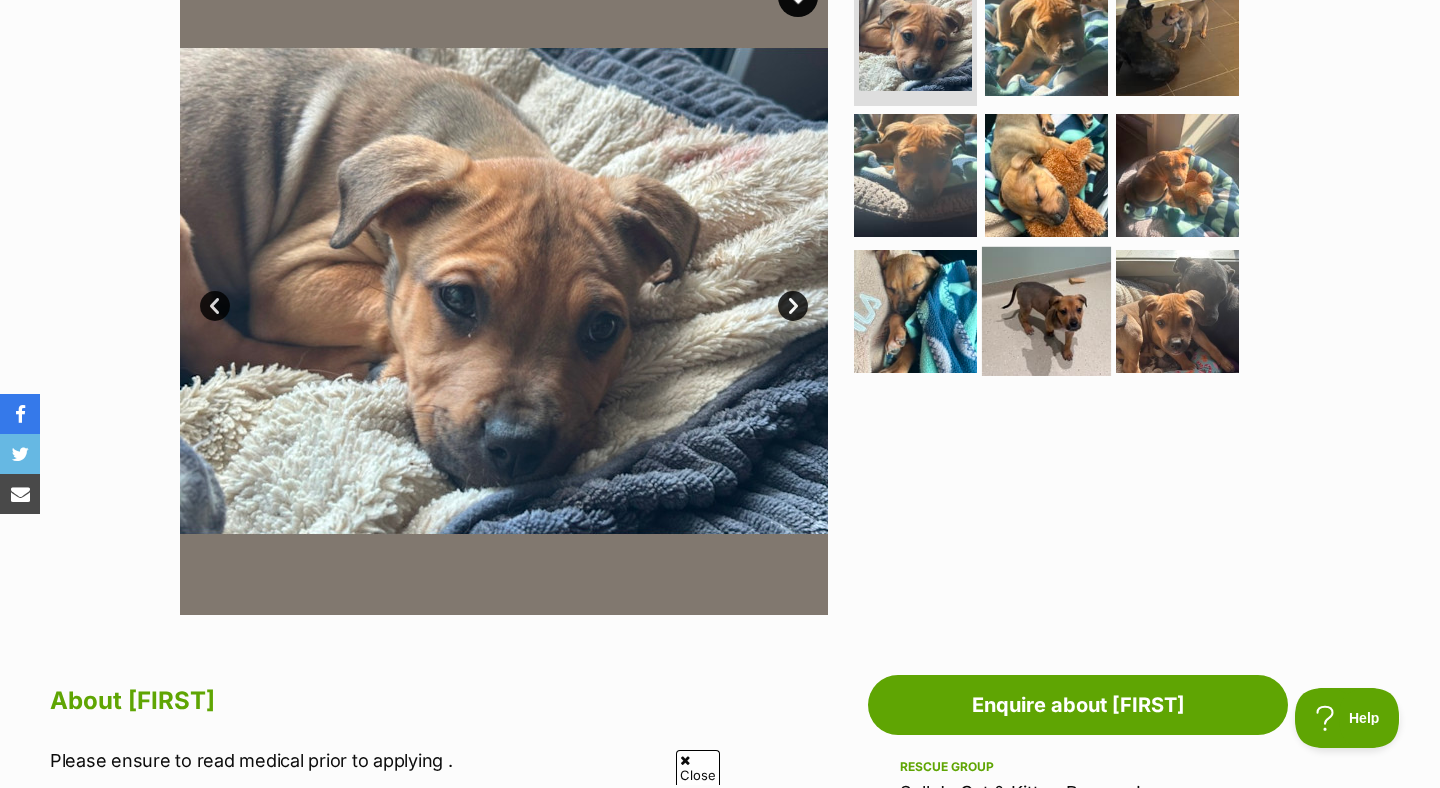 click at bounding box center (1046, 311) 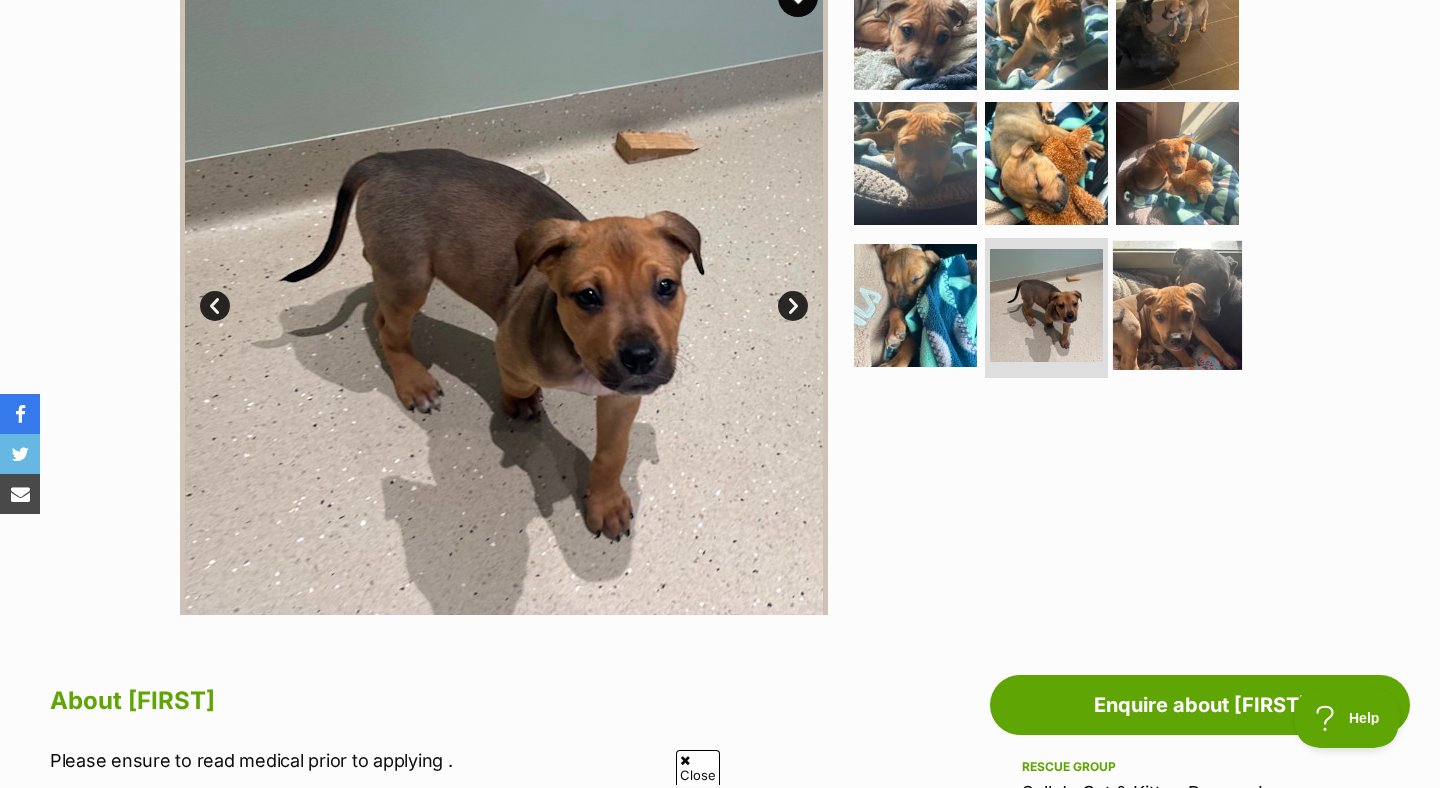 scroll, scrollTop: 0, scrollLeft: 0, axis: both 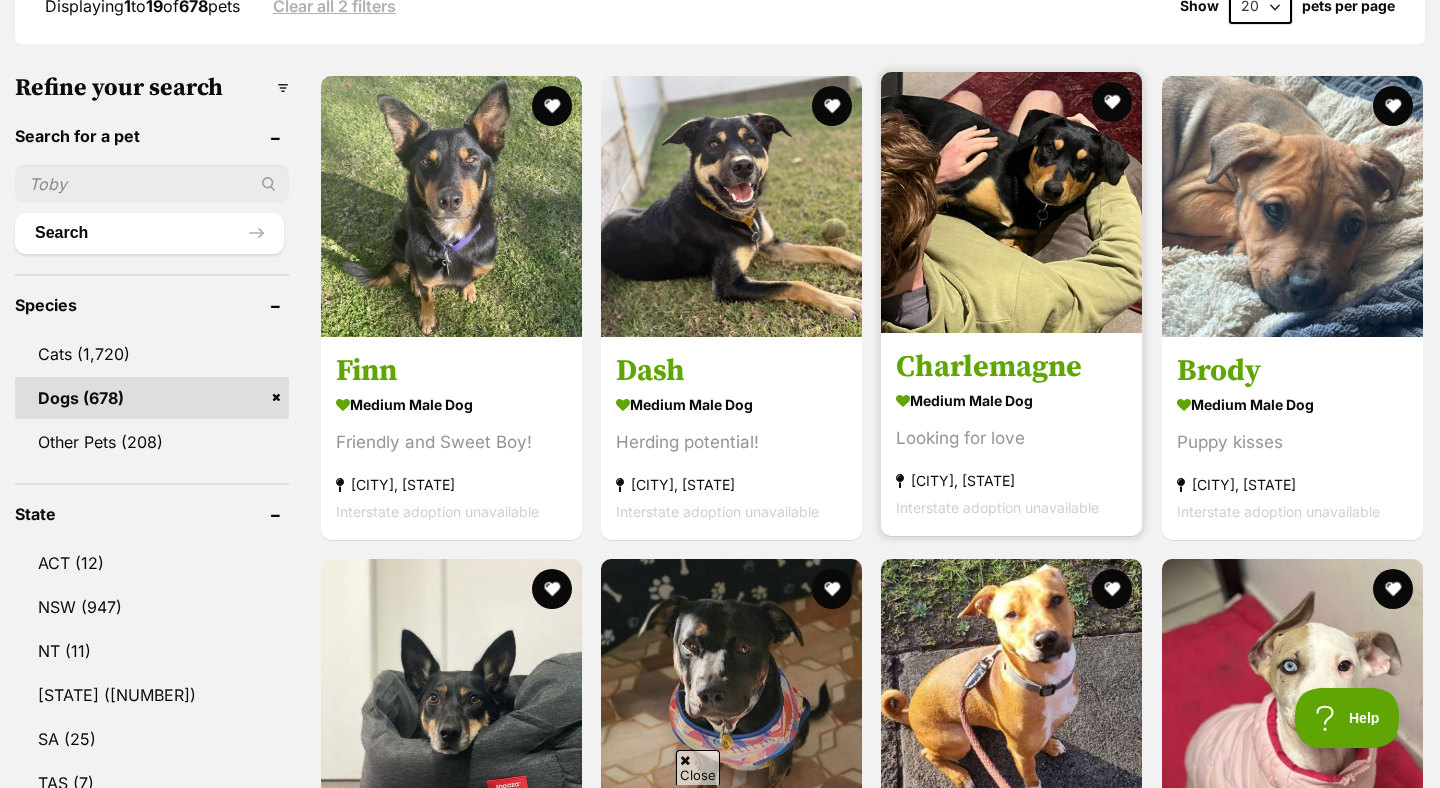 click at bounding box center [1011, 202] 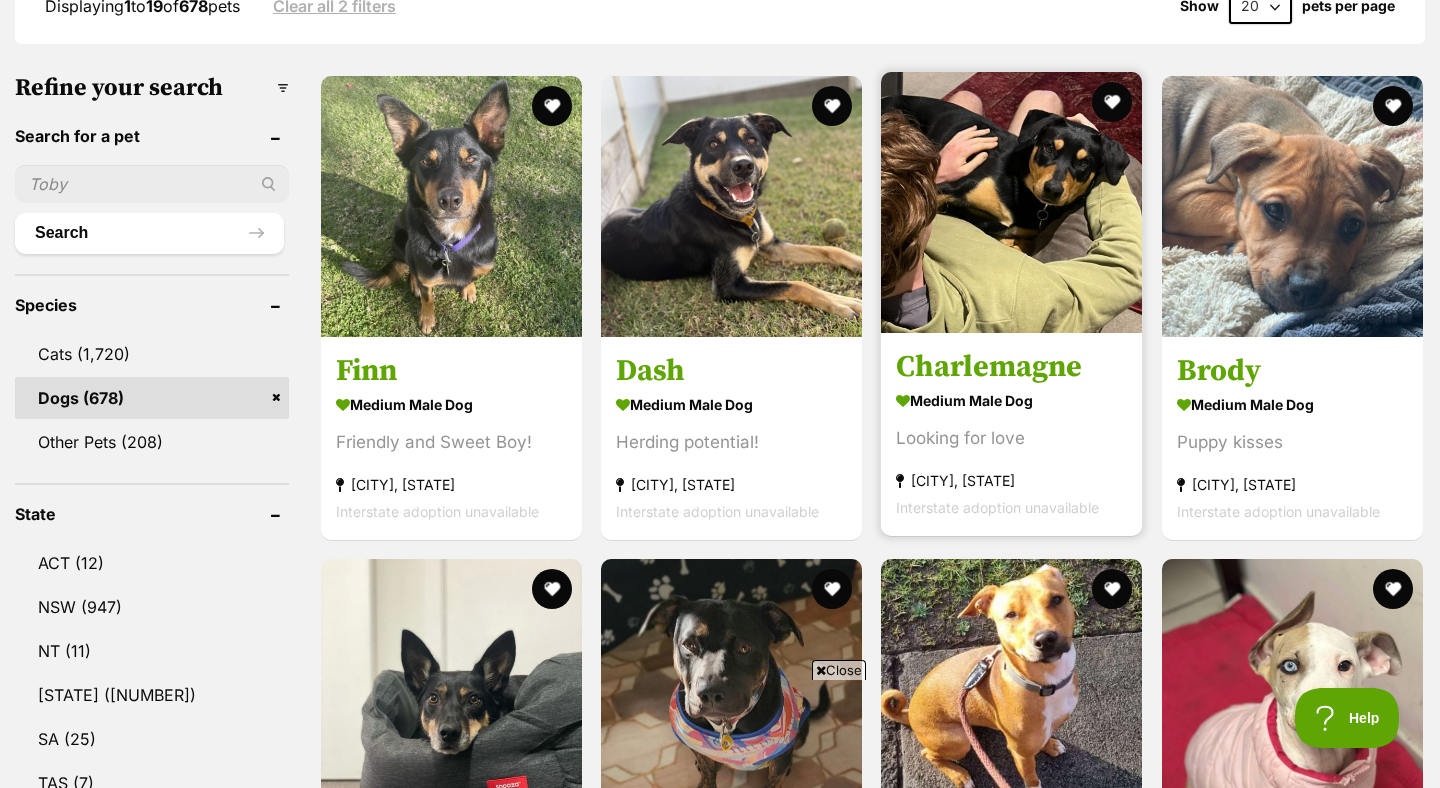 scroll, scrollTop: 0, scrollLeft: 0, axis: both 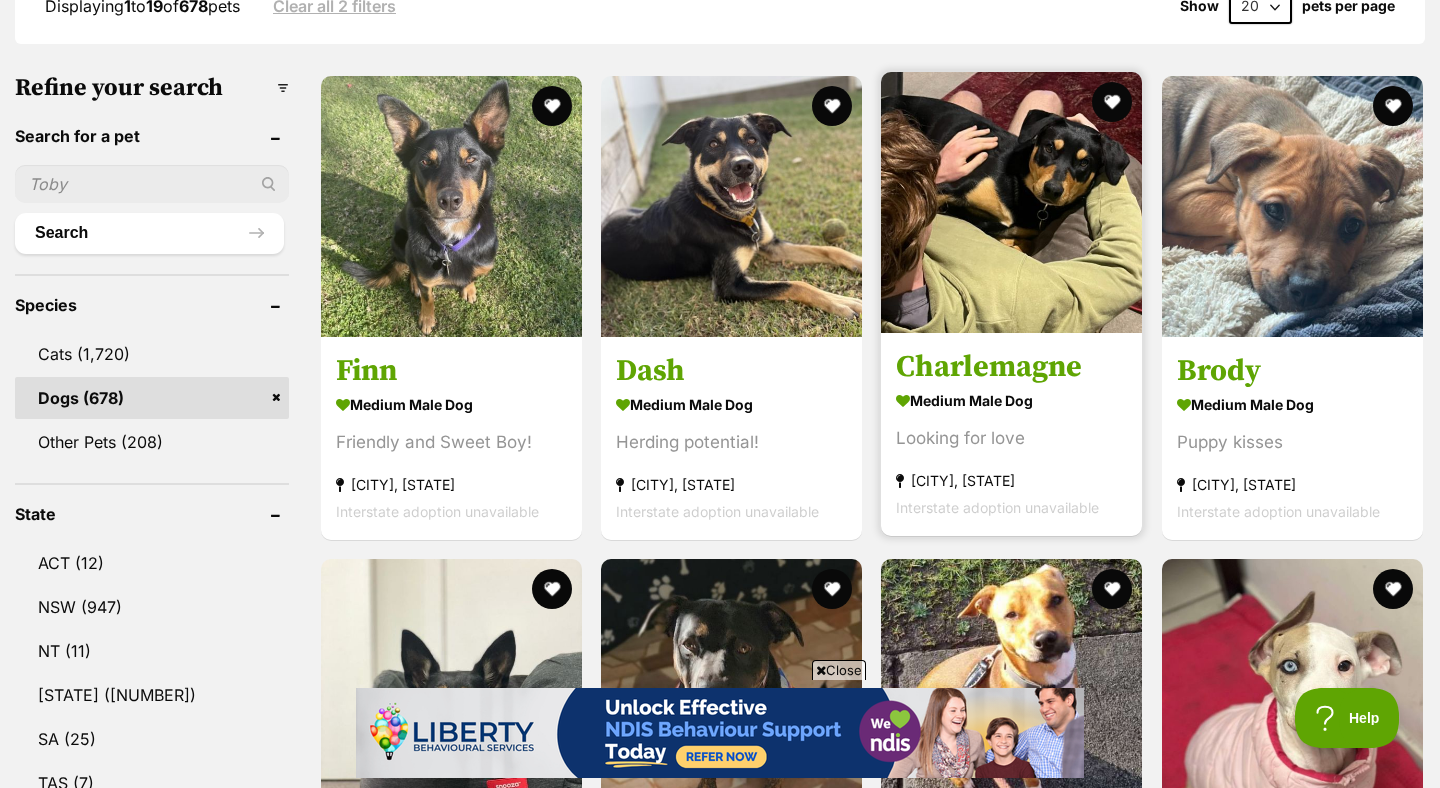 click on "Charlemagne" at bounding box center [1011, 367] 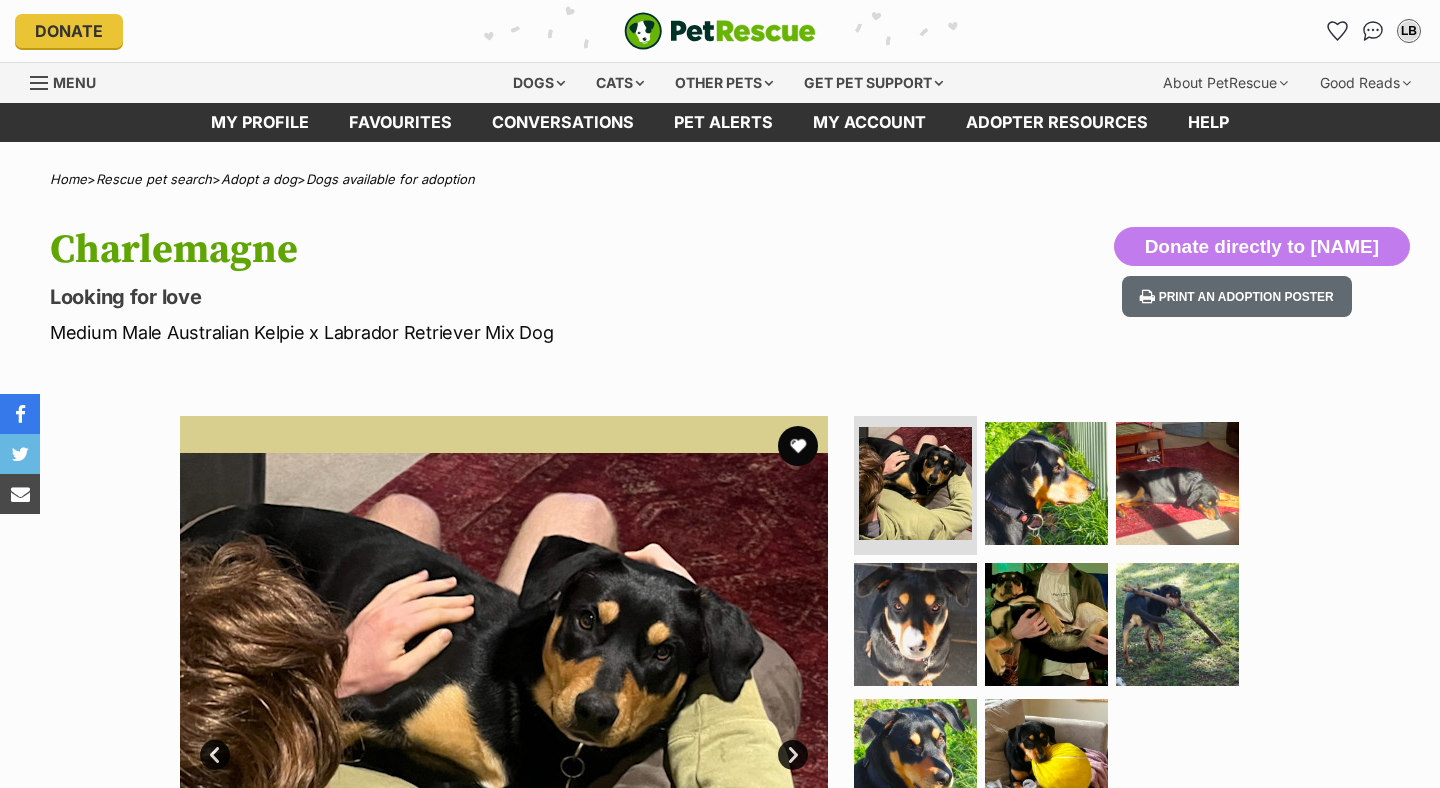 scroll, scrollTop: 0, scrollLeft: 0, axis: both 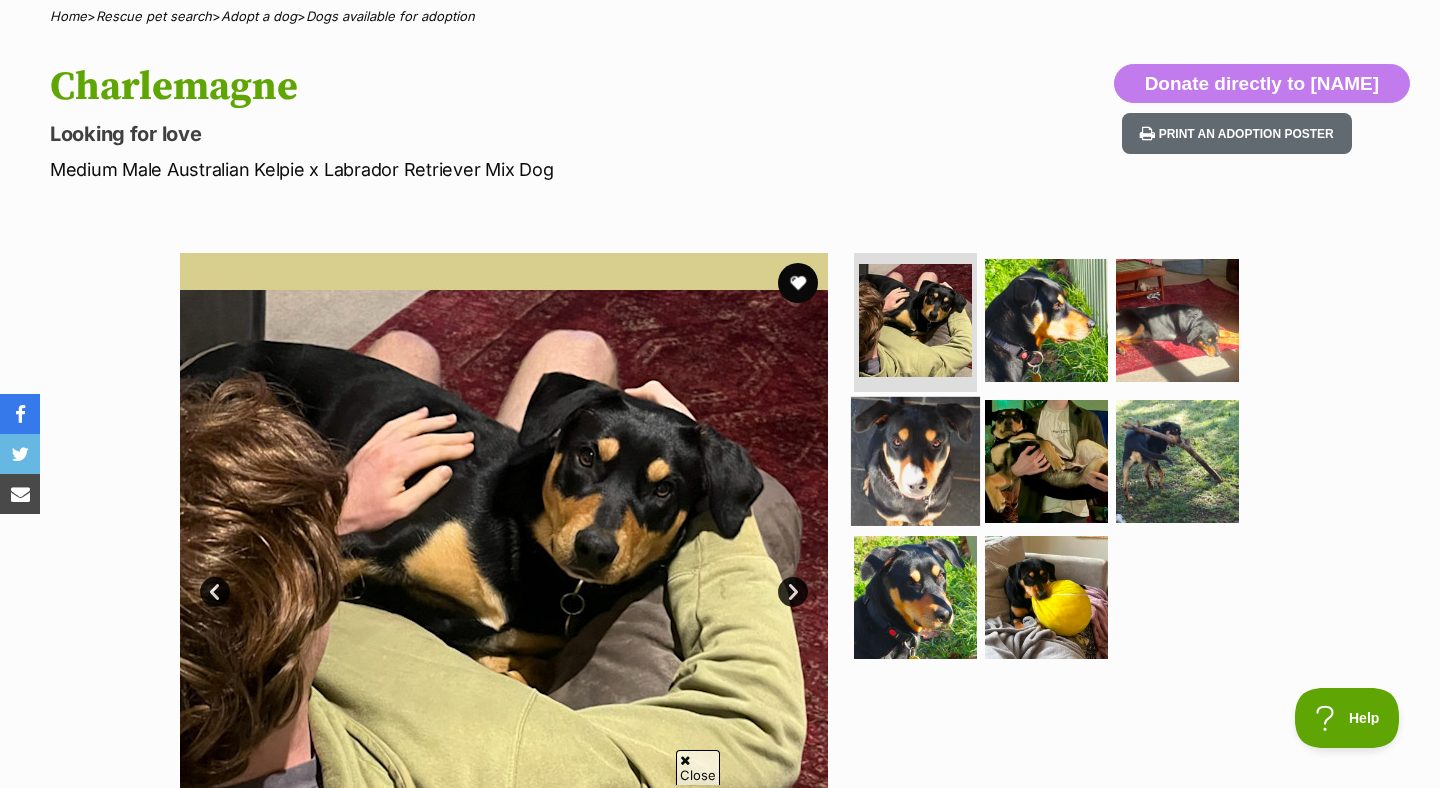 click at bounding box center [915, 461] 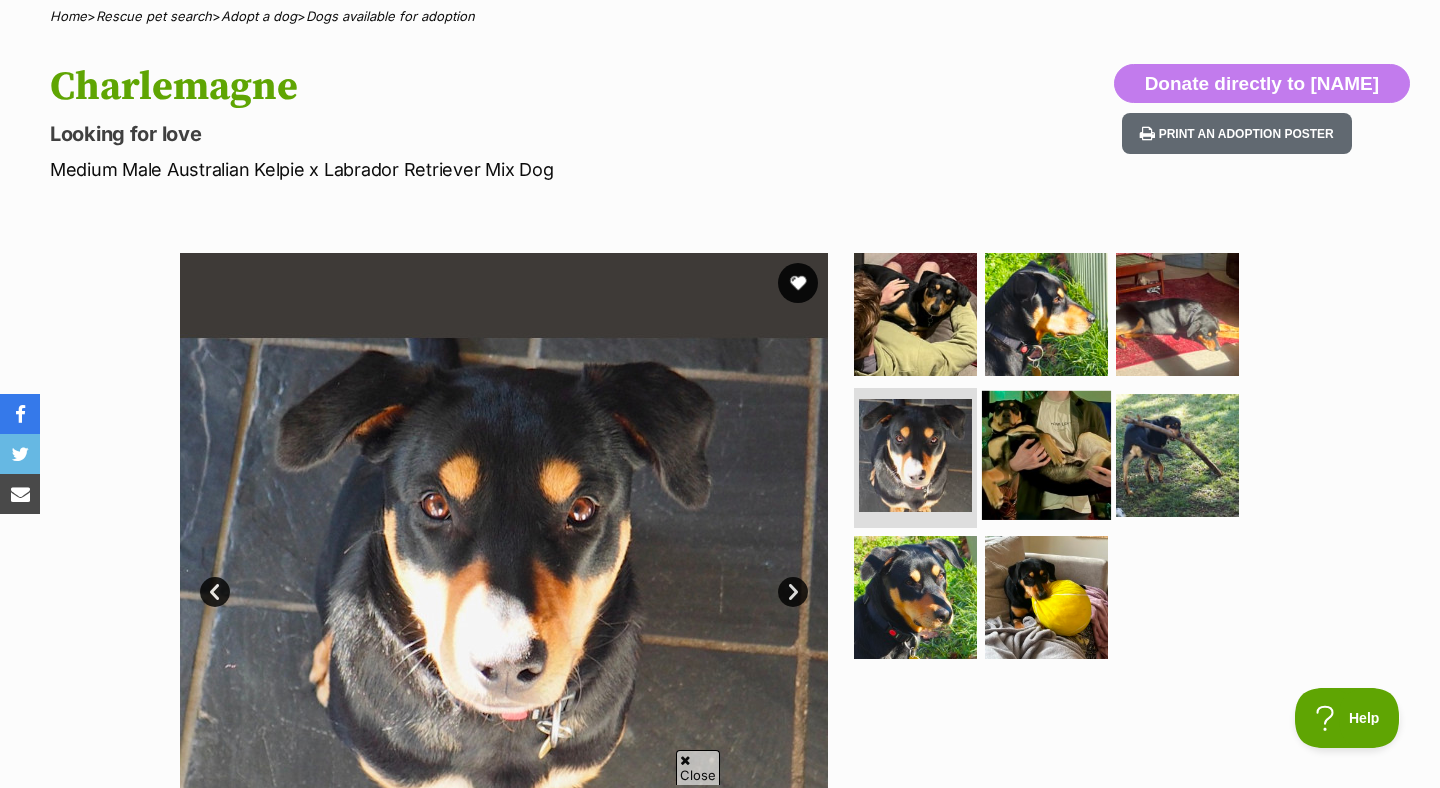 click at bounding box center [1046, 455] 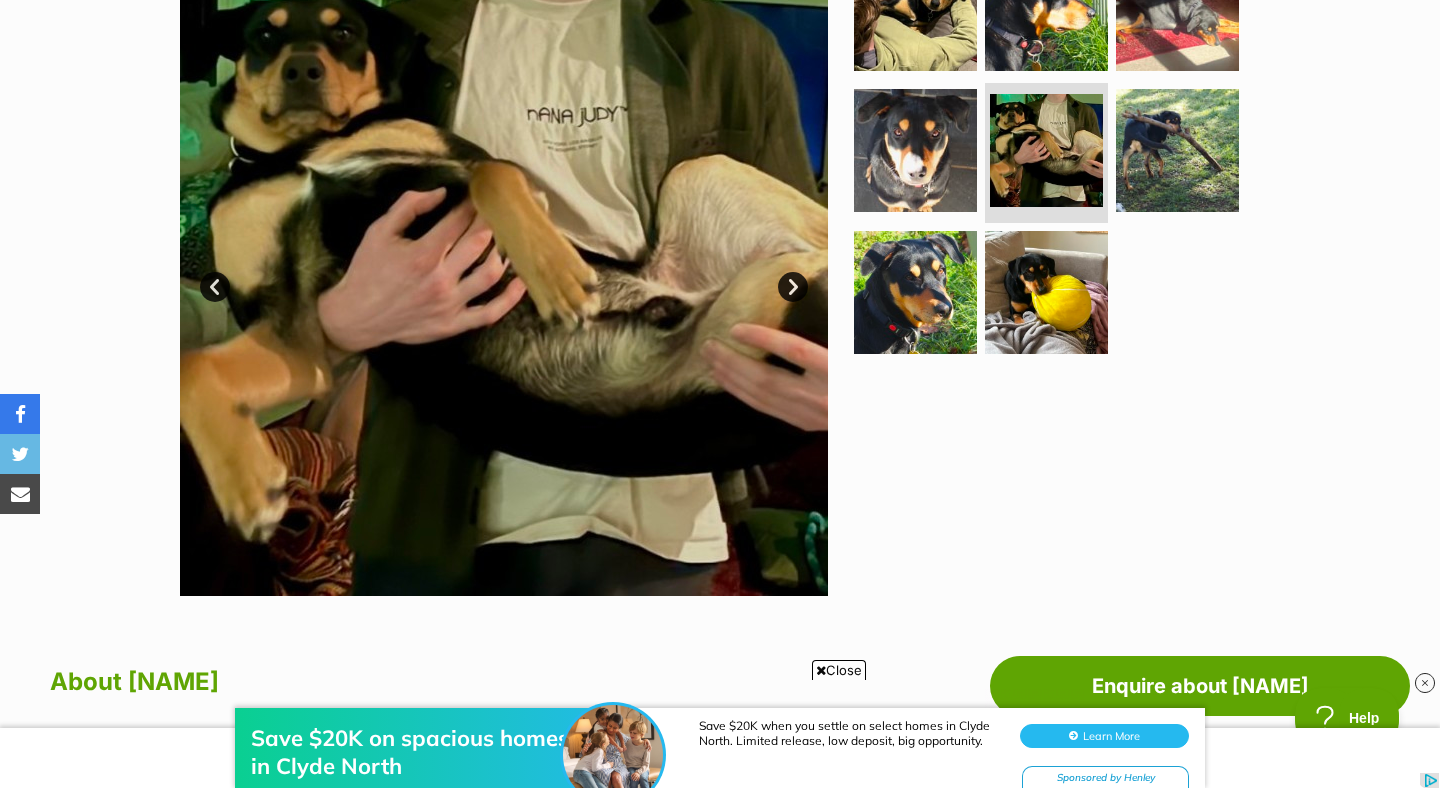 scroll, scrollTop: 549, scrollLeft: 0, axis: vertical 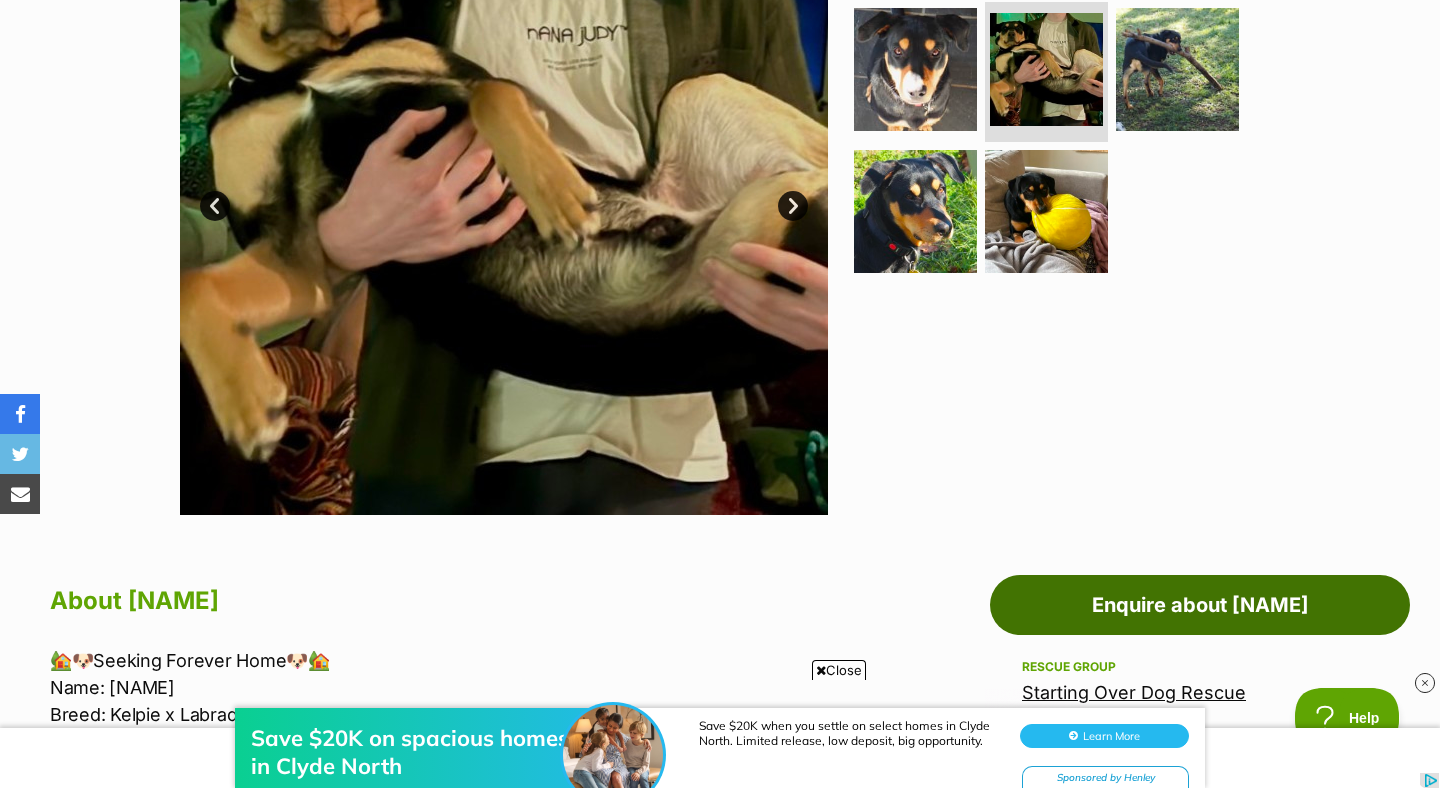 click on "Enquire about [PERSON]" at bounding box center (1200, 605) 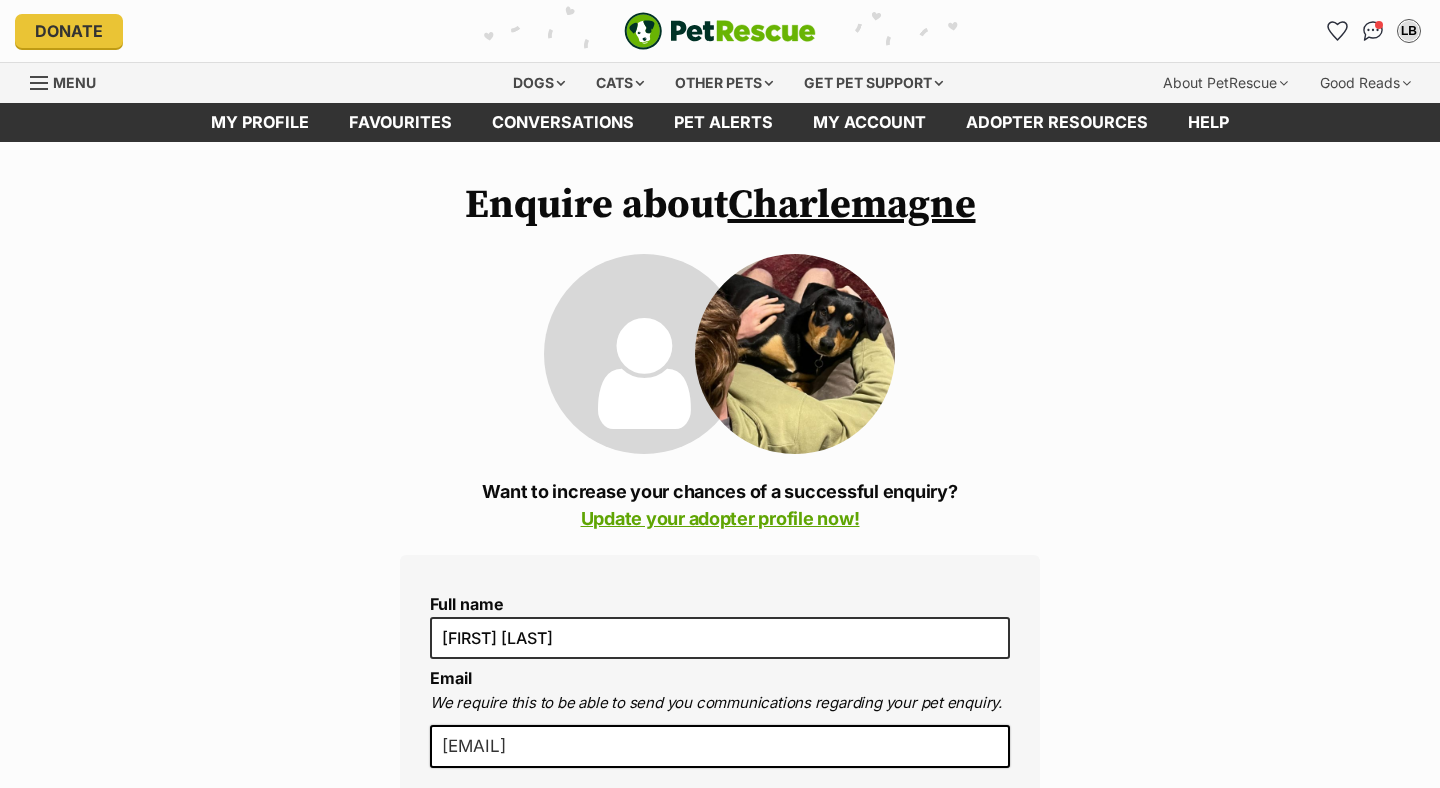 scroll, scrollTop: 0, scrollLeft: 0, axis: both 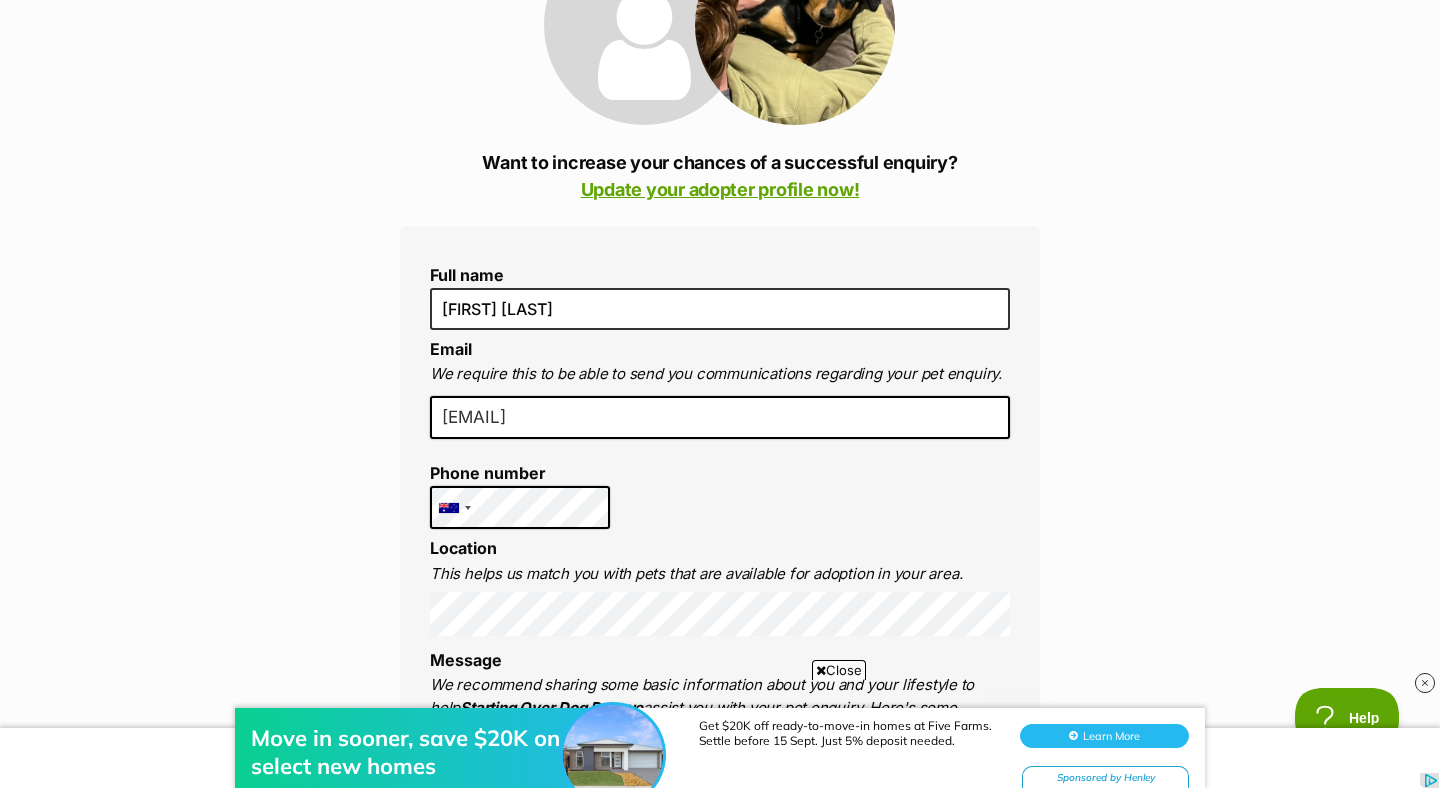click on "Move in sooner, save $20K on select new homes
Get $20K off ready-to-move-in homes at Five Farms. Settle before 15 Sept. Just 5% deposit needed.
Learn More
Sponsored by Henley" at bounding box center [720, 728] 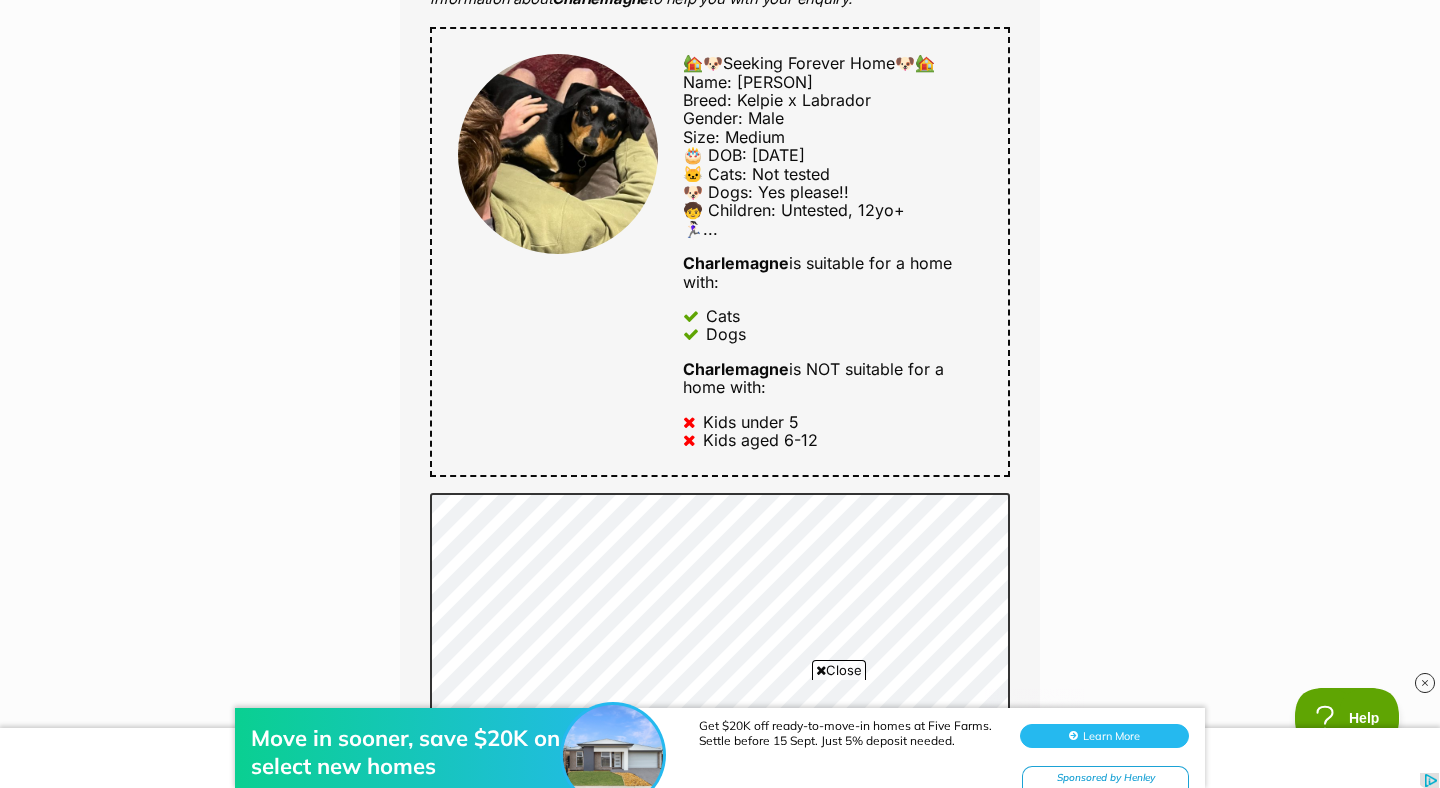 scroll, scrollTop: 1084, scrollLeft: 0, axis: vertical 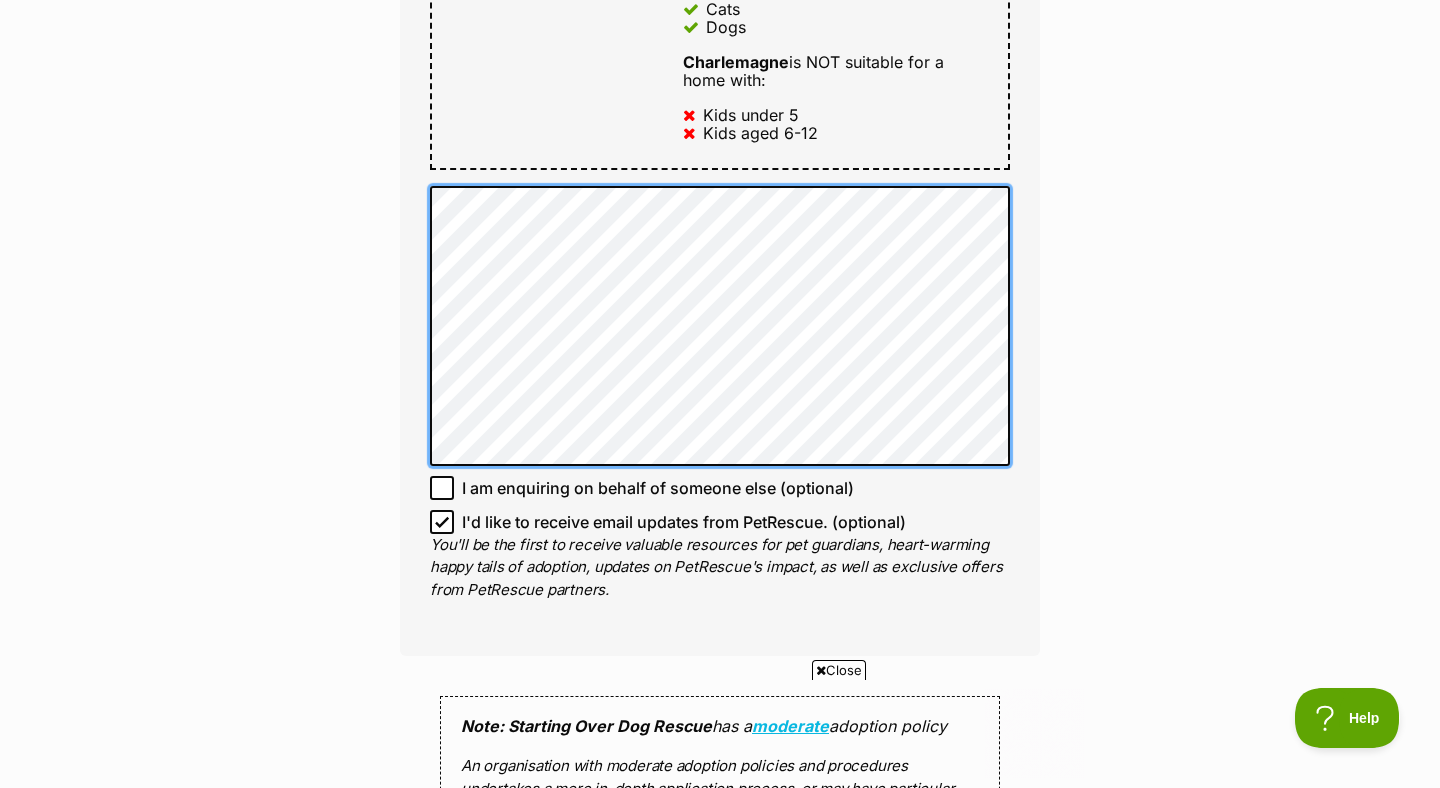 click on "Full name Leila Beggs
Email
We require this to be able to send you communications regarding your pet enquiry.
beggsleila5@gmail.com
Phone number United States +1 United Kingdom +44 Afghanistan (‫افغانستان‬‎) +93 Albania (Shqipëri) +355 Algeria (‫الجزائر‬‎) +213 American Samoa +1684 Andorra +376 Angola +244 Anguilla +1264 Antigua and Barbuda +1268 Argentina +54 Armenia (Հայաստան) +374 Aruba +297 Australia +61 Austria (Österreich) +43 Azerbaijan (Azərbaycan) +994 Bahamas +1242 Bahrain (‫البحرين‬‎) +973 Bangladesh (বাংলাদেশ) +880 Barbados +1246 Belarus (Беларусь) +375 Belgium (België) +32 Belize +501 Benin (Bénin) +229 Bermuda +1441 Bhutan (འབྲུག) +975 Bolivia +591 Bosnia and Herzegovina (Босна и Херцеговина) +387 Botswana +267 Brazil (Brasil) +55 British Indian Ocean Territory +246 British Virgin Islands +1284 Brunei +673 Bulgaria (България) +359 Burkina Faso +226 +257 +855 +237" at bounding box center [720, -78] 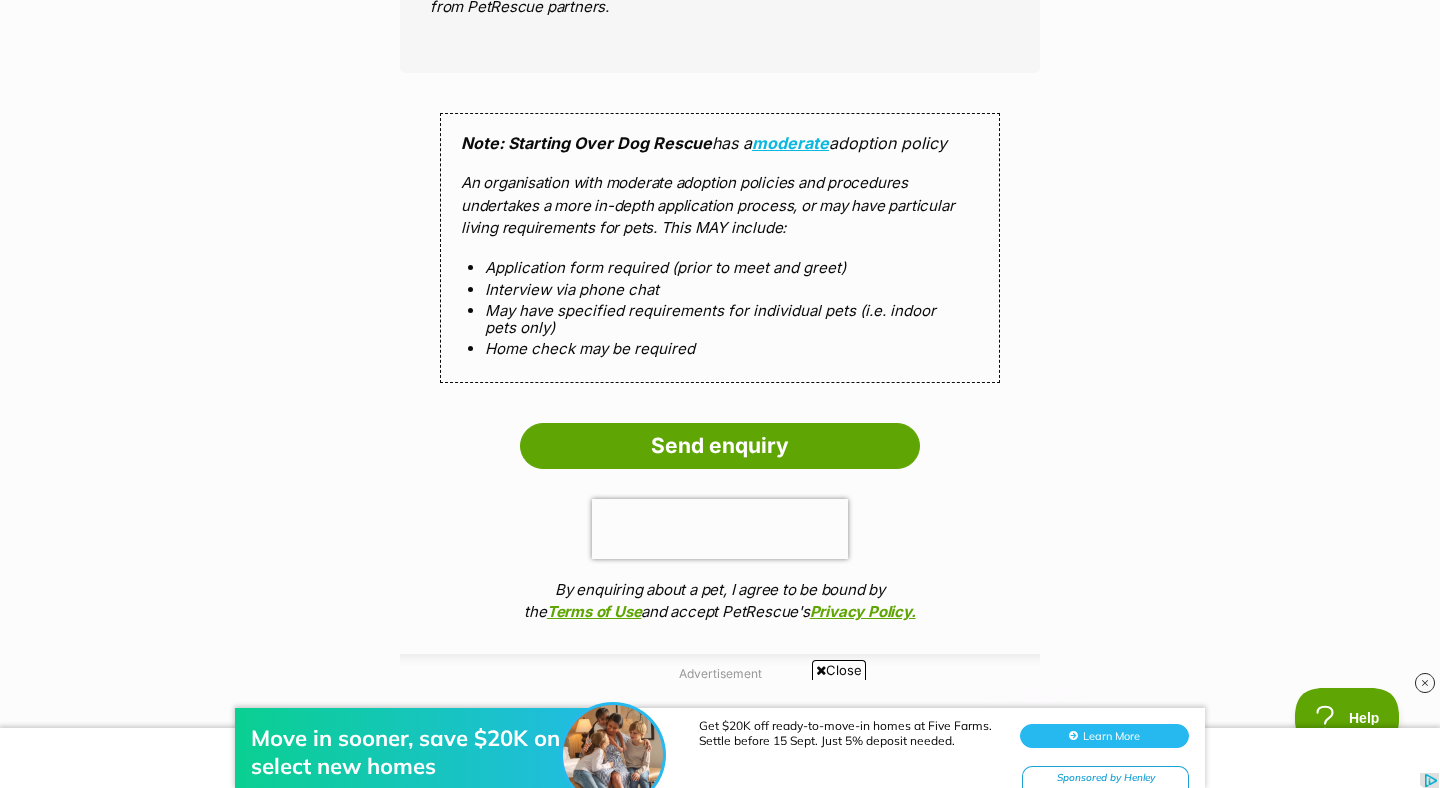 scroll, scrollTop: 2085, scrollLeft: 0, axis: vertical 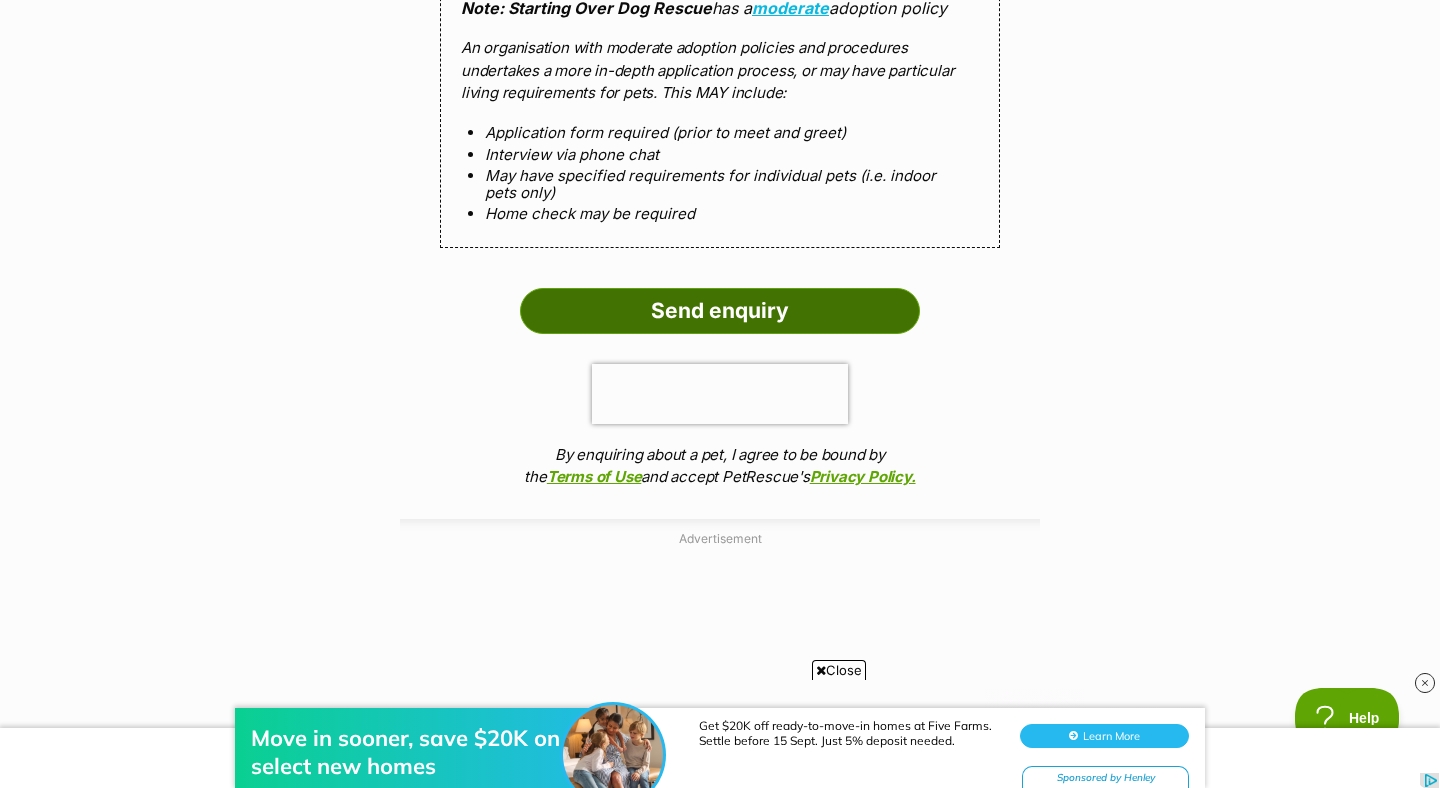 click on "Send enquiry" at bounding box center (720, 311) 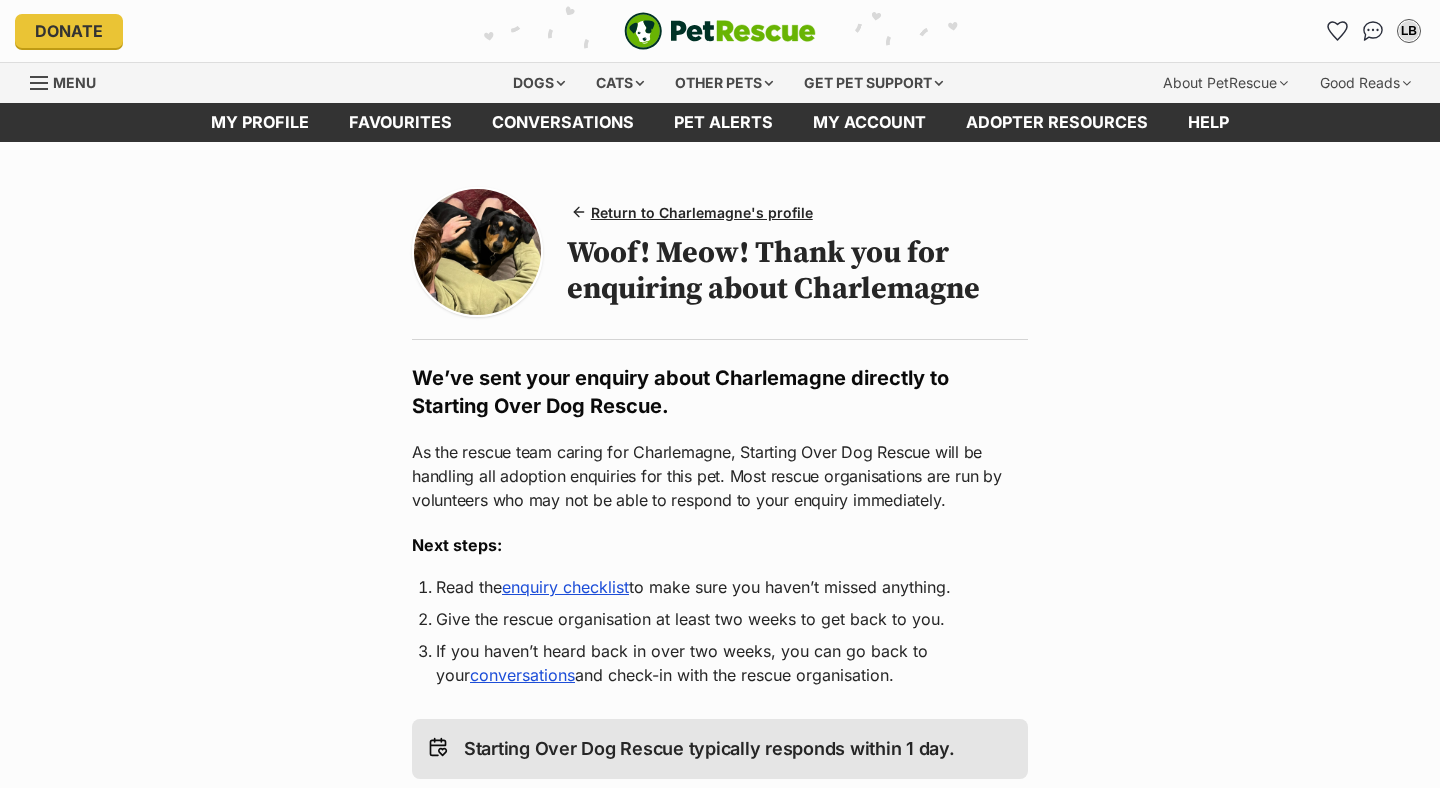 scroll, scrollTop: 0, scrollLeft: 0, axis: both 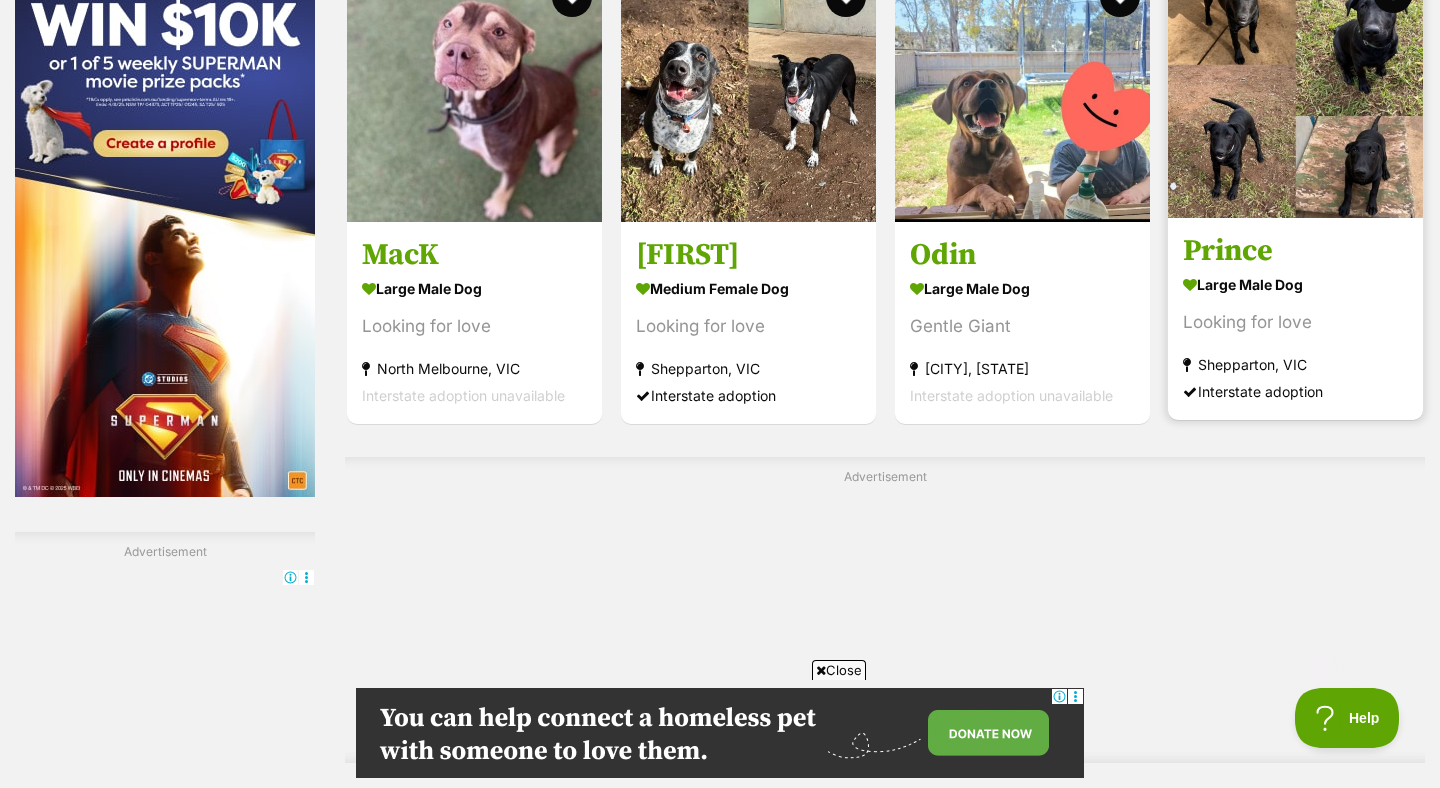 click on "large male Dog" at bounding box center [1295, 285] 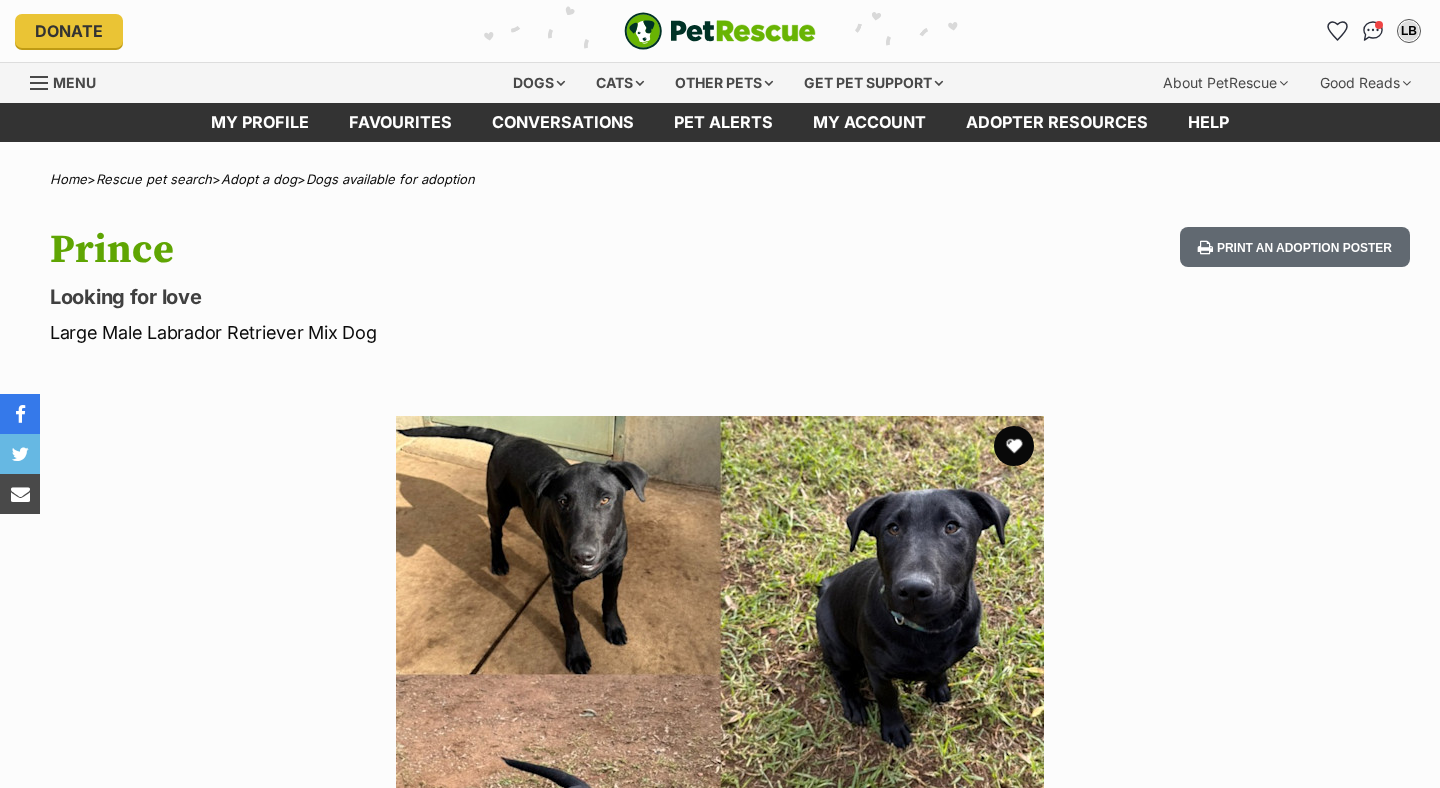 scroll, scrollTop: 0, scrollLeft: 0, axis: both 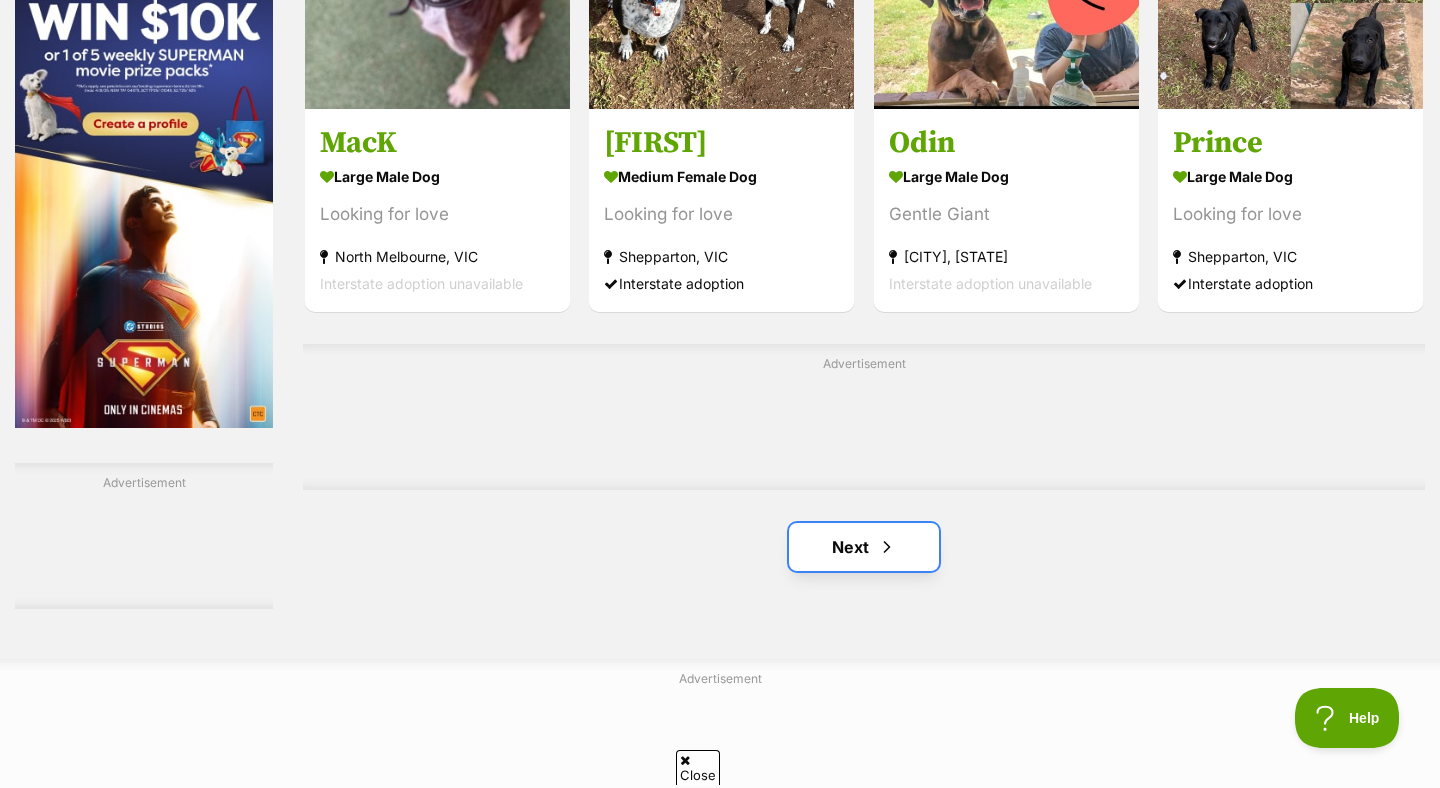 click on "Next" at bounding box center [864, 547] 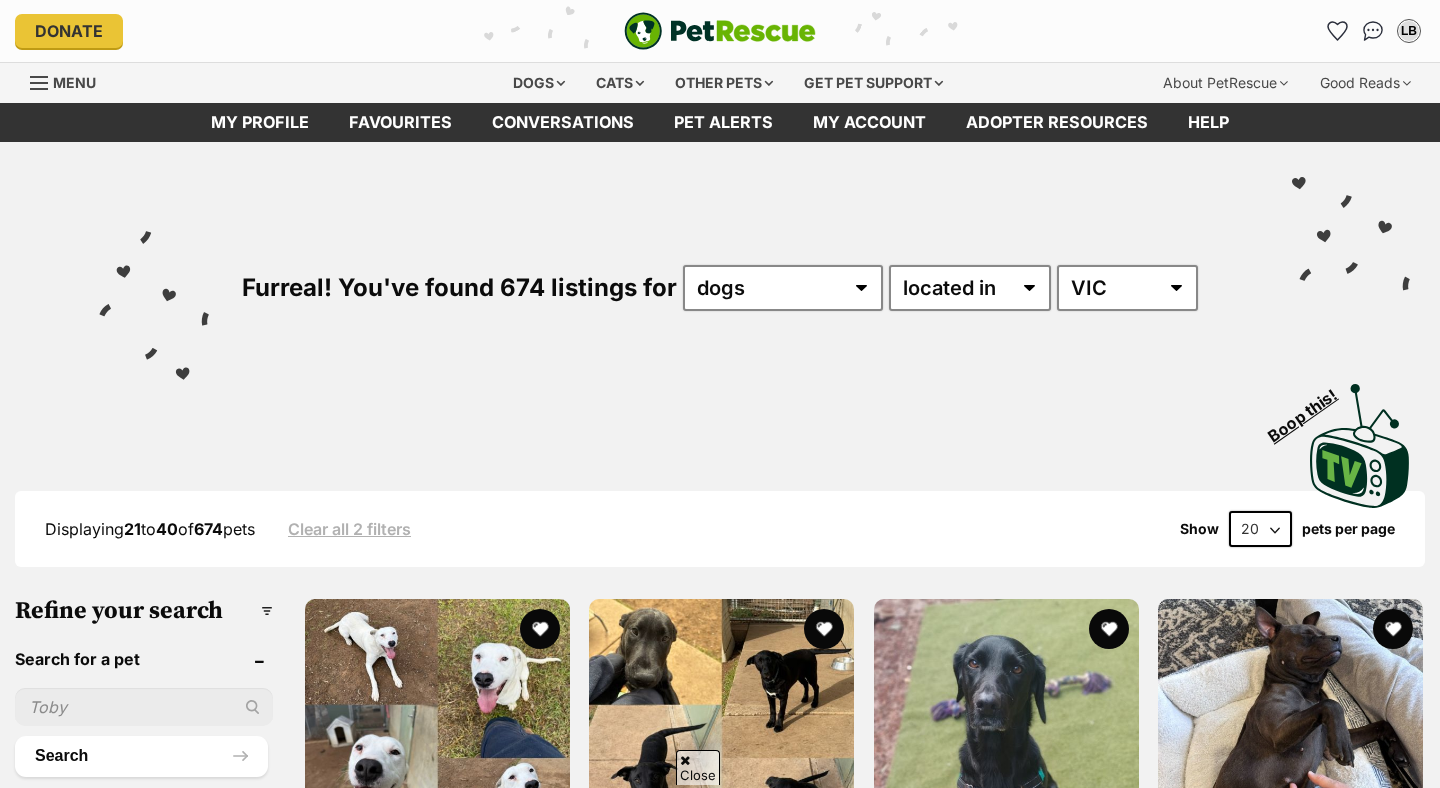 scroll, scrollTop: 395, scrollLeft: 0, axis: vertical 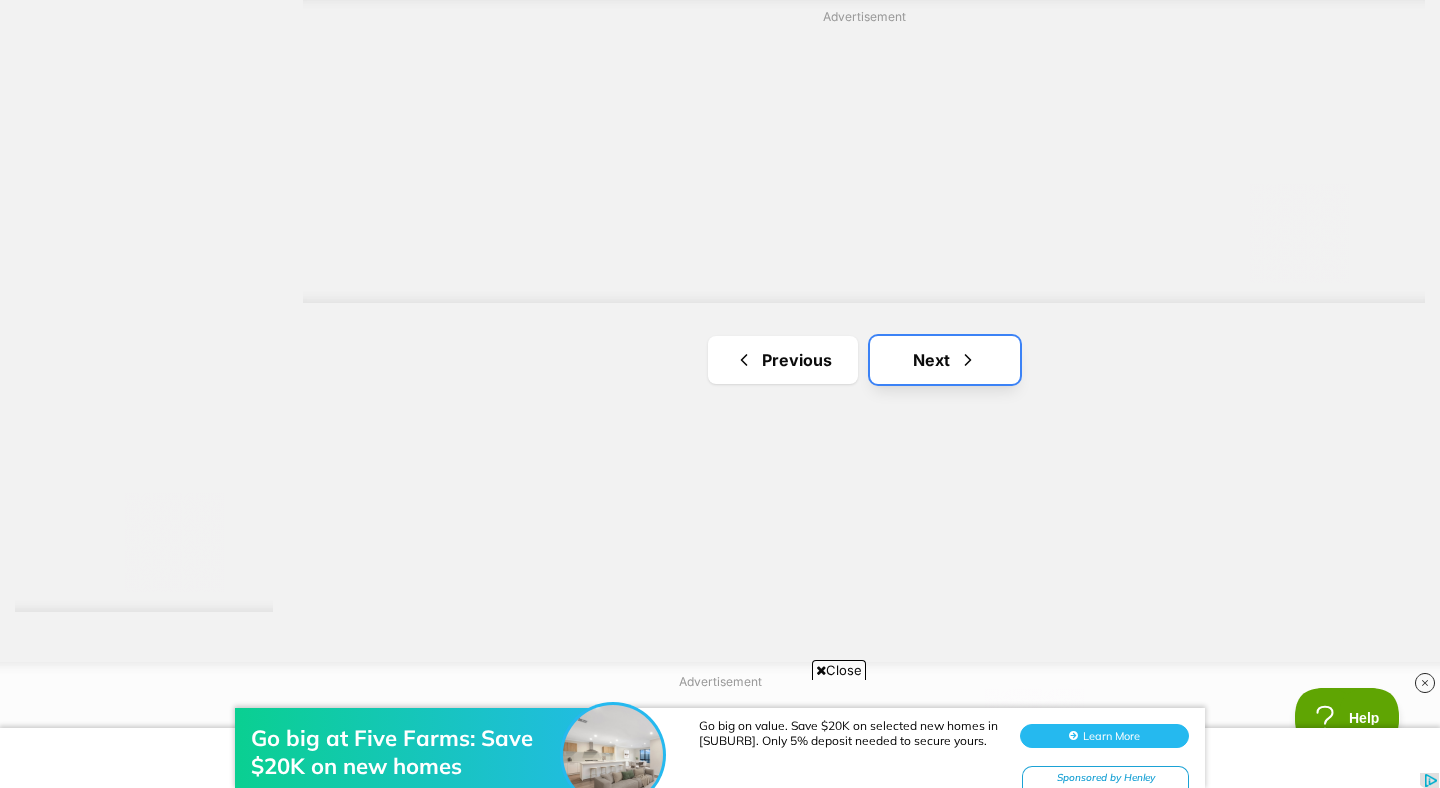 click on "Next" at bounding box center (945, 360) 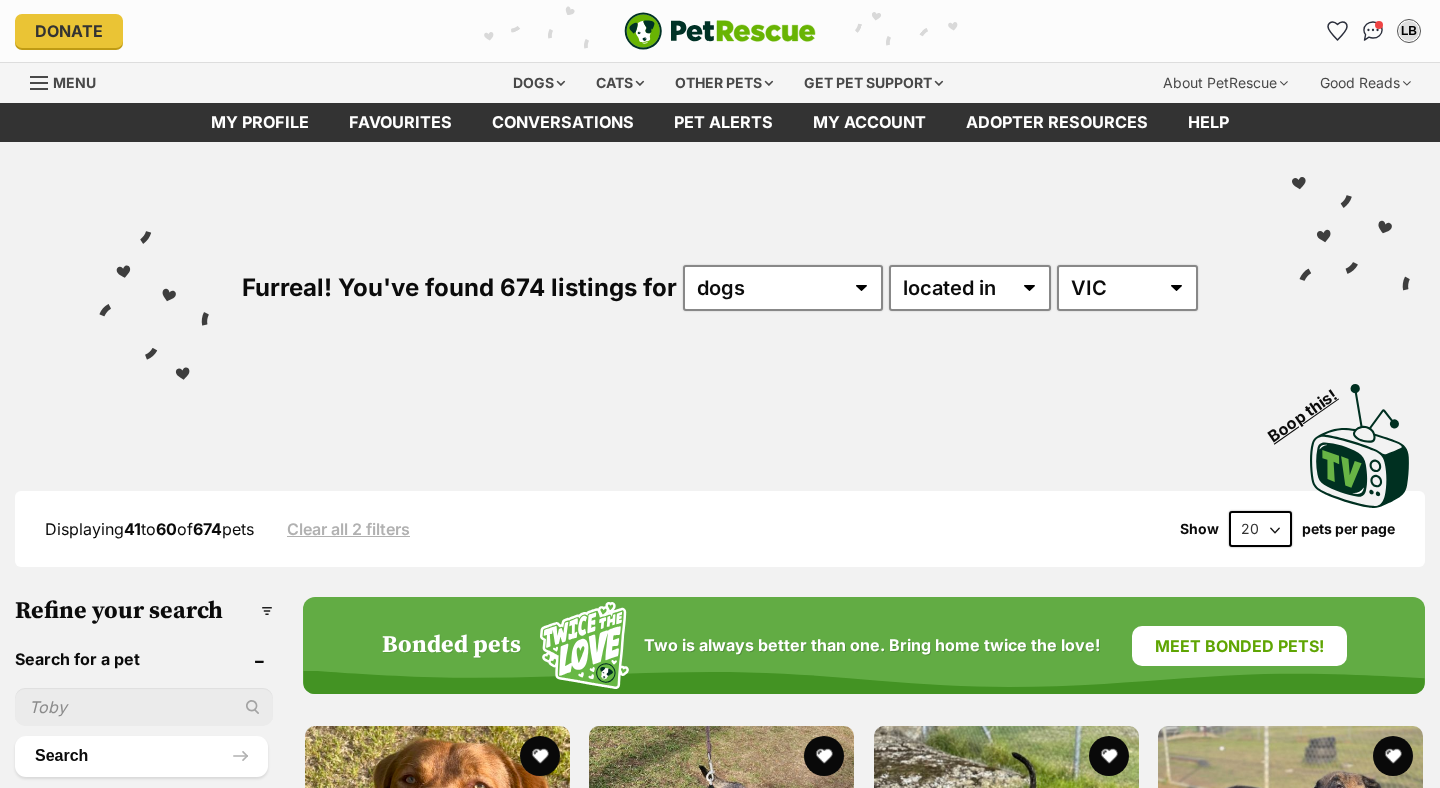 scroll, scrollTop: 0, scrollLeft: 0, axis: both 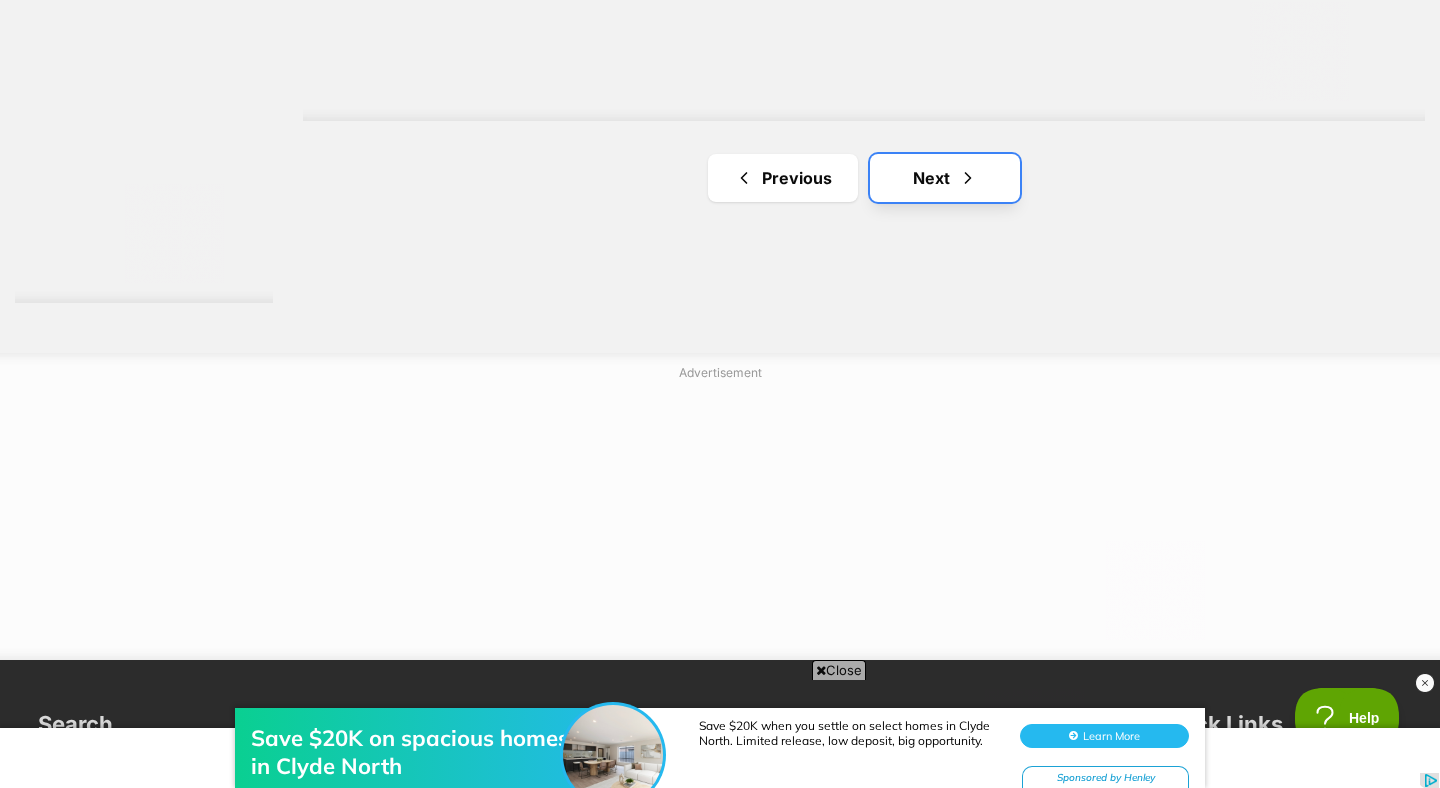 click on "Next" at bounding box center (945, 178) 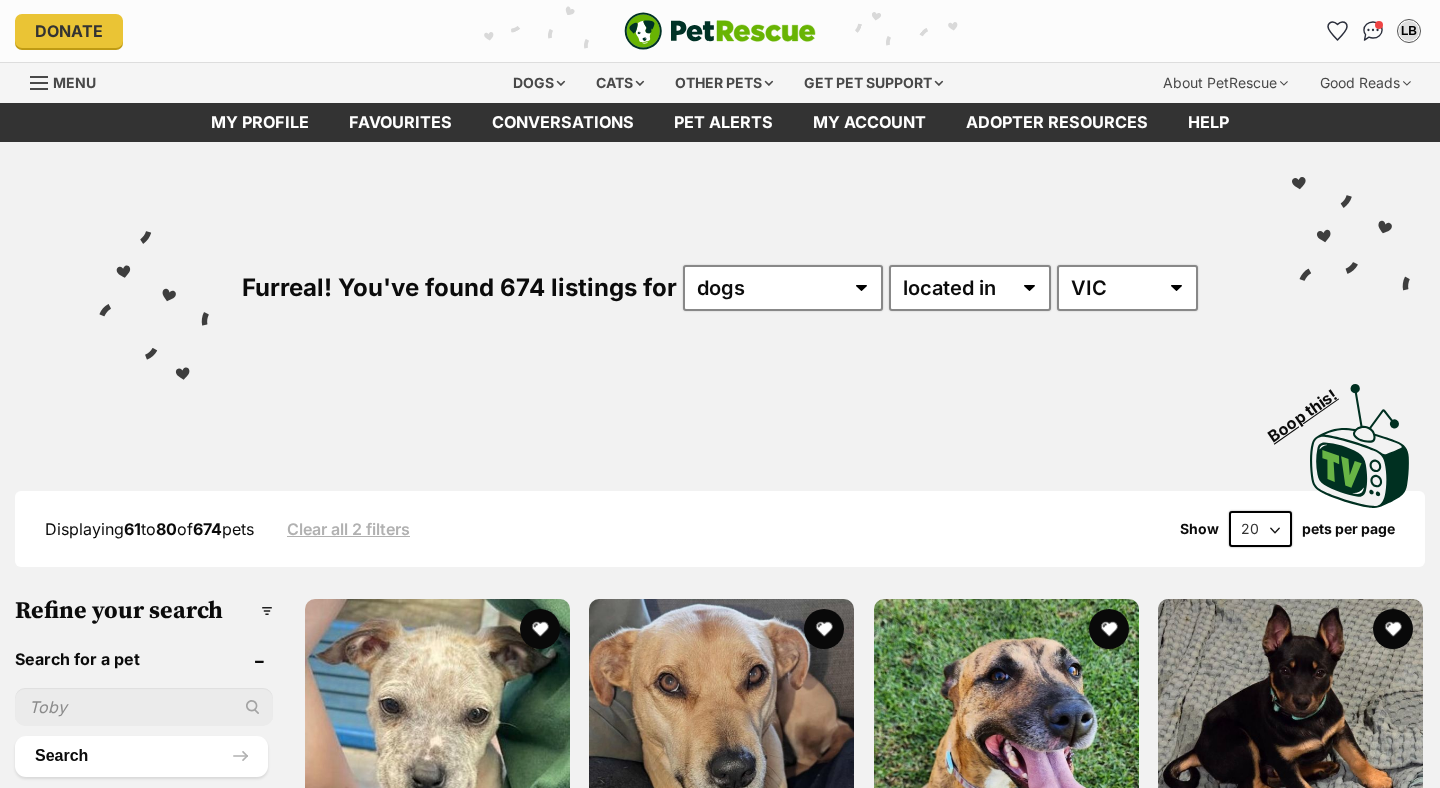 scroll, scrollTop: 0, scrollLeft: 0, axis: both 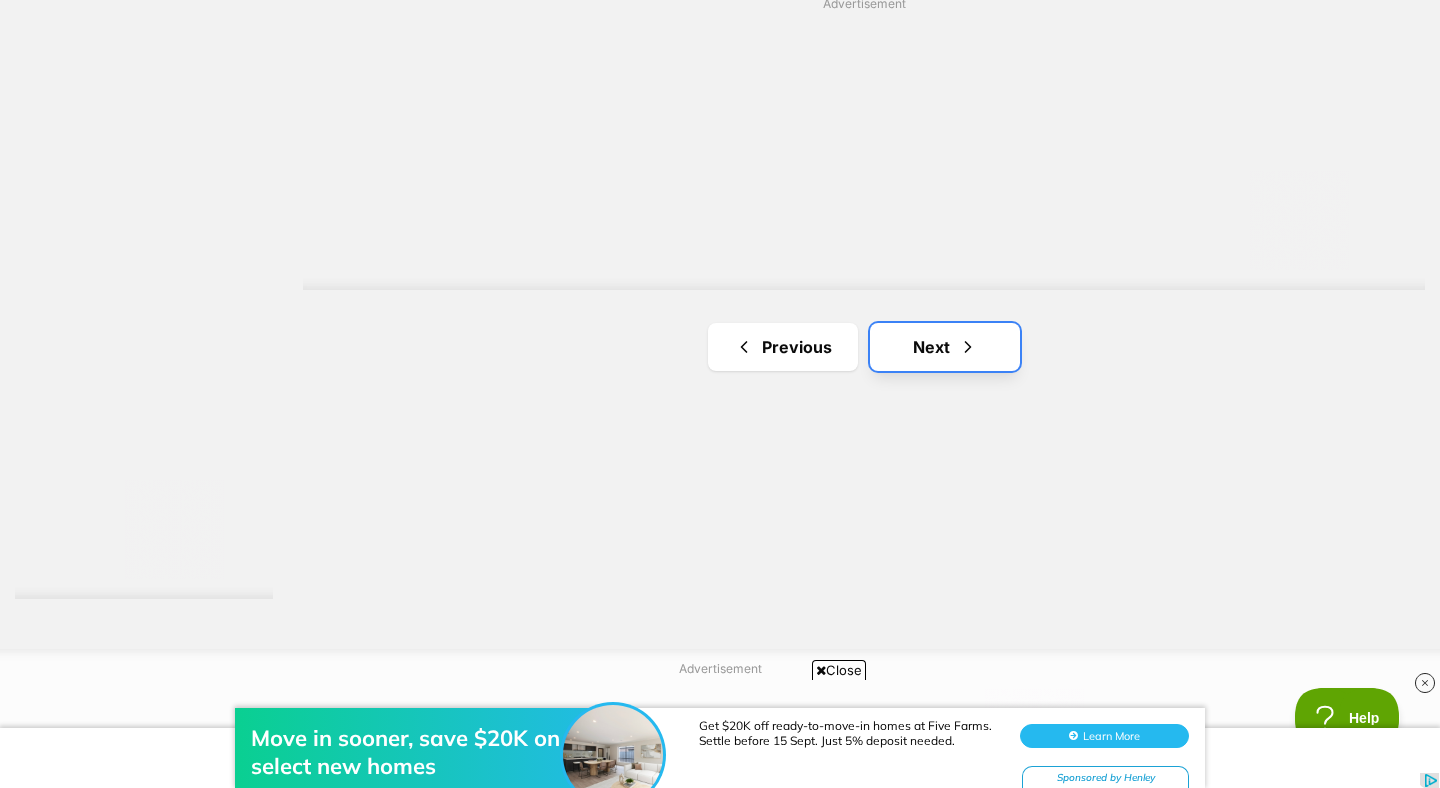 click on "Next" at bounding box center (945, 347) 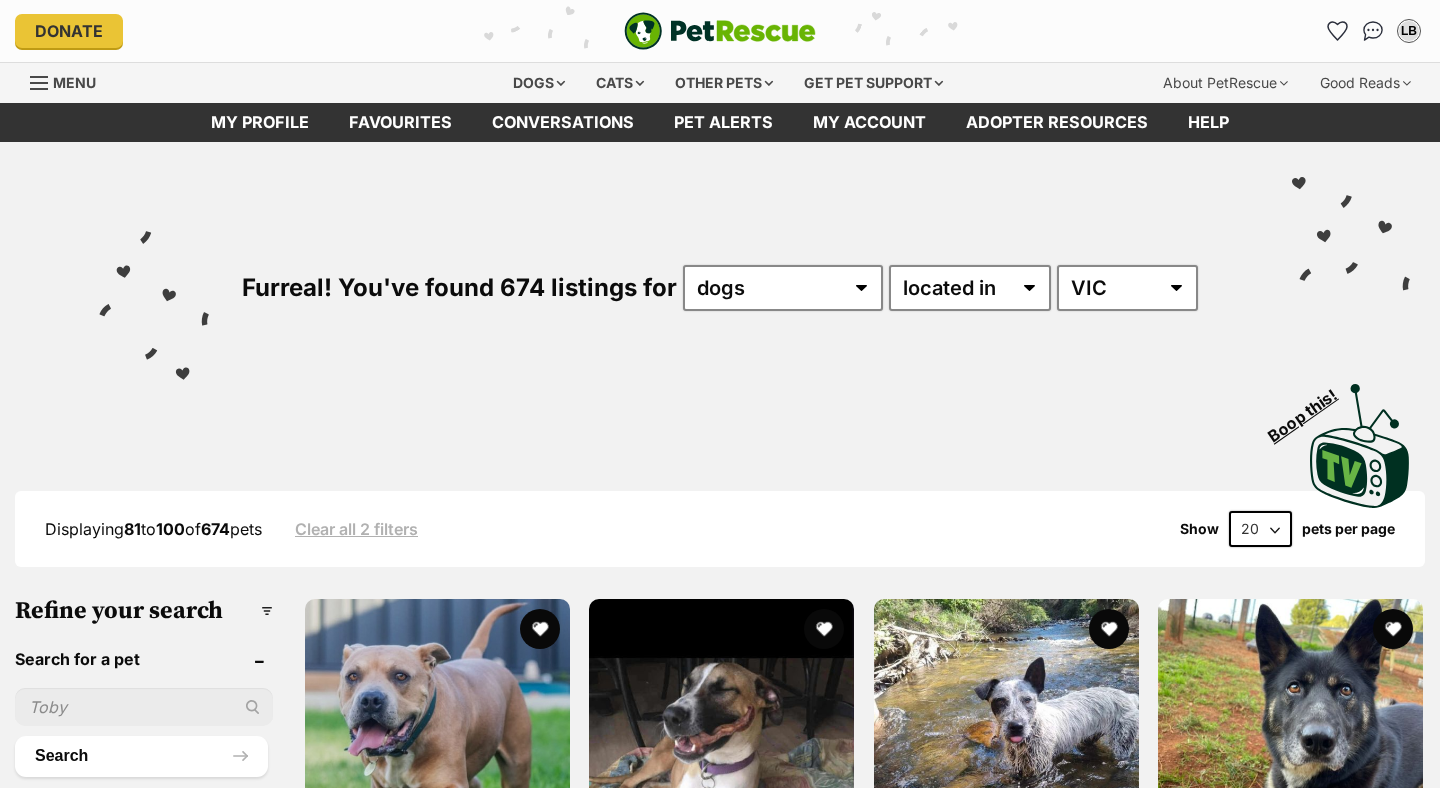 scroll, scrollTop: 0, scrollLeft: 0, axis: both 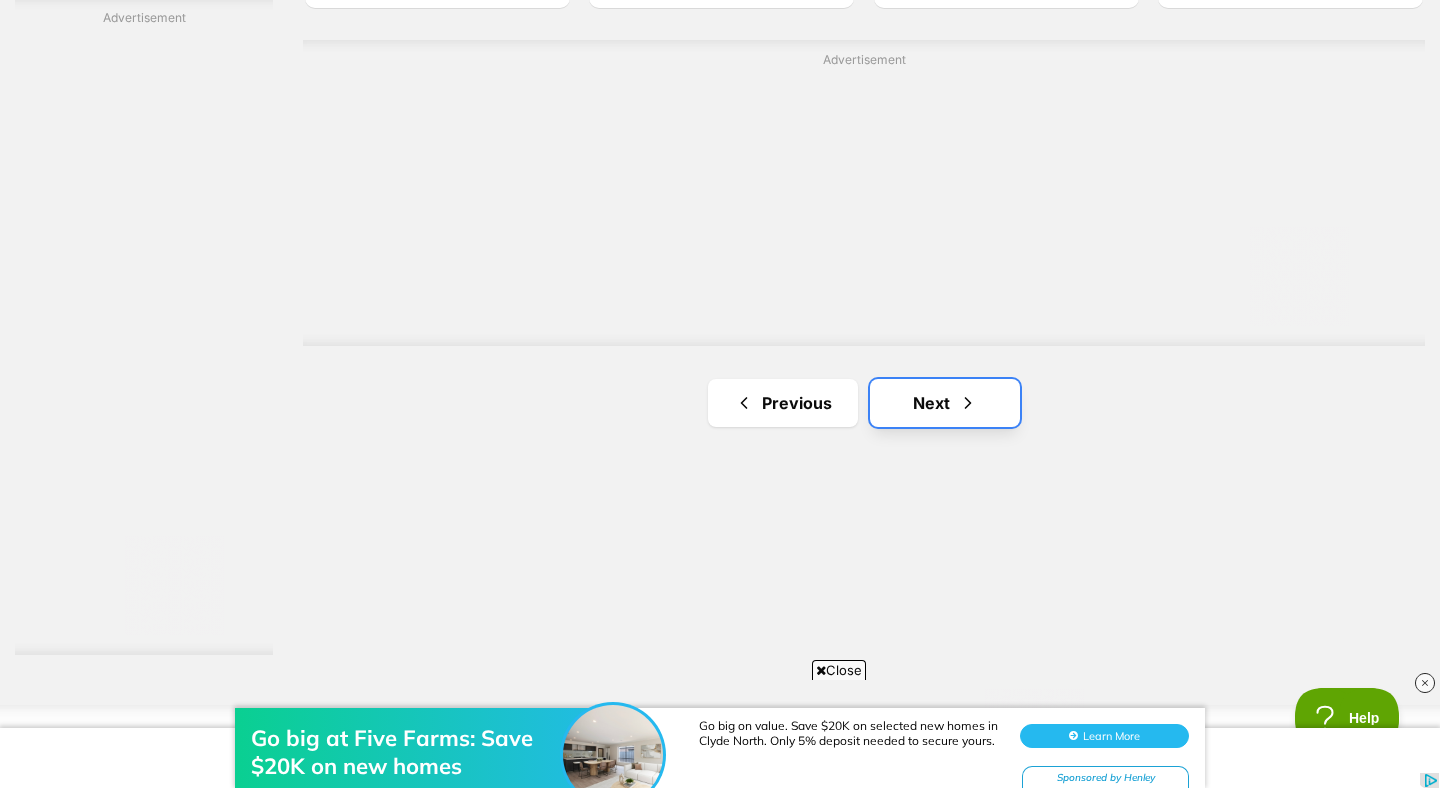click on "Next" at bounding box center [945, 403] 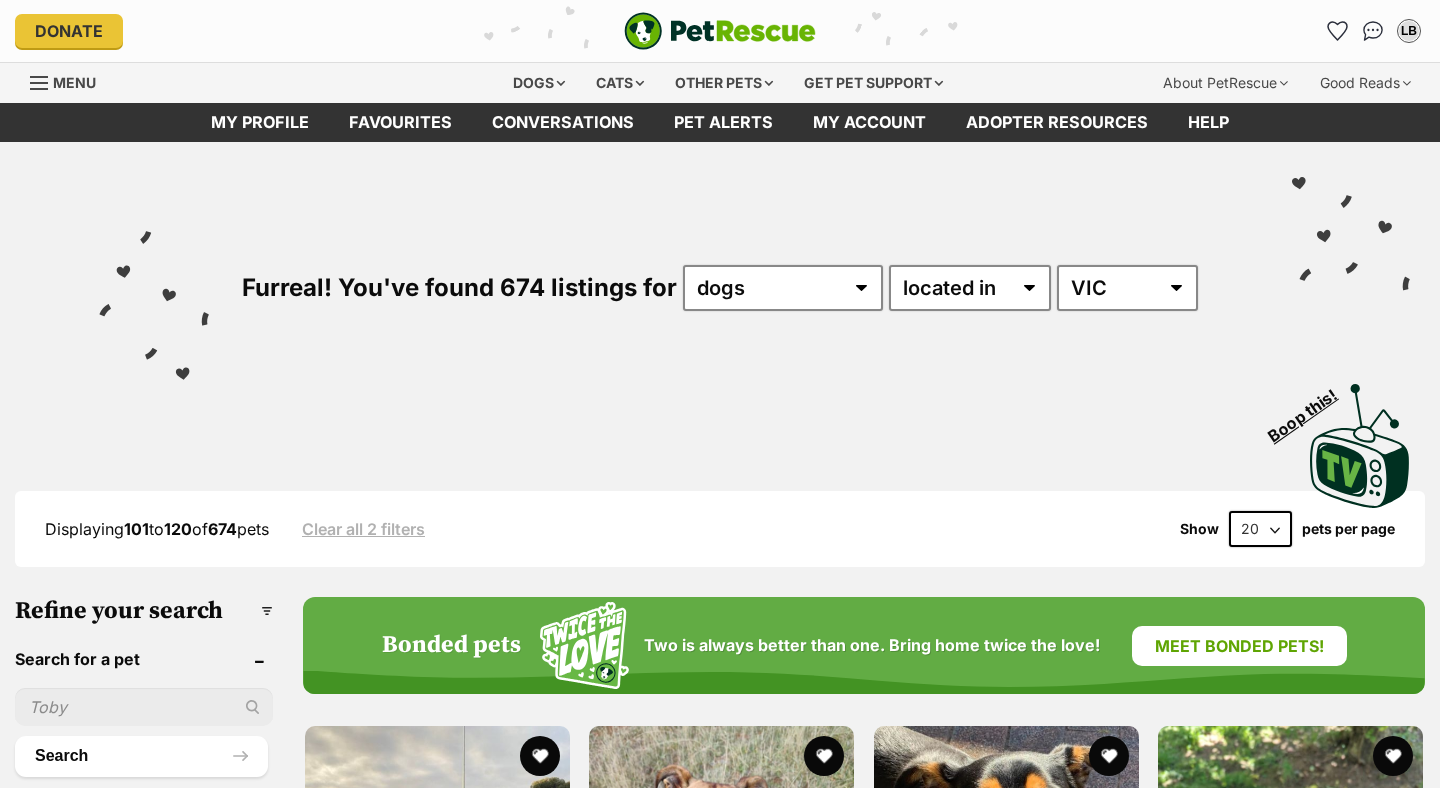 scroll, scrollTop: 0, scrollLeft: 0, axis: both 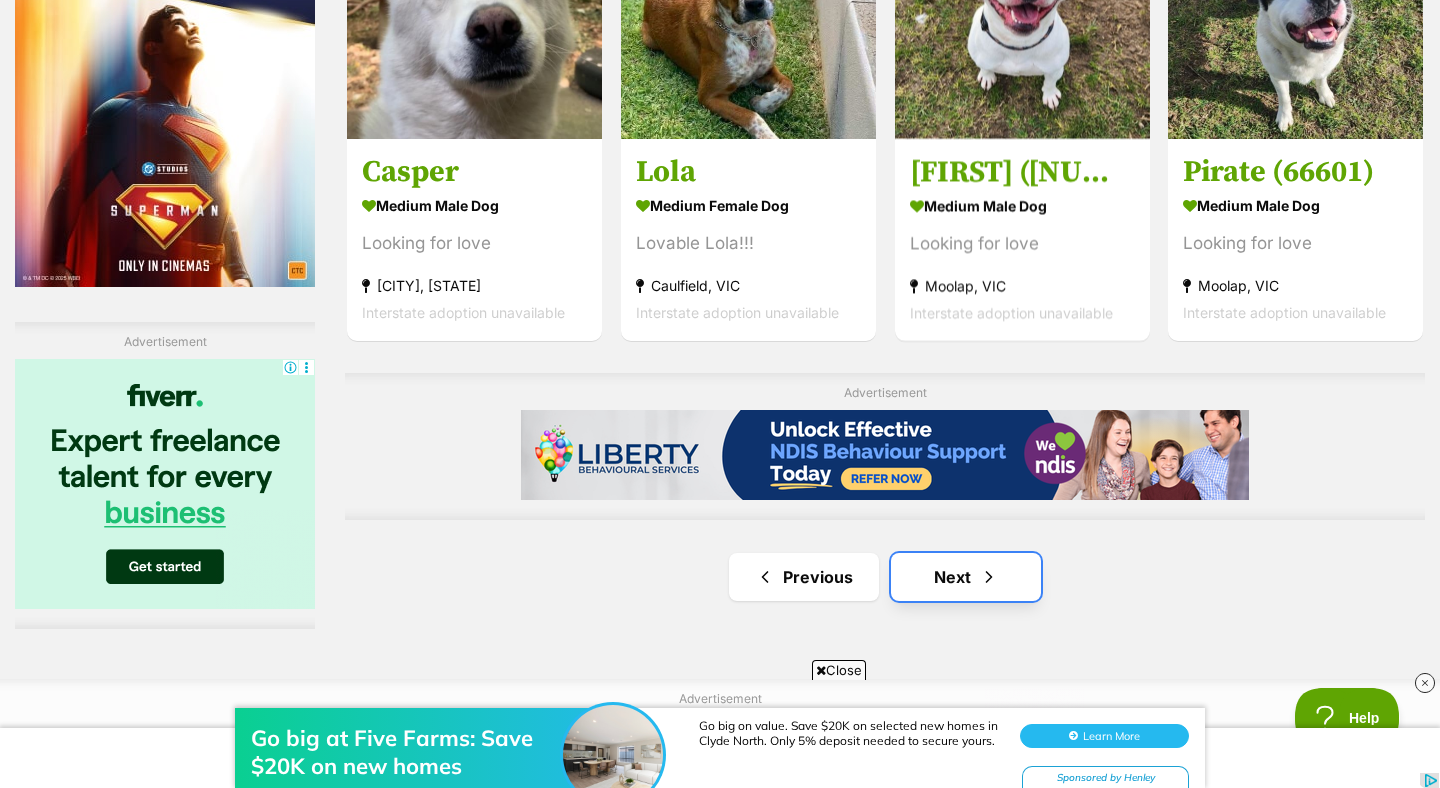 click on "Next" at bounding box center (966, 577) 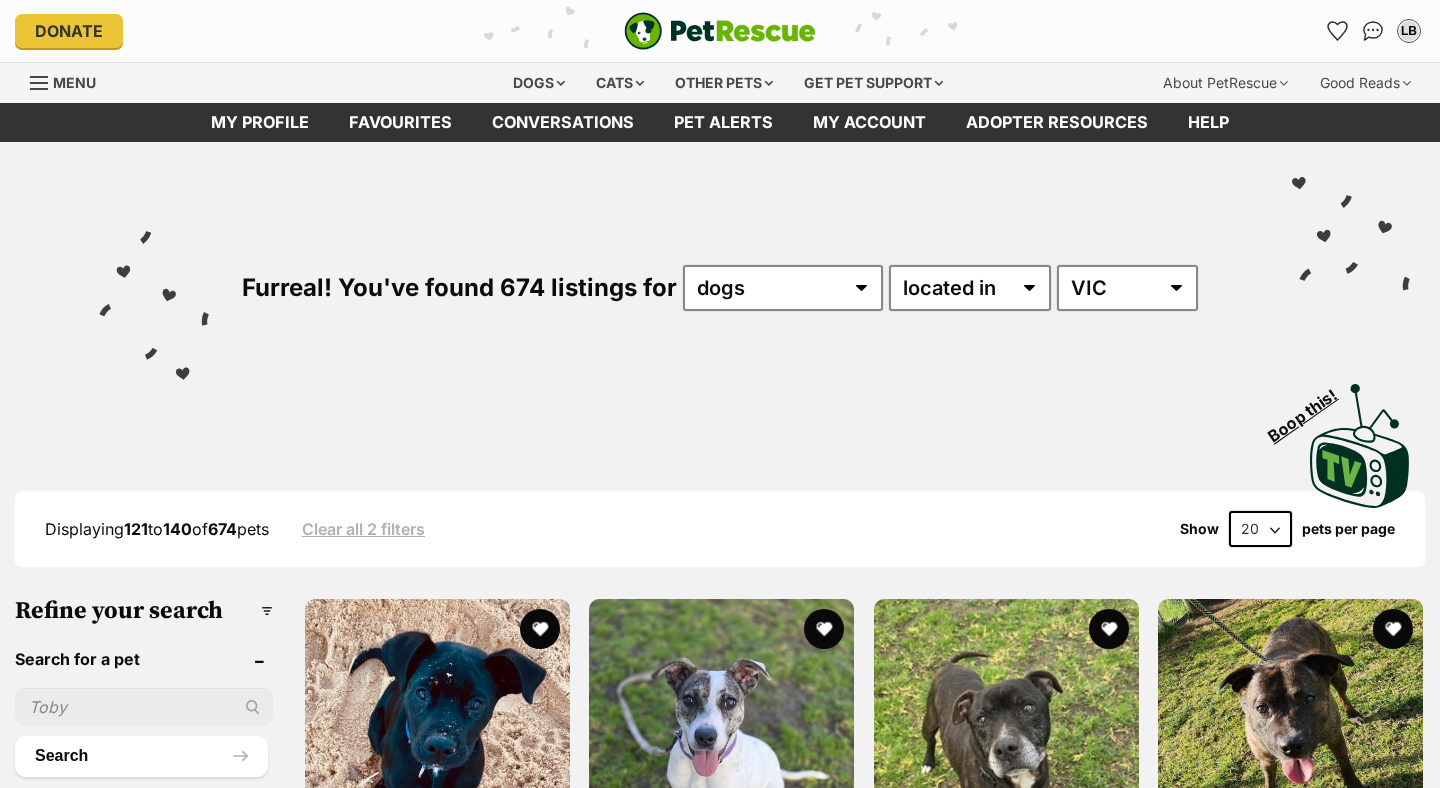 scroll, scrollTop: 0, scrollLeft: 0, axis: both 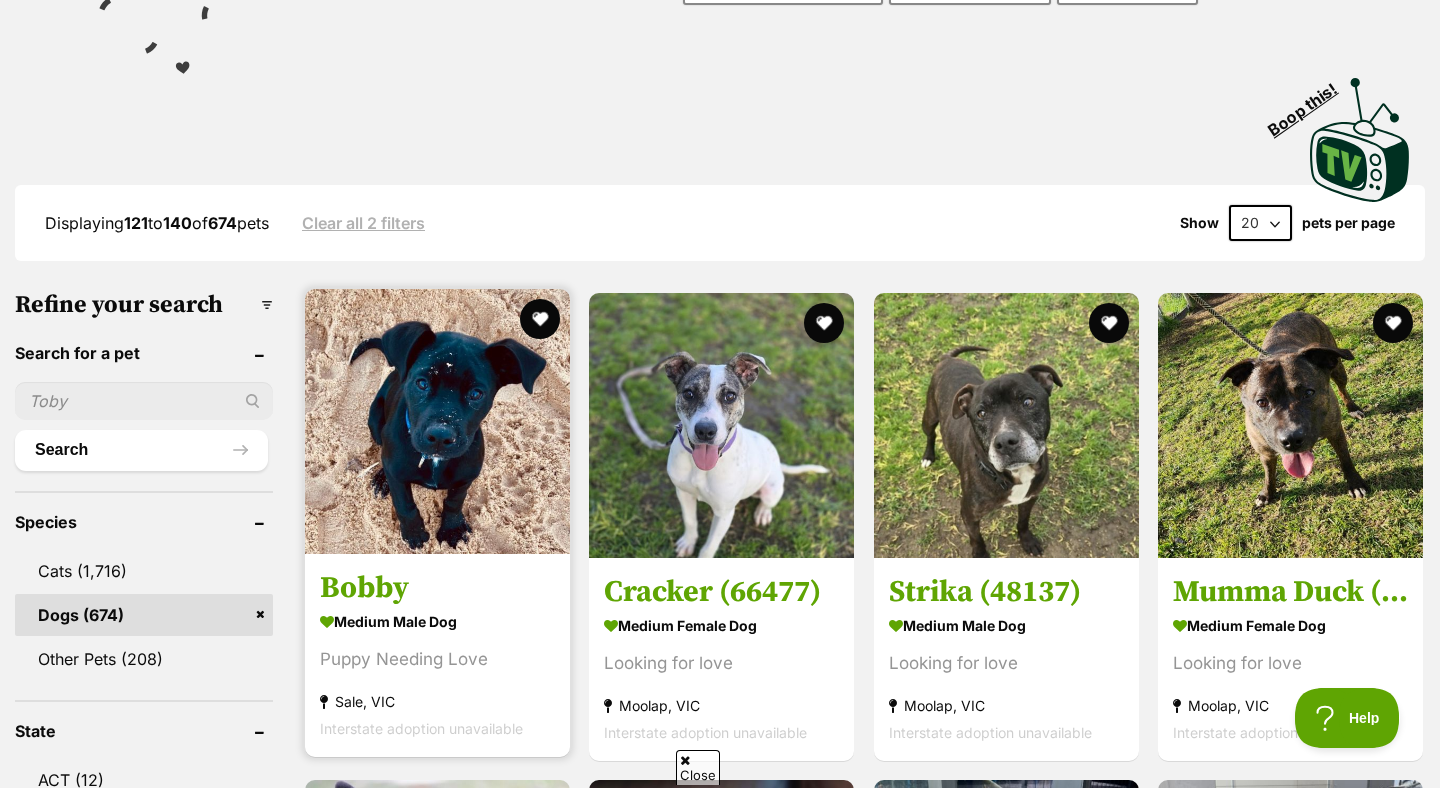 click at bounding box center [437, 421] 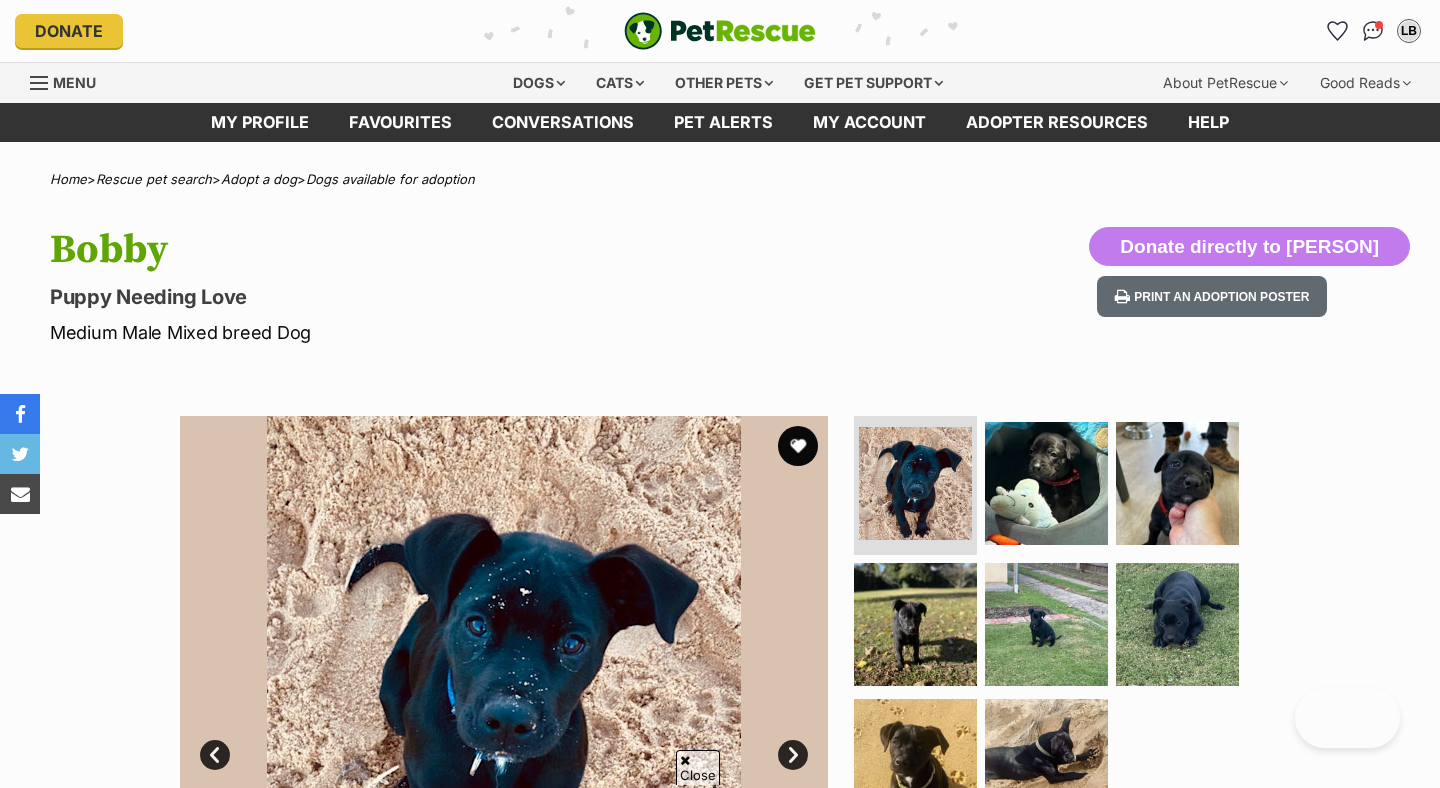 scroll, scrollTop: 210, scrollLeft: 0, axis: vertical 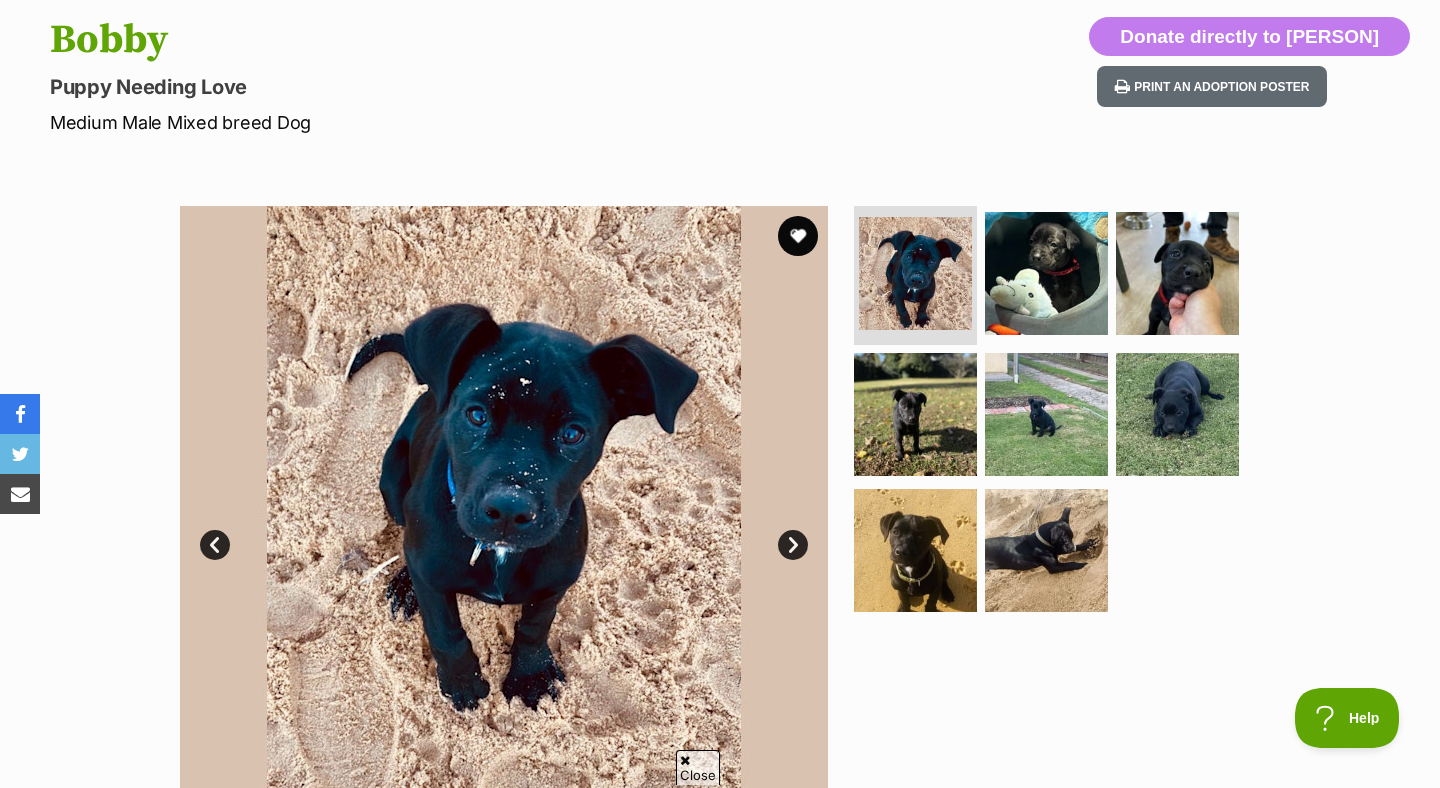 click on "Next" at bounding box center [793, 545] 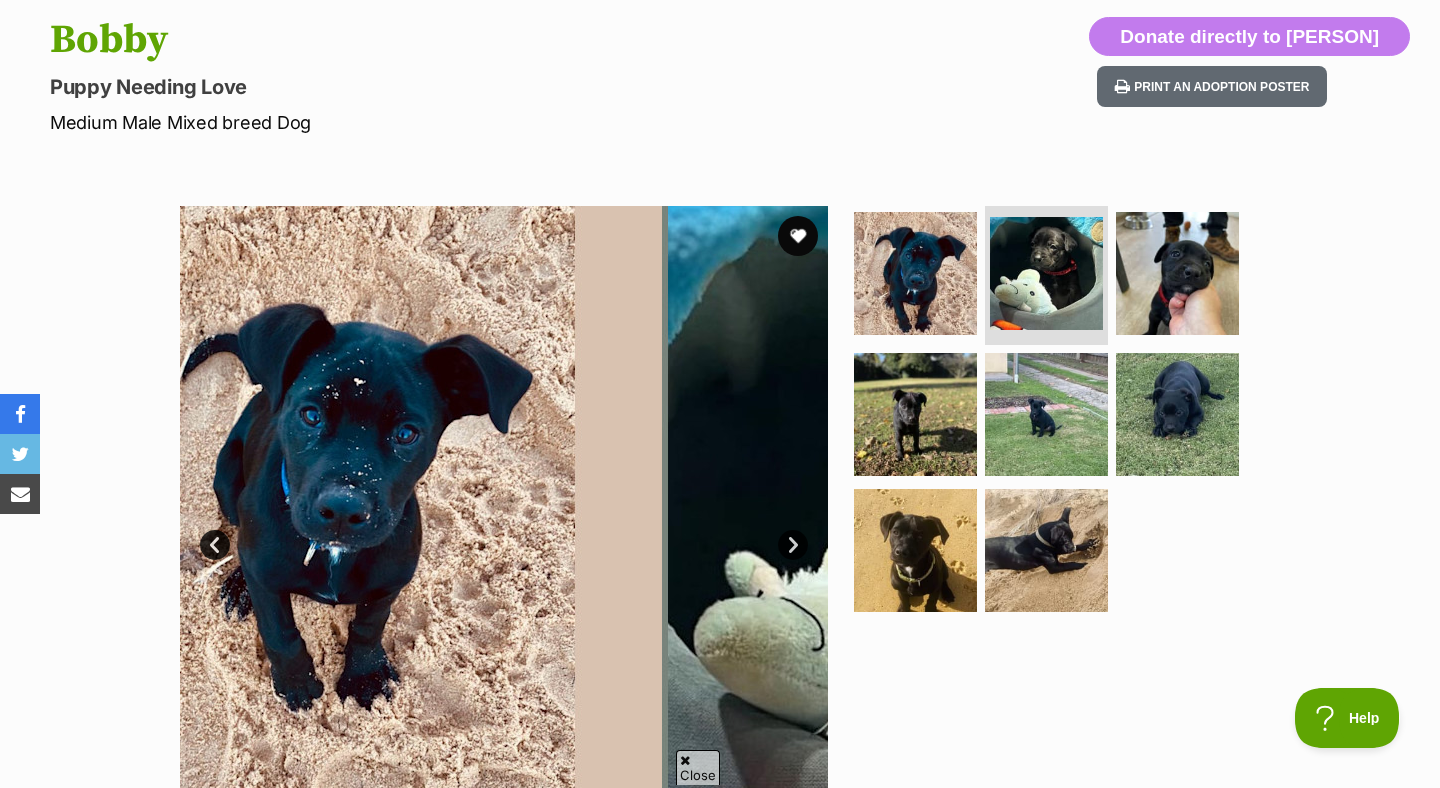 scroll, scrollTop: 0, scrollLeft: 0, axis: both 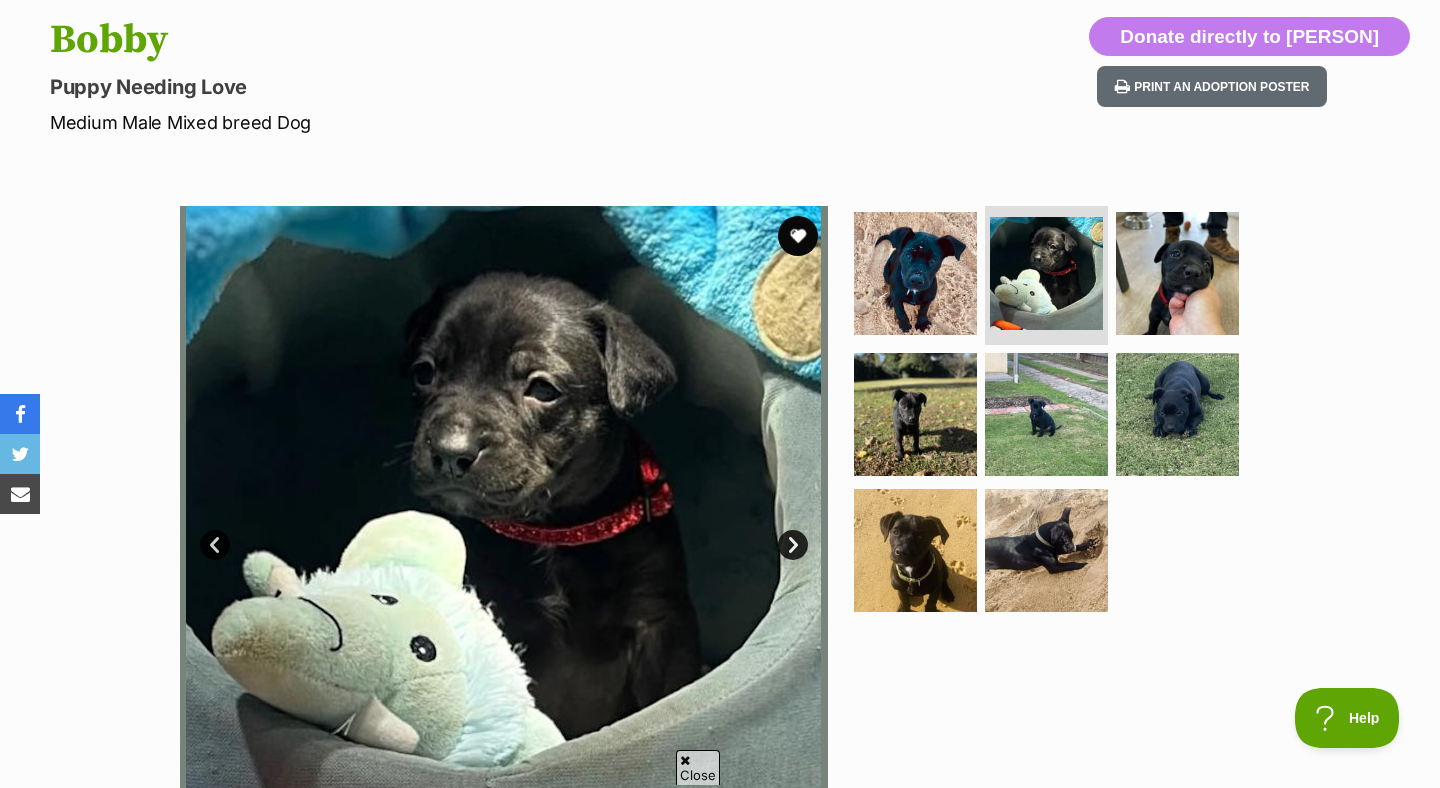 click on "Next" at bounding box center (793, 545) 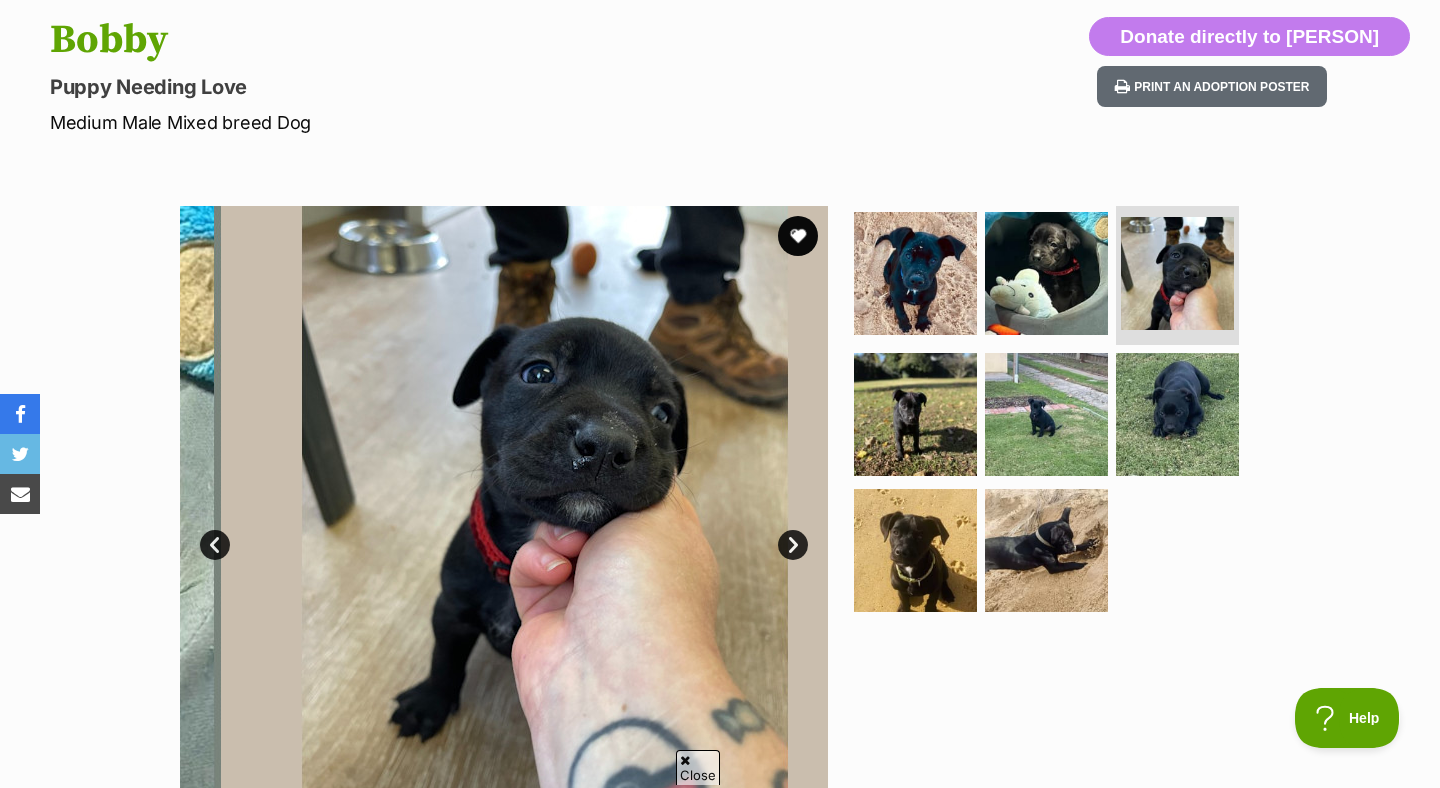scroll, scrollTop: 0, scrollLeft: 0, axis: both 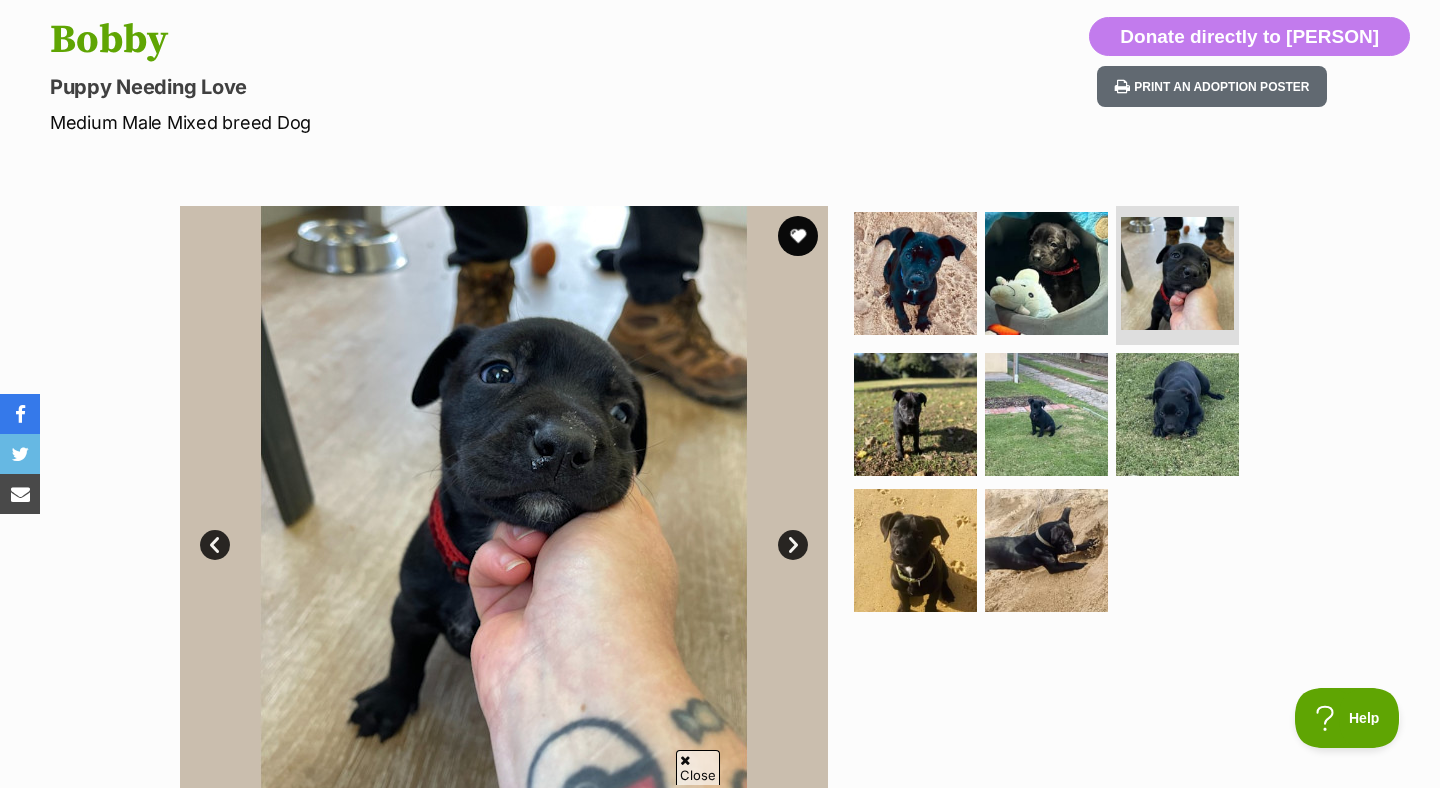 click on "Next" at bounding box center [793, 545] 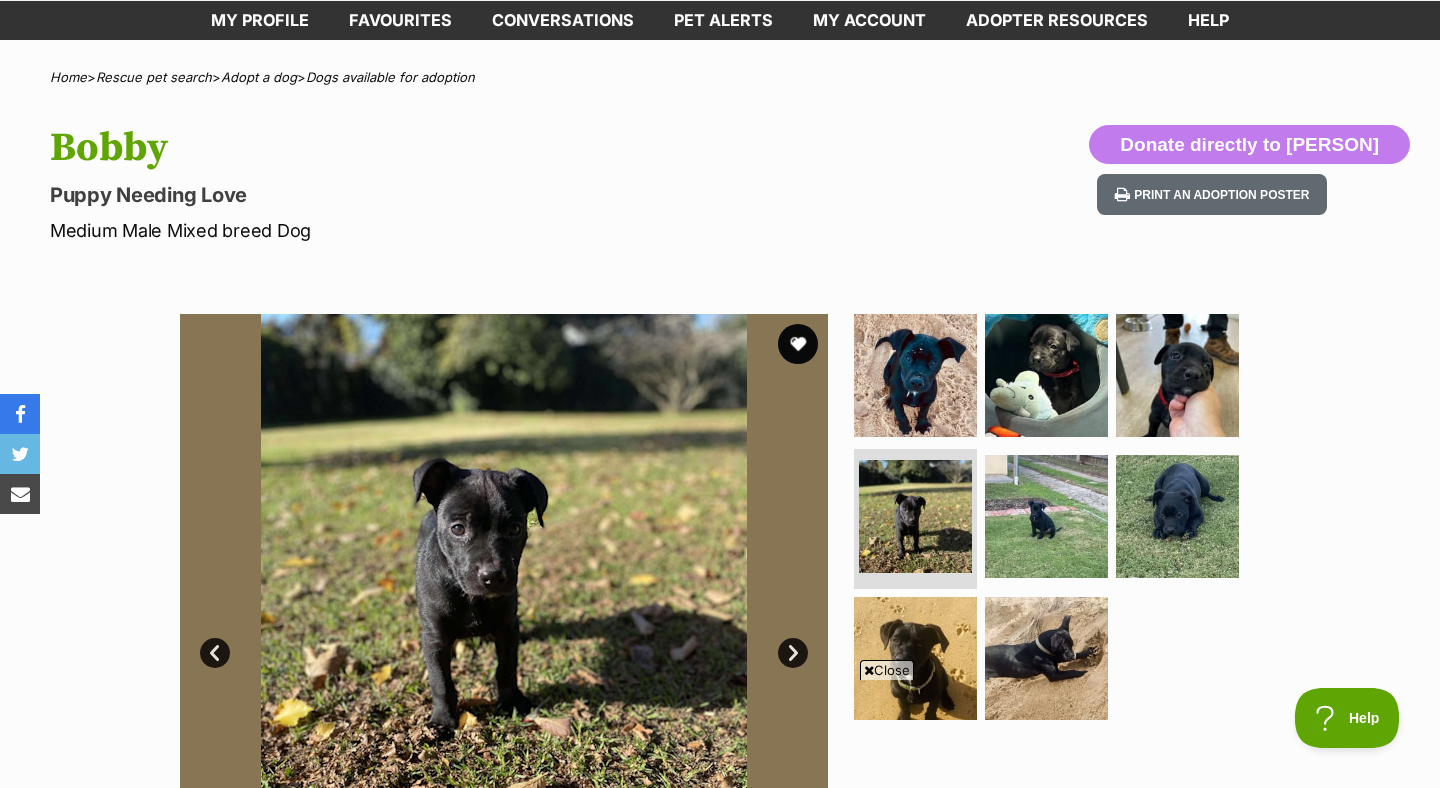 scroll, scrollTop: 160, scrollLeft: 0, axis: vertical 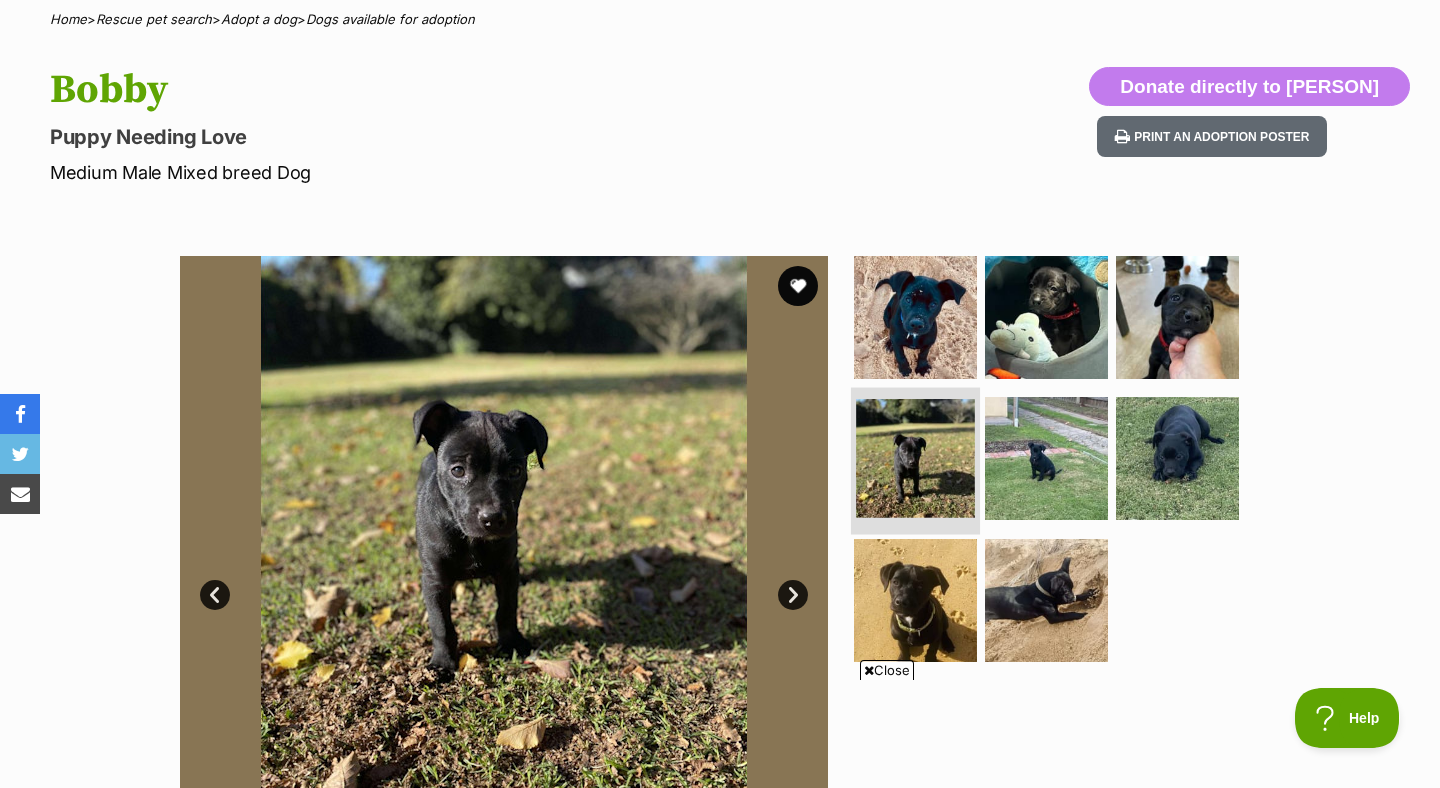 click at bounding box center (915, 458) 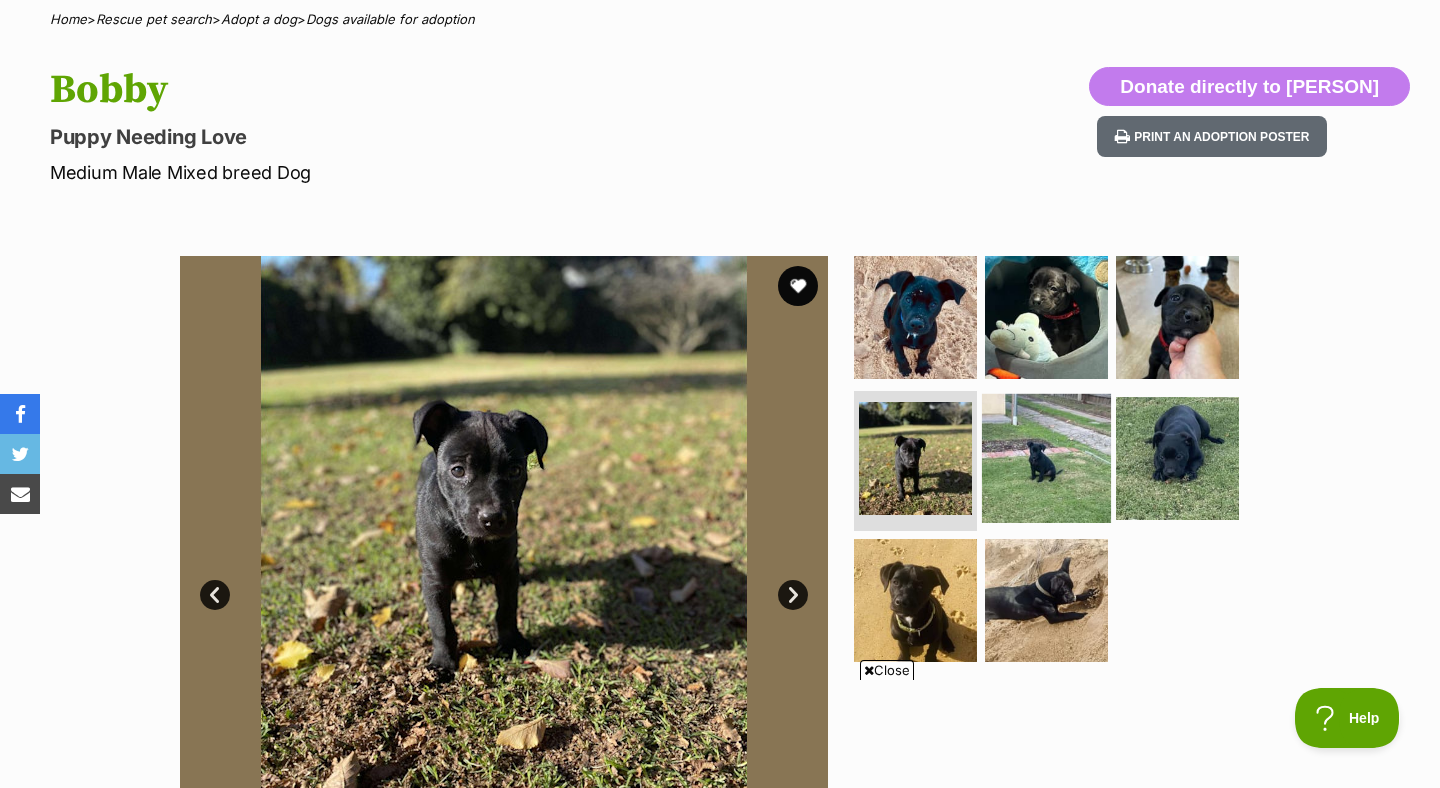 click at bounding box center (1046, 458) 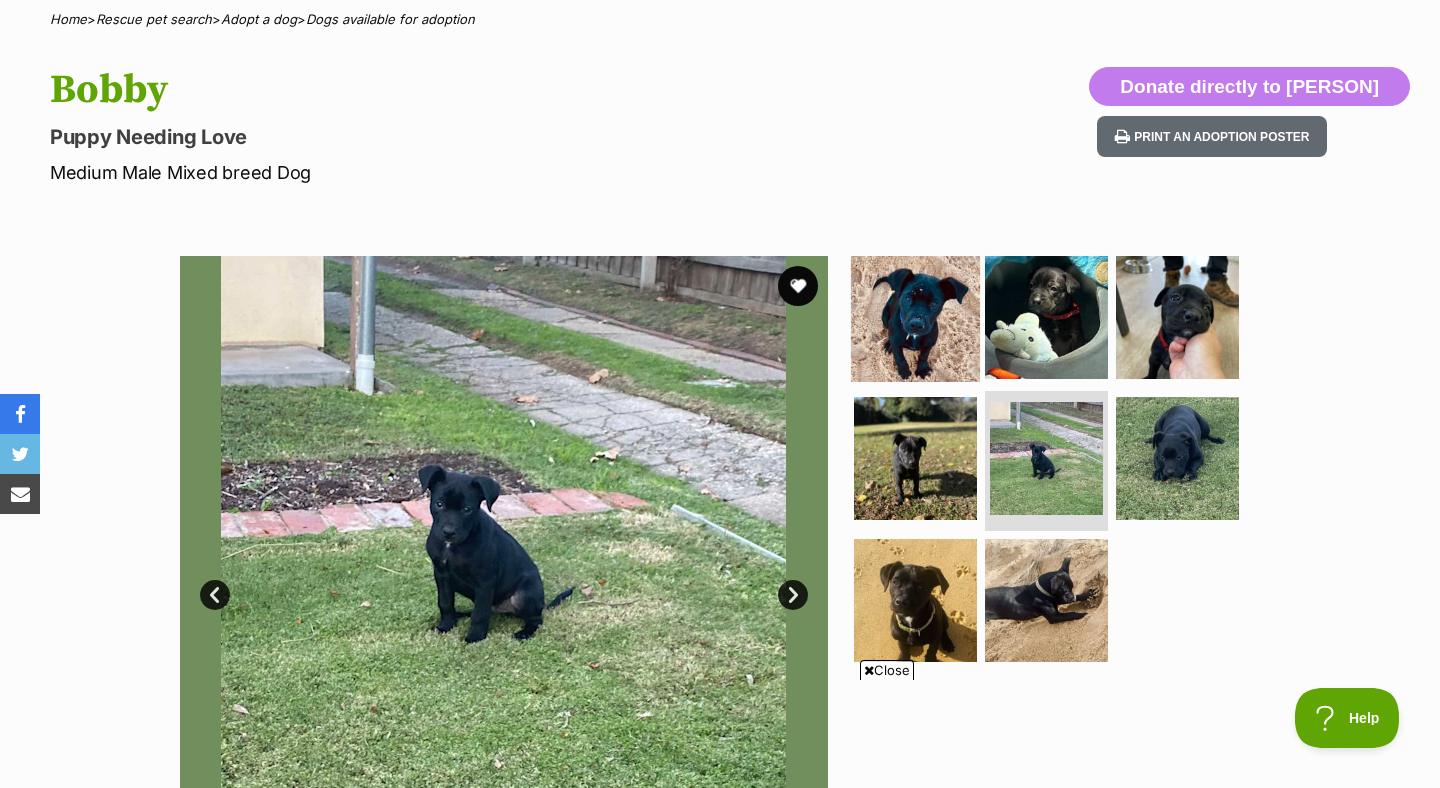 click at bounding box center (915, 316) 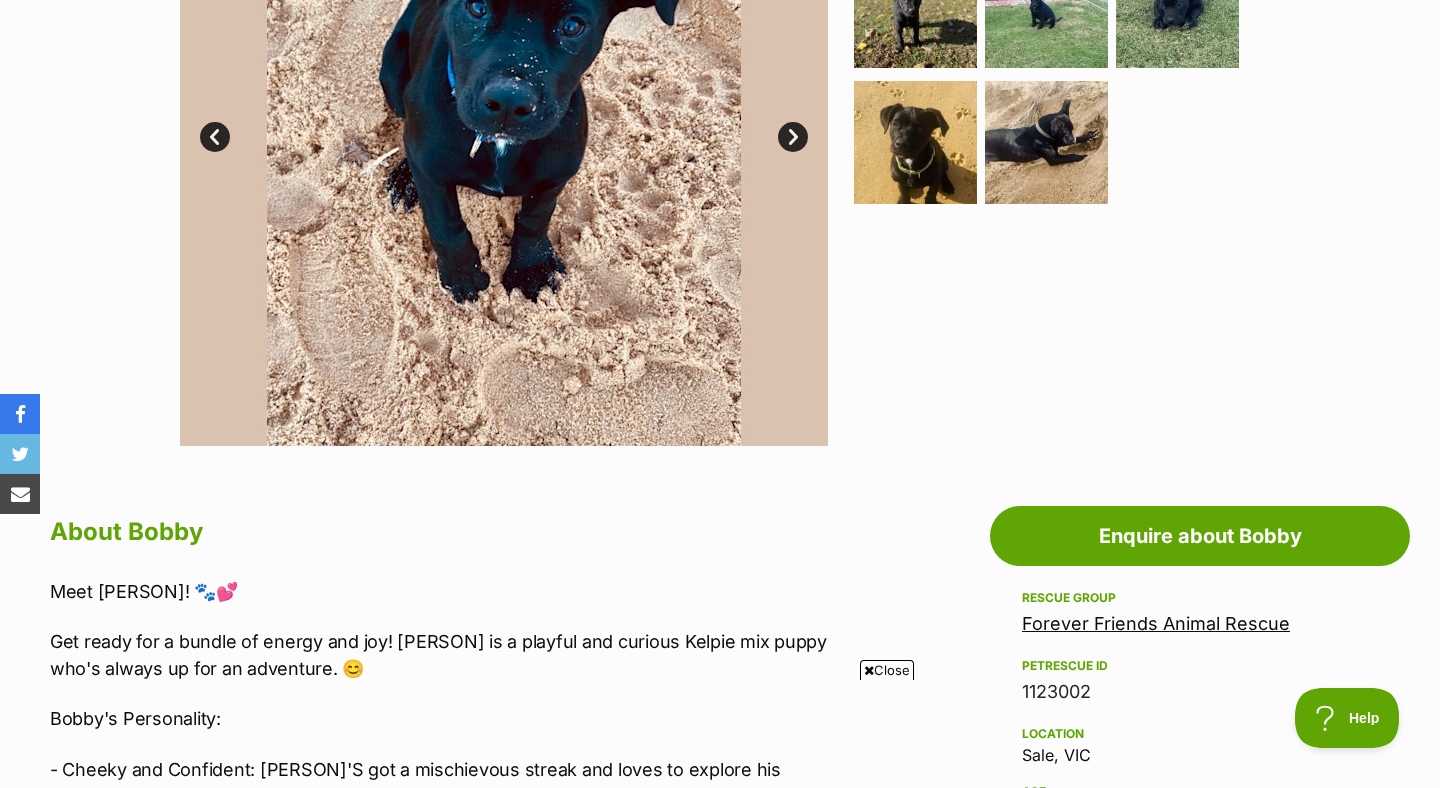 scroll, scrollTop: 627, scrollLeft: 0, axis: vertical 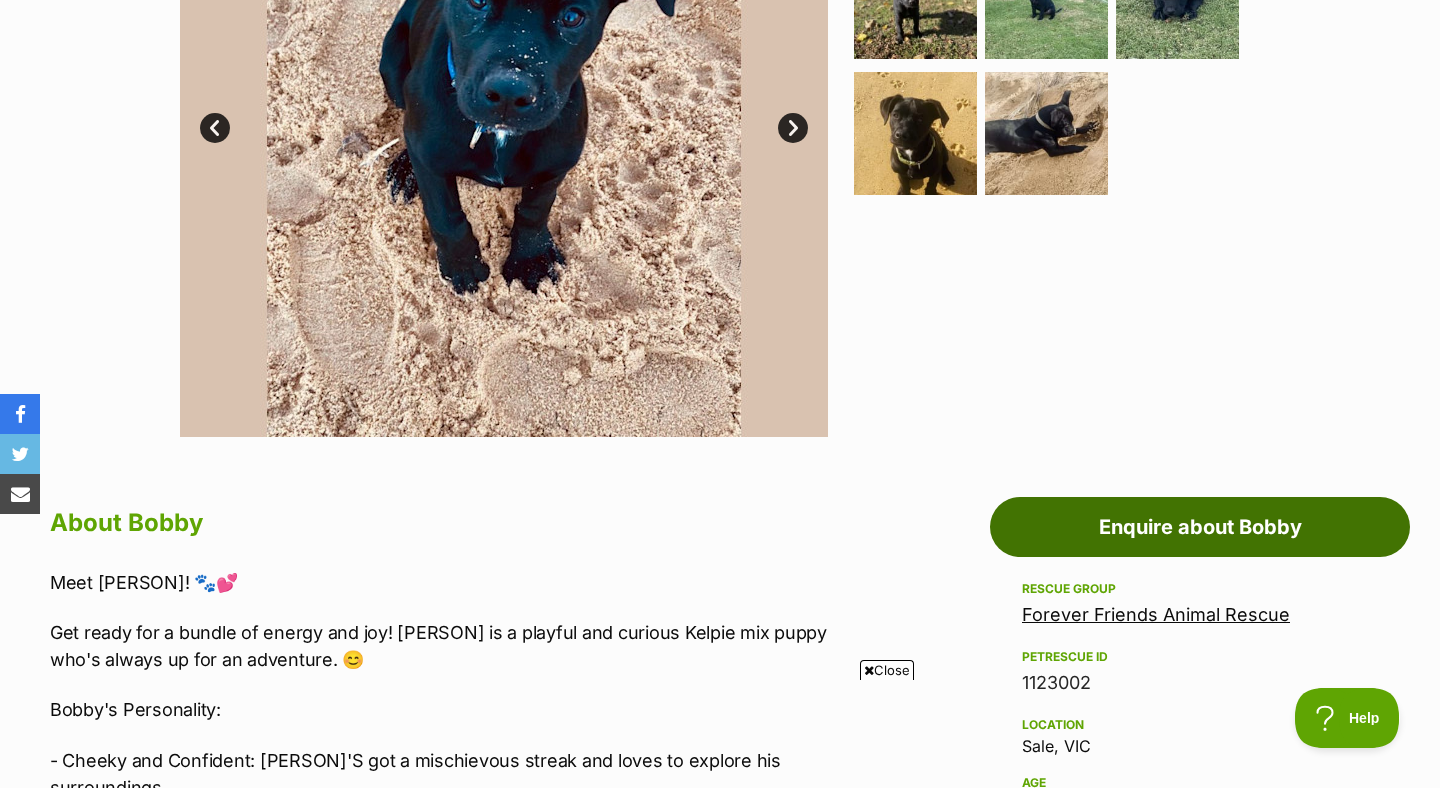 click on "Enquire about Bobby" at bounding box center [1200, 527] 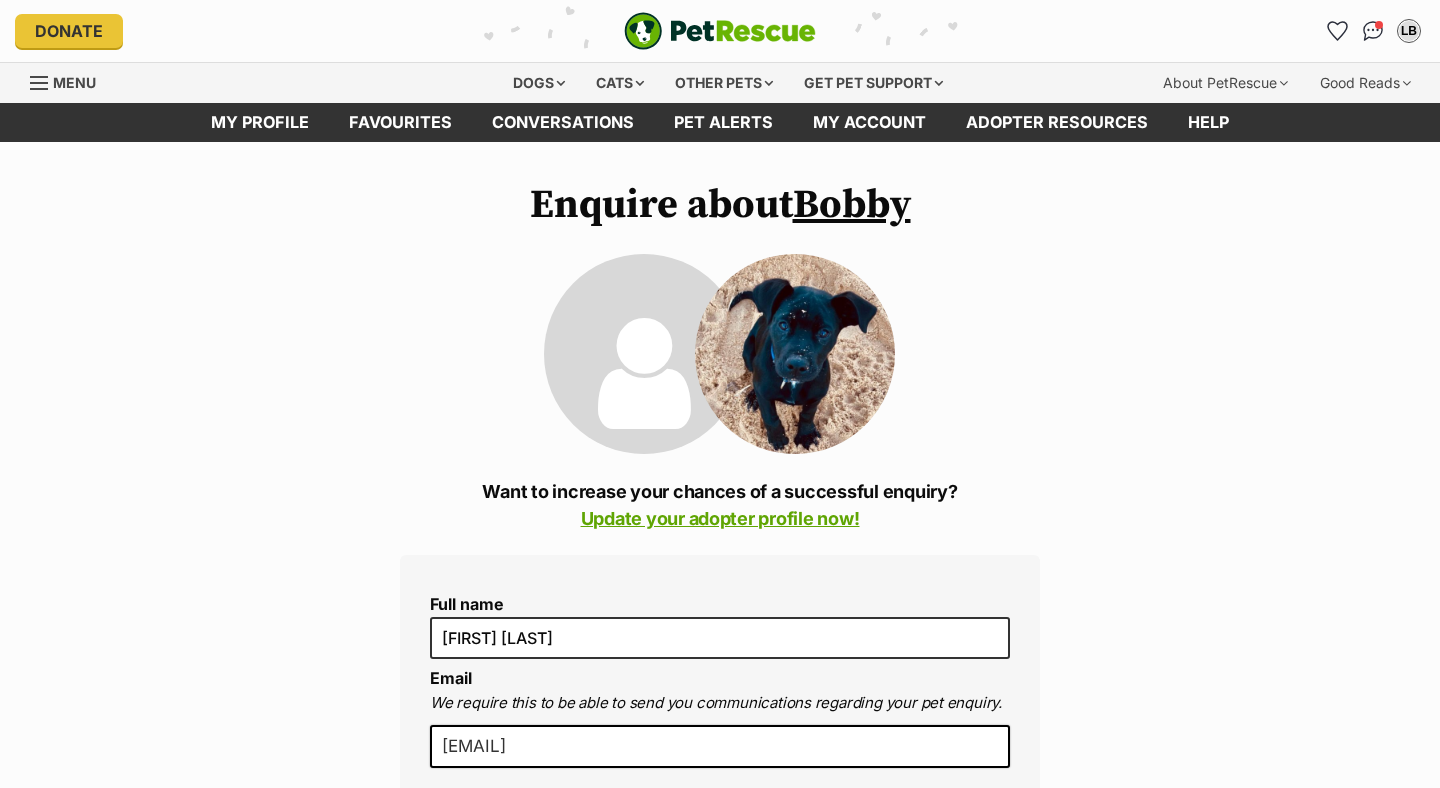 scroll, scrollTop: 0, scrollLeft: 0, axis: both 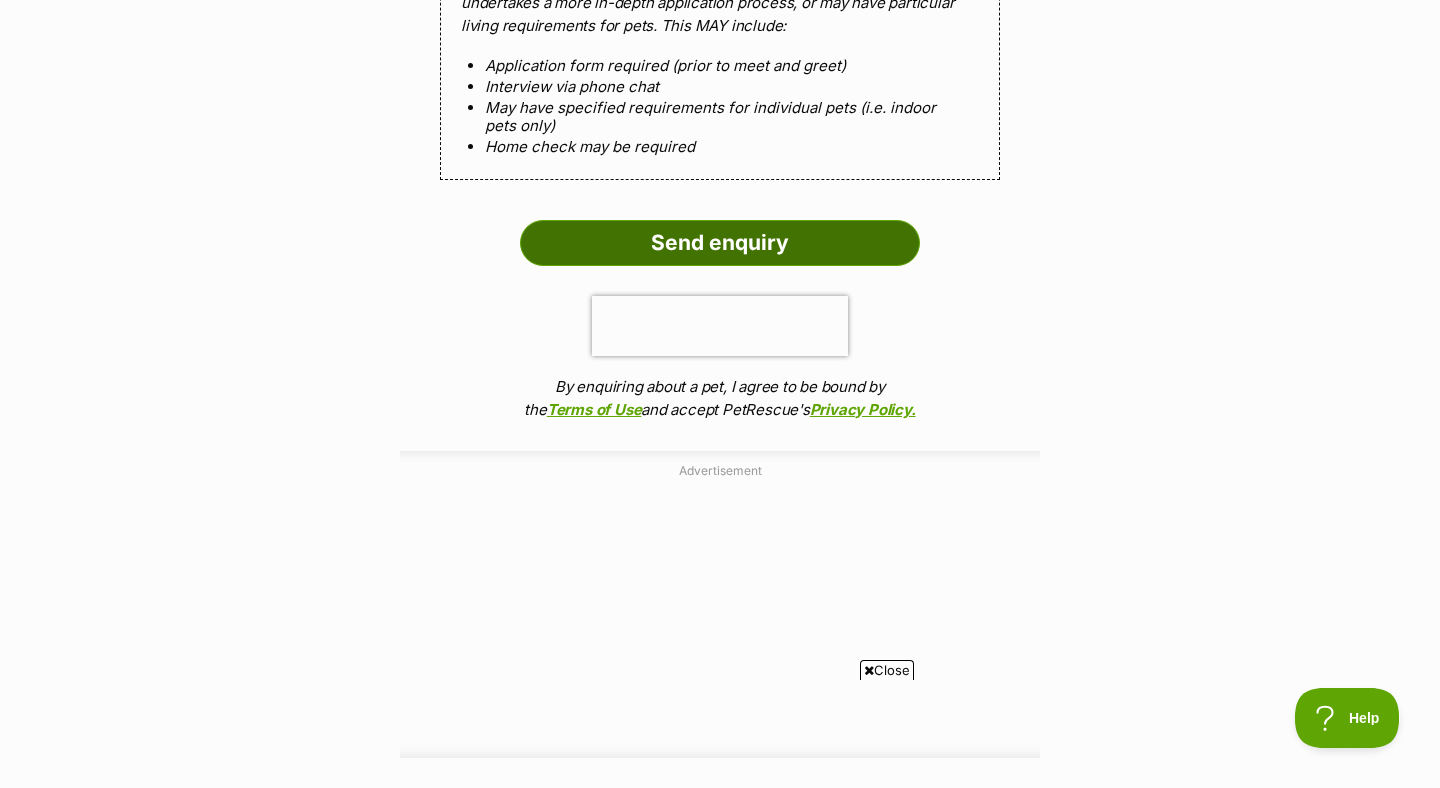 click on "Send enquiry" at bounding box center [720, 243] 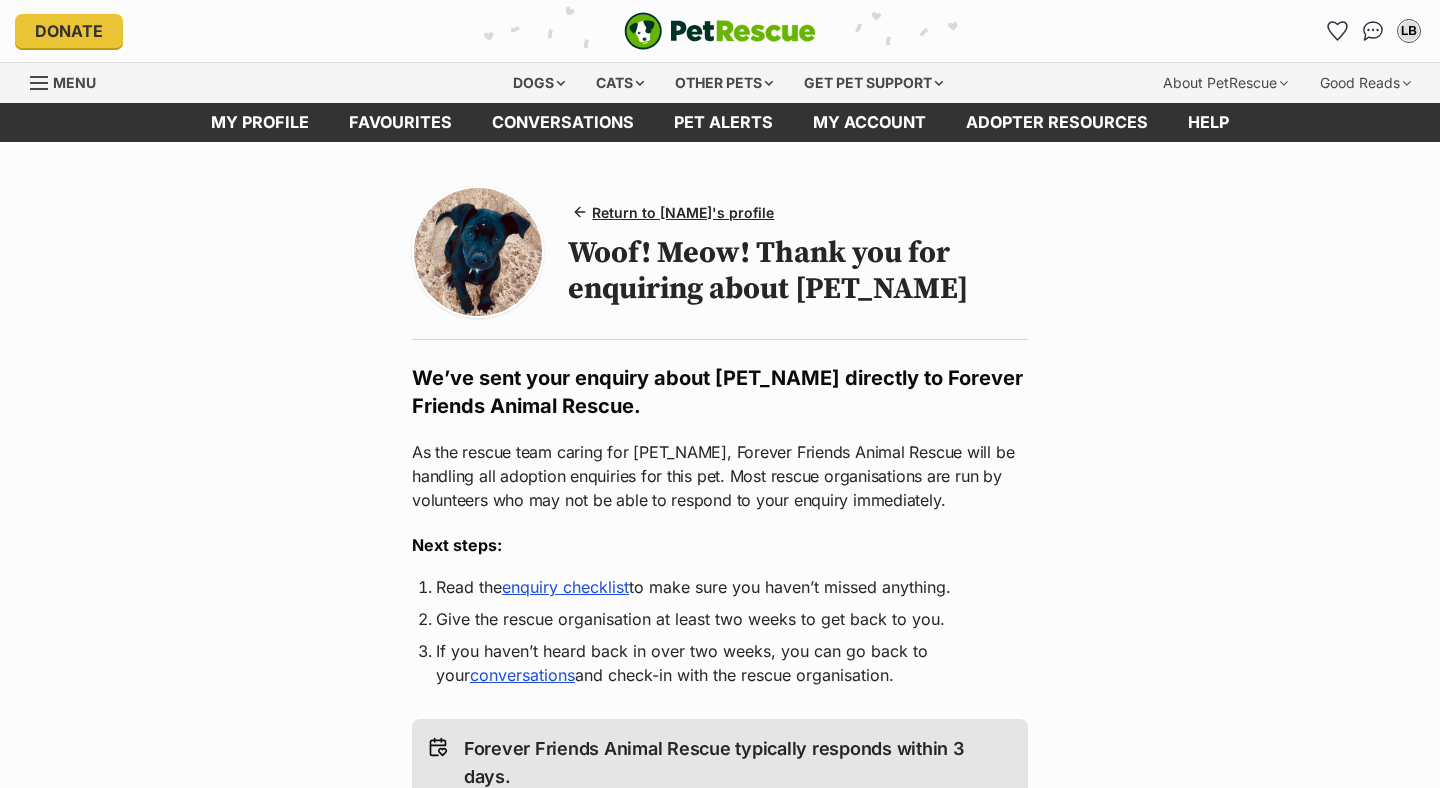scroll, scrollTop: 0, scrollLeft: 0, axis: both 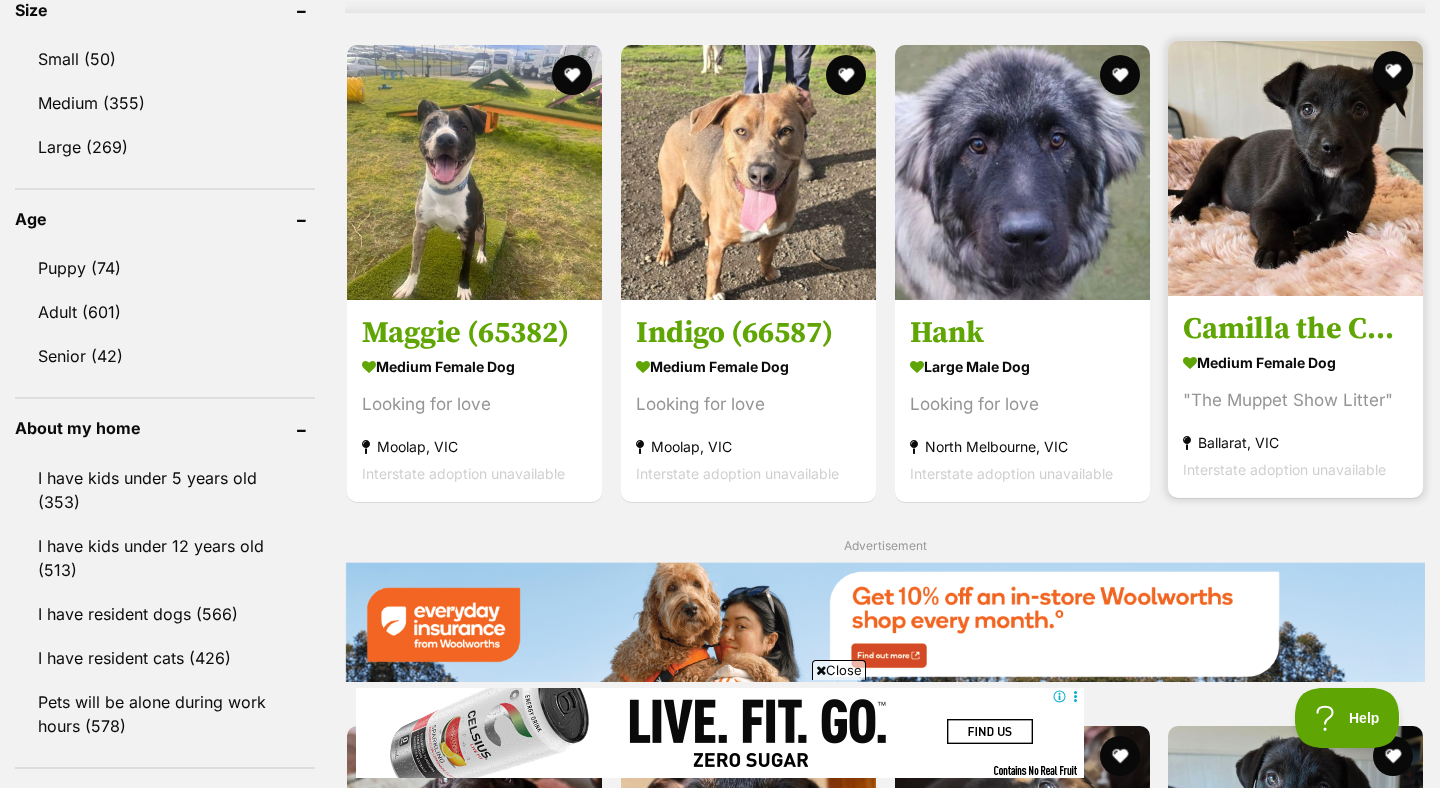 click on "Camilla the Chicken" at bounding box center (1295, 329) 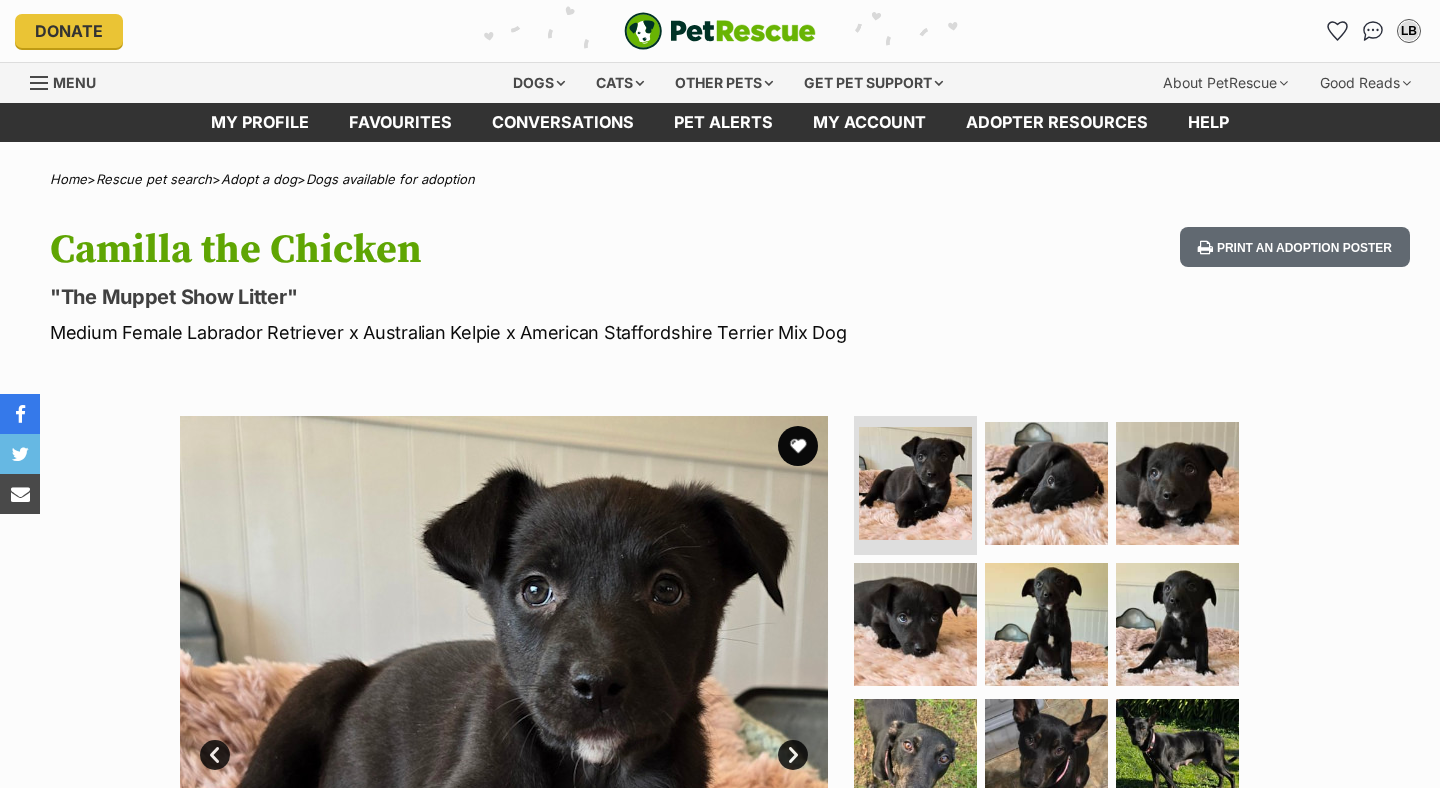 scroll, scrollTop: 0, scrollLeft: 0, axis: both 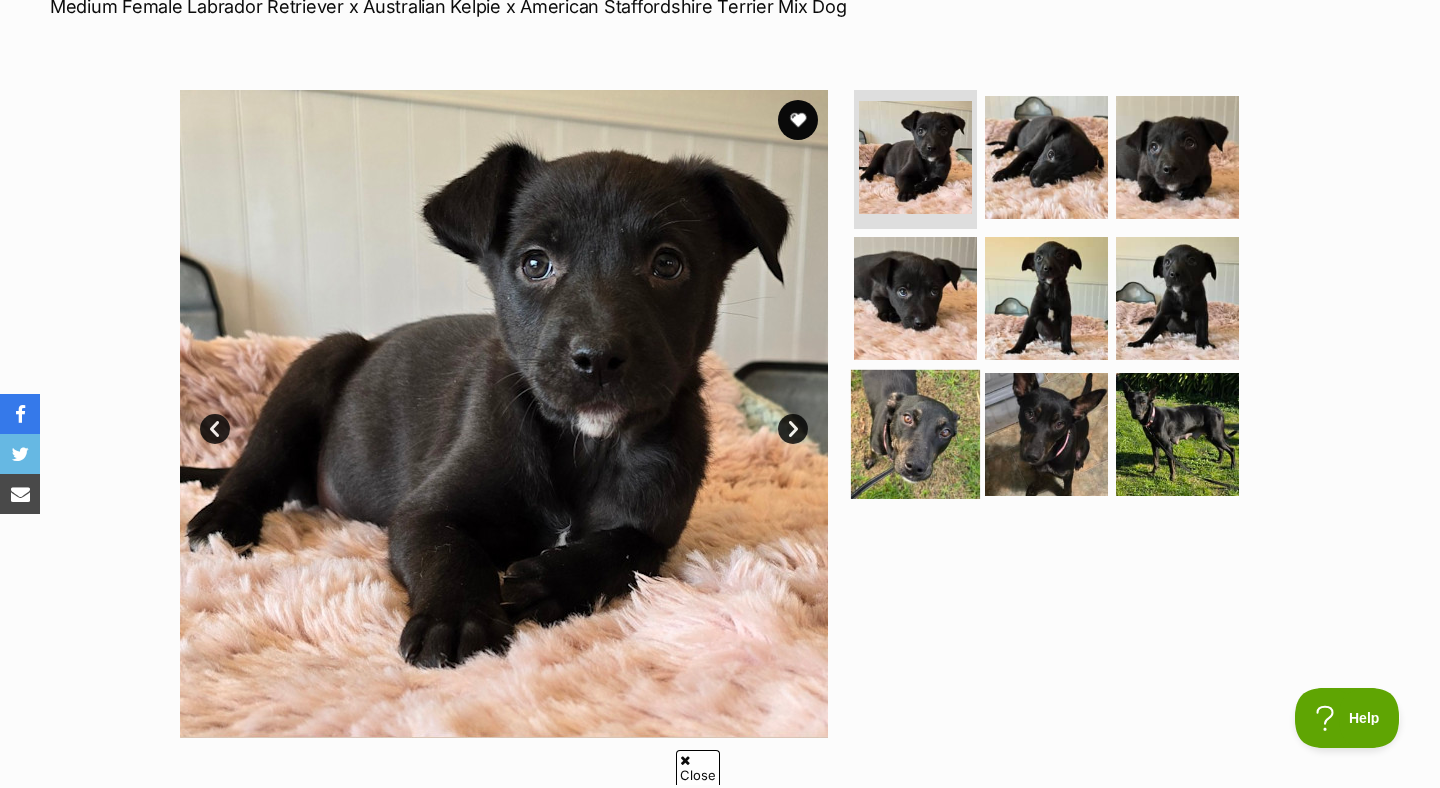 click at bounding box center (915, 434) 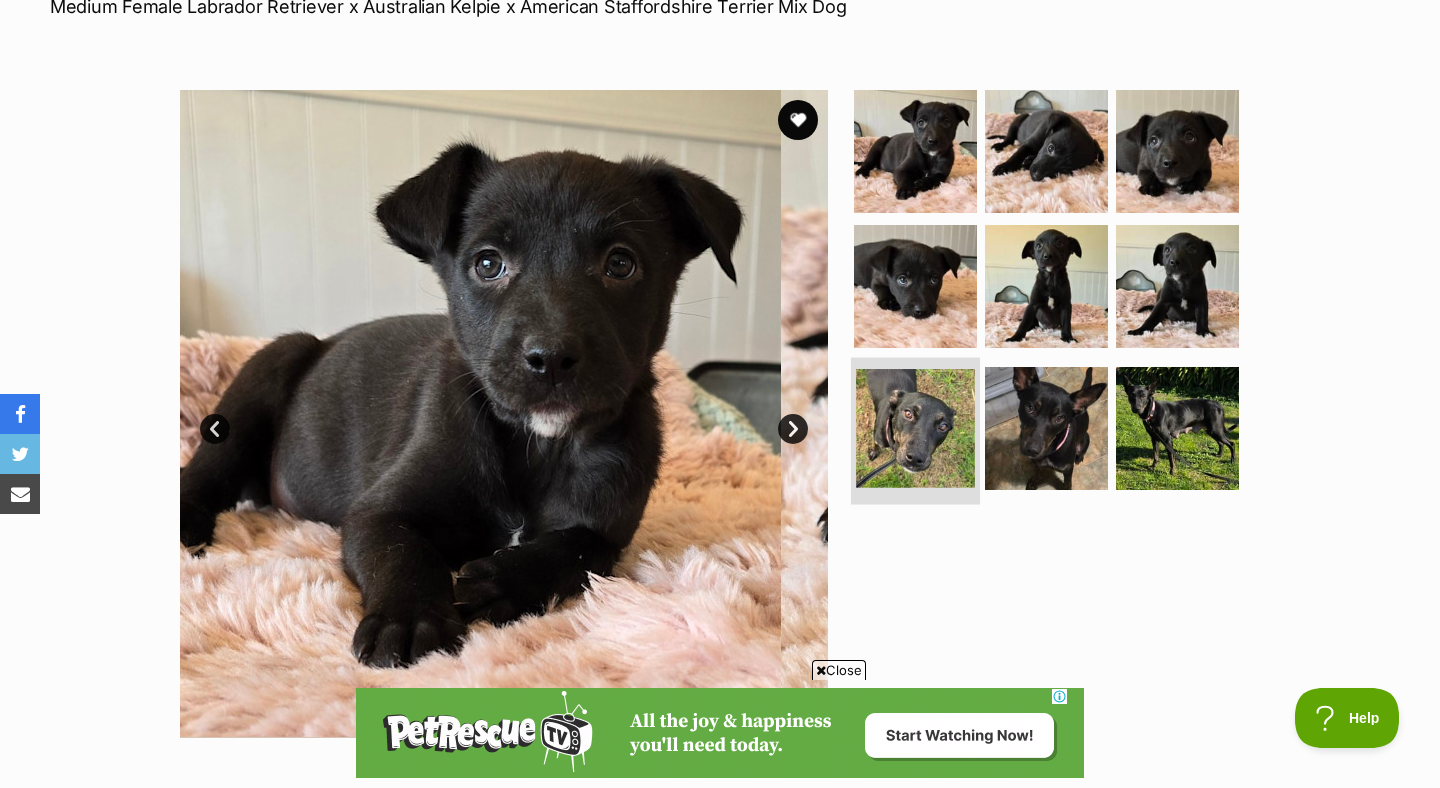 scroll, scrollTop: 0, scrollLeft: 0, axis: both 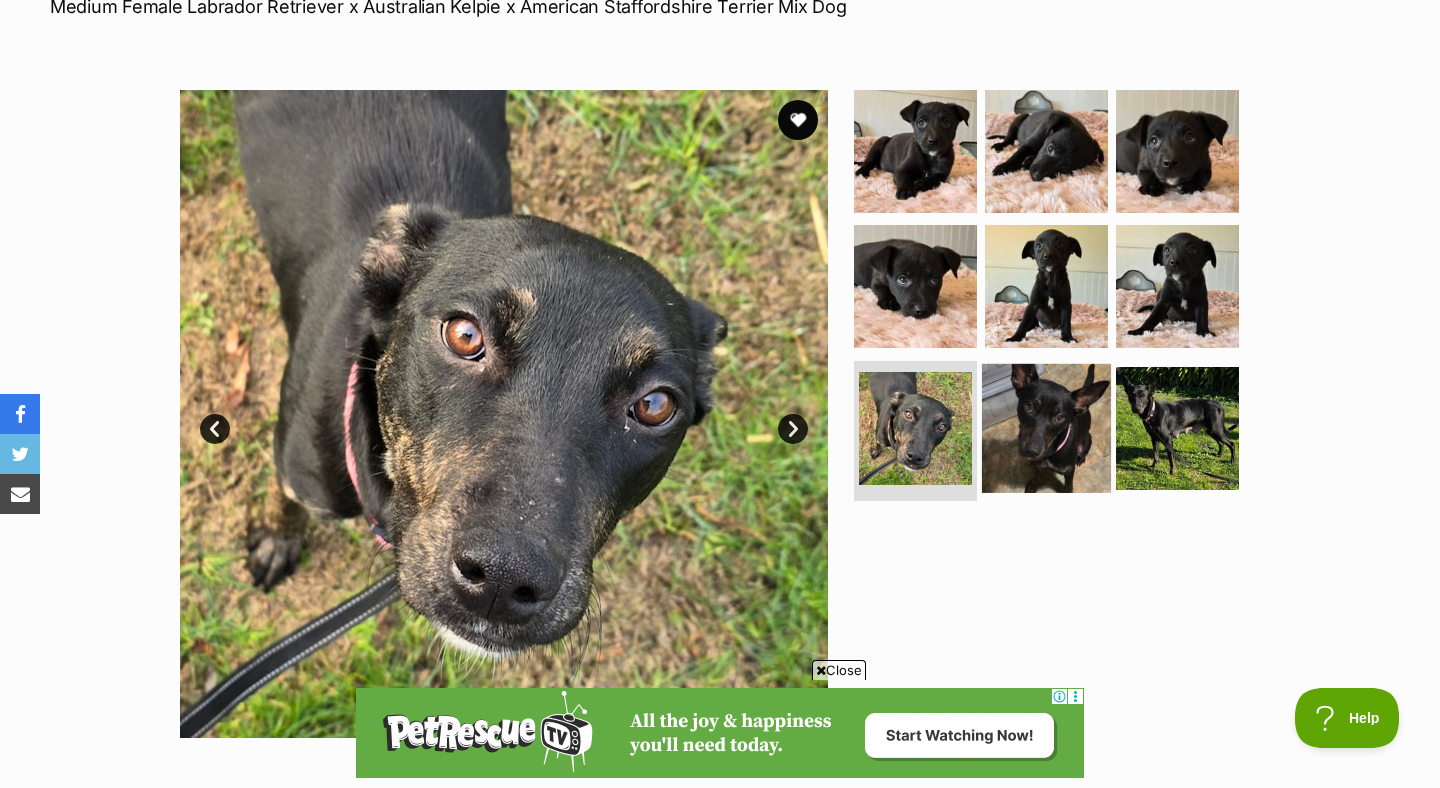 click at bounding box center (1046, 428) 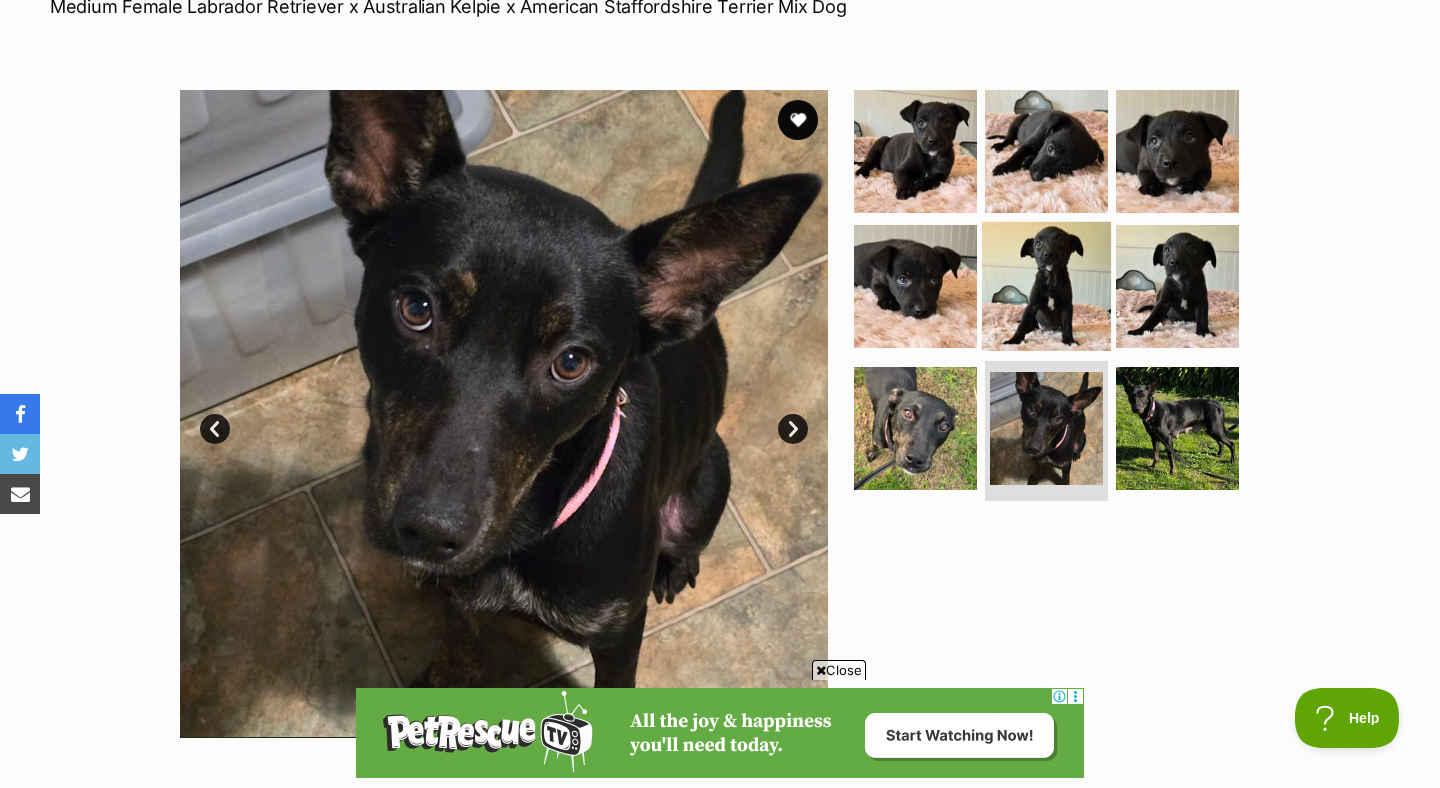 click at bounding box center (1046, 286) 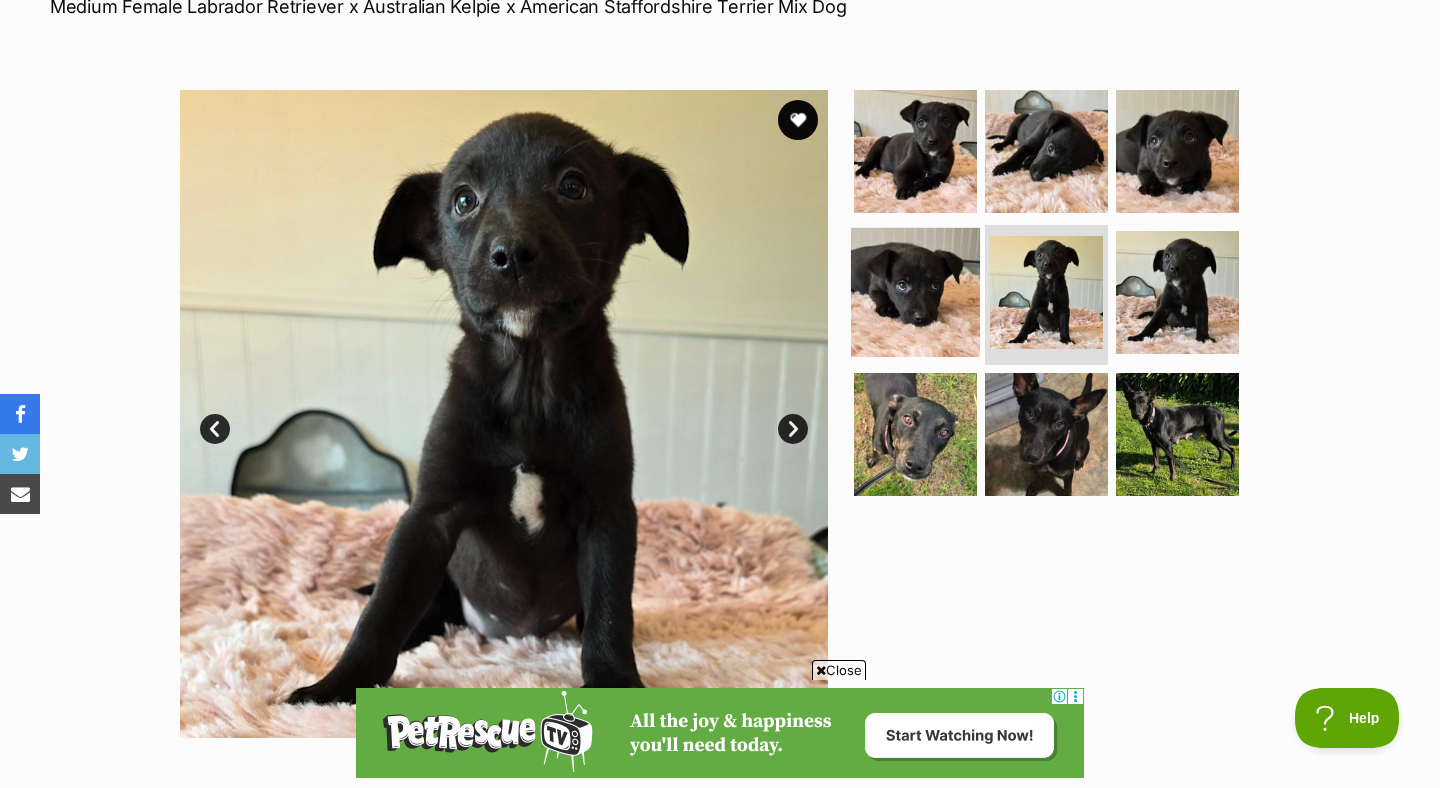 click at bounding box center [915, 292] 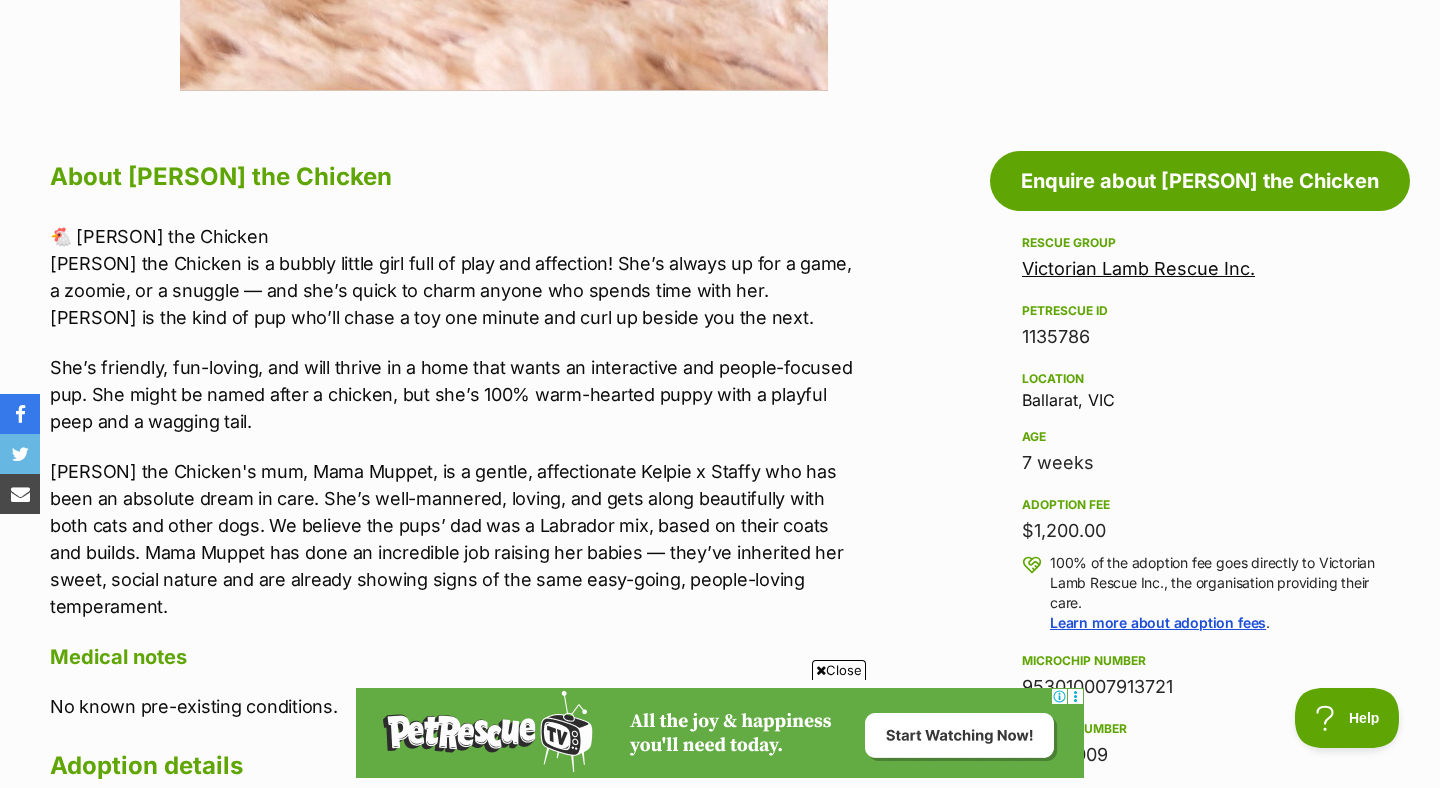 scroll, scrollTop: 1127, scrollLeft: 0, axis: vertical 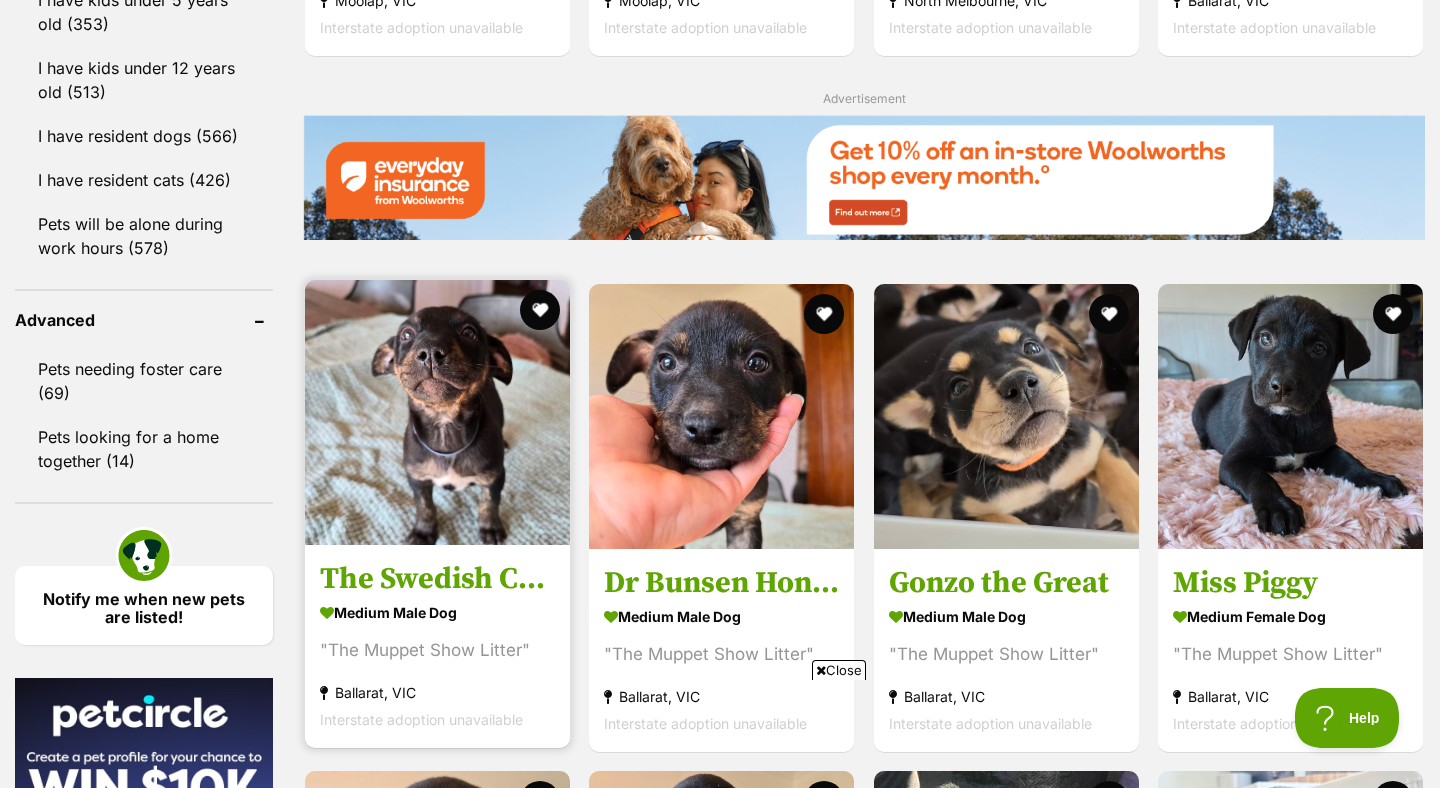 click at bounding box center [437, 412] 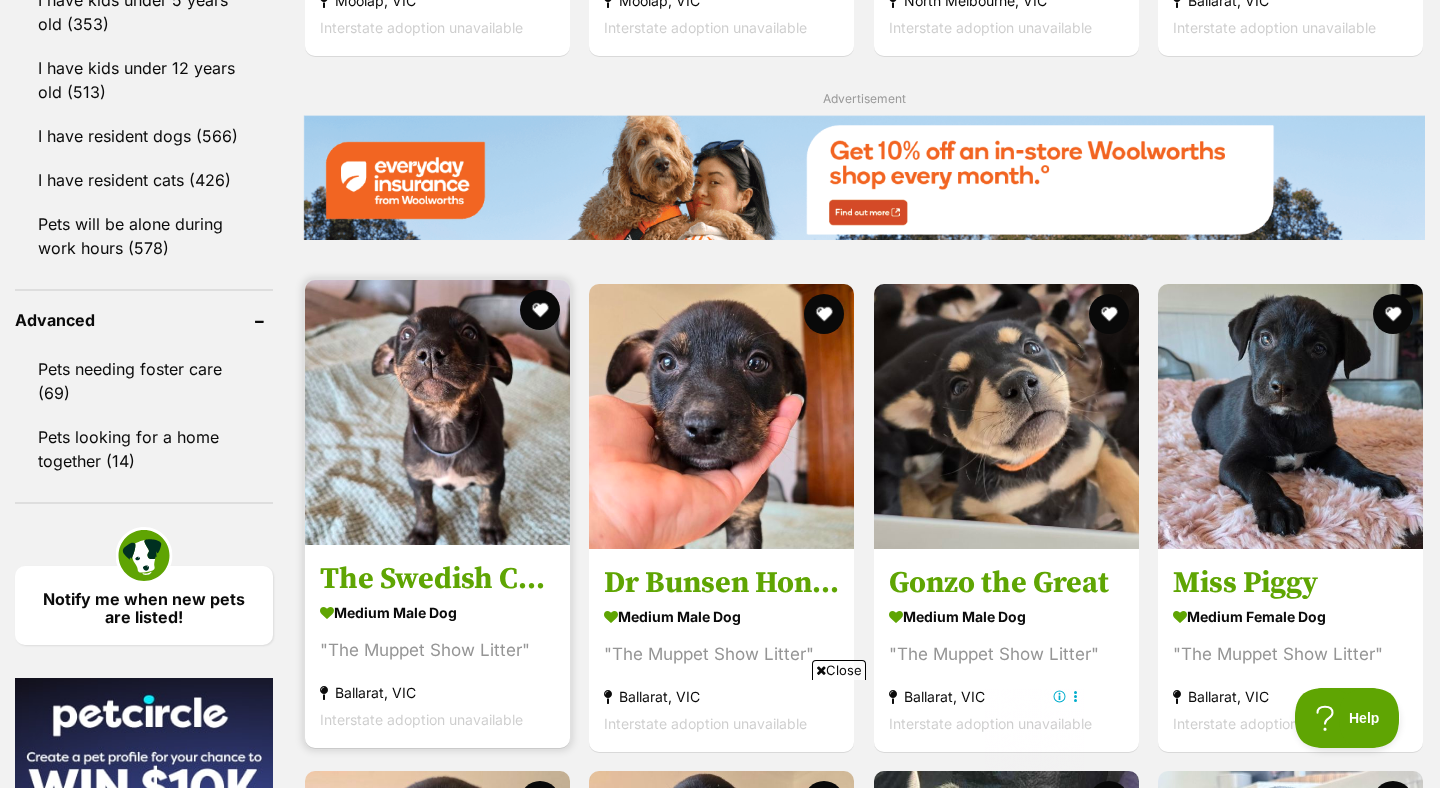 scroll, scrollTop: 0, scrollLeft: 0, axis: both 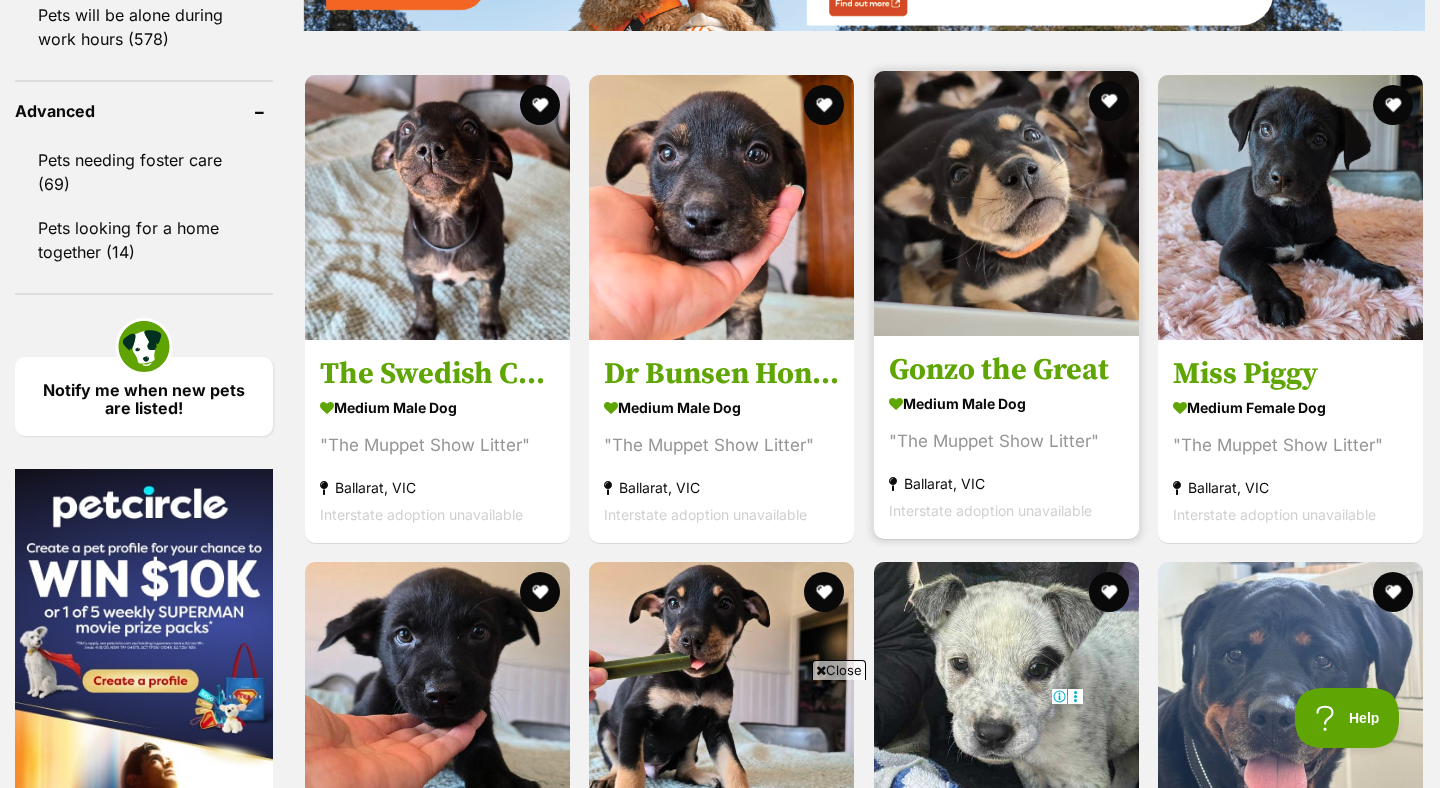 click on "medium male Dog" at bounding box center [1006, 403] 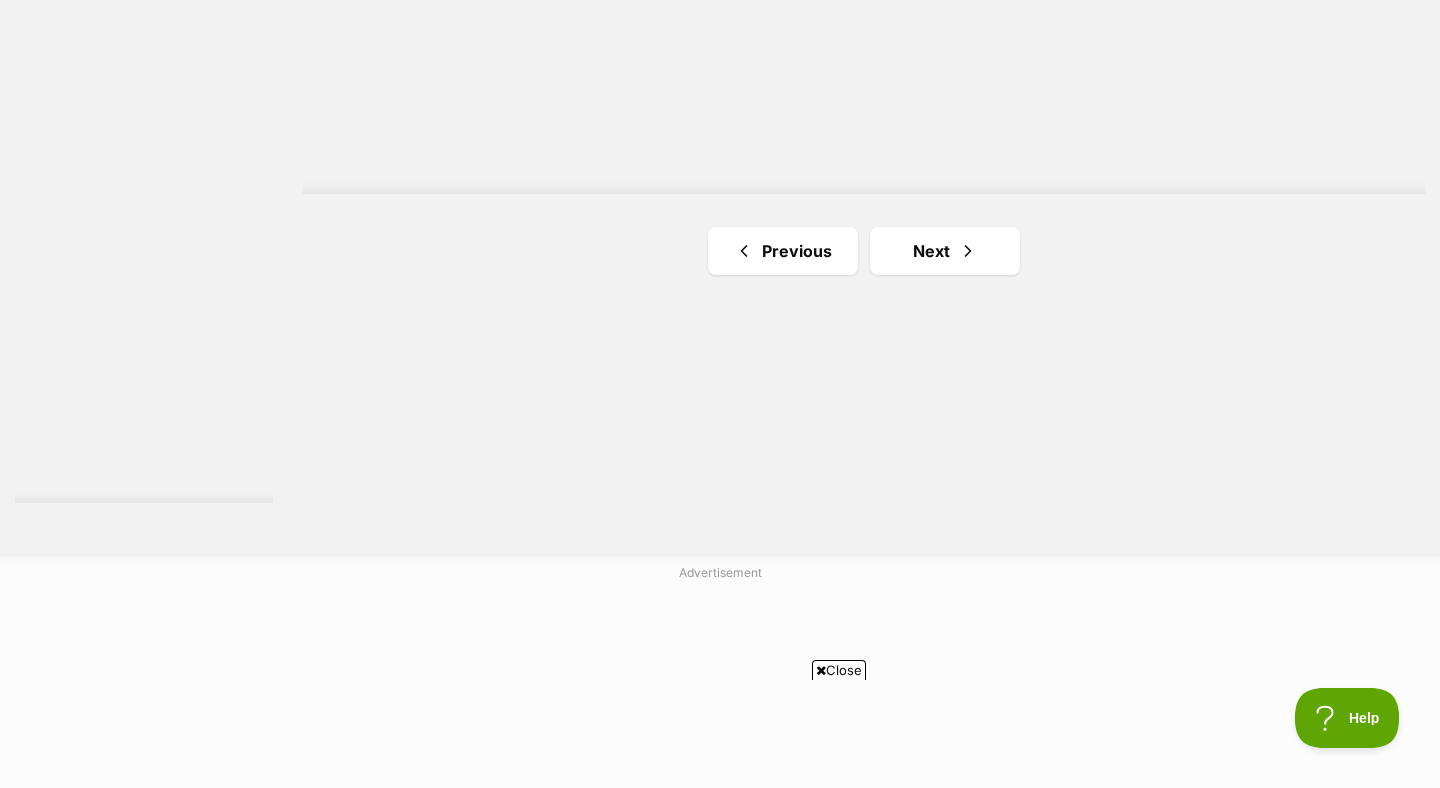 scroll, scrollTop: 3693, scrollLeft: 0, axis: vertical 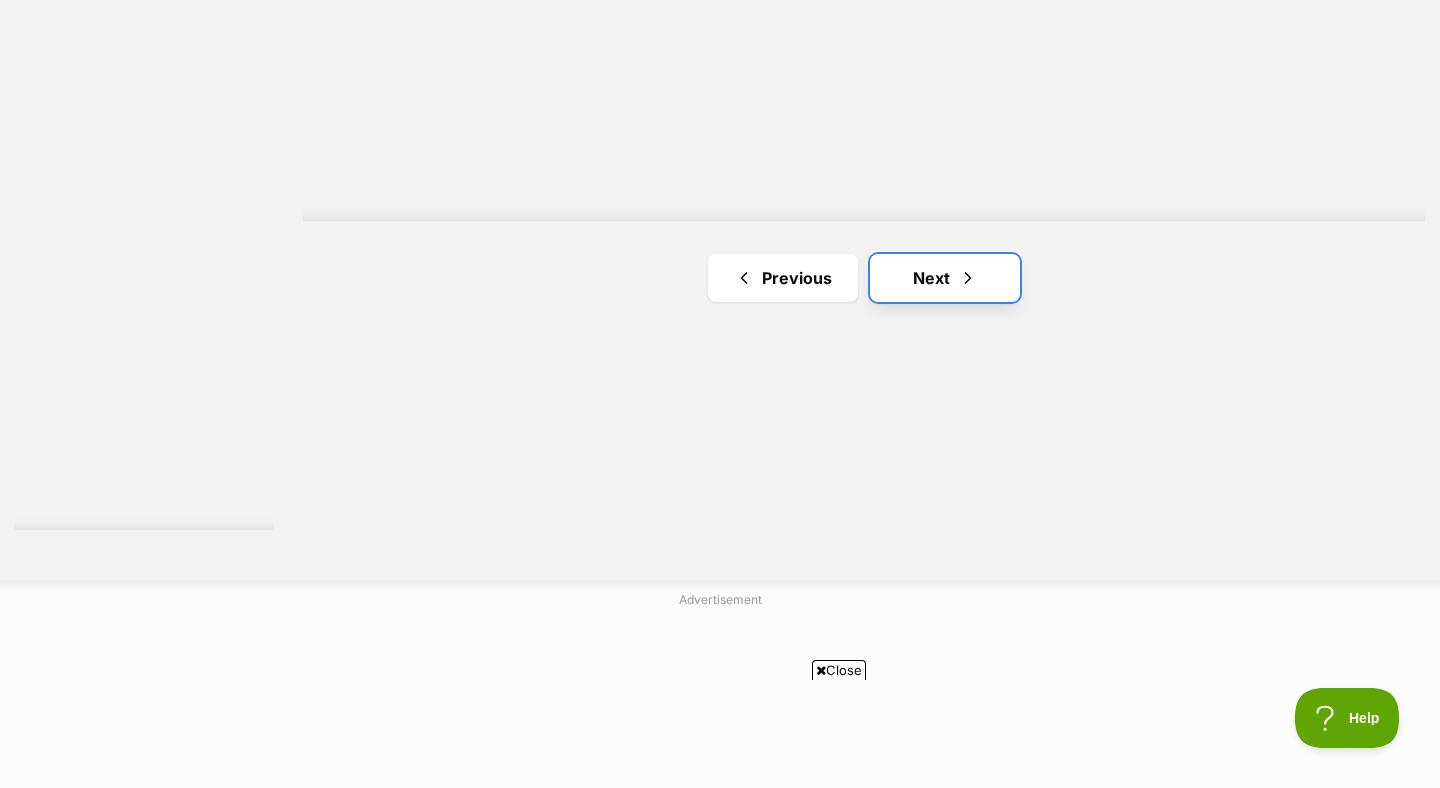 click on "Next" at bounding box center [945, 278] 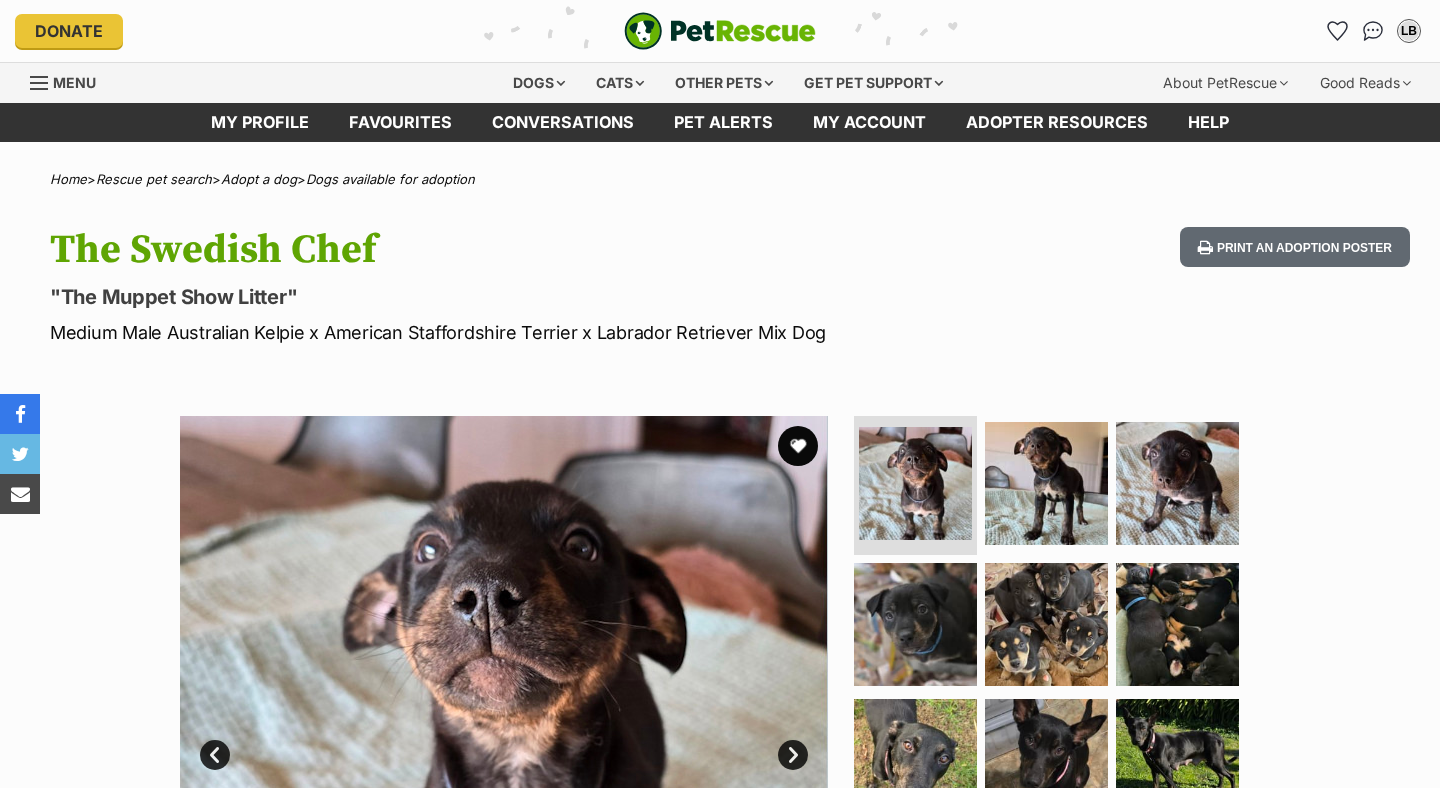 scroll, scrollTop: 0, scrollLeft: 0, axis: both 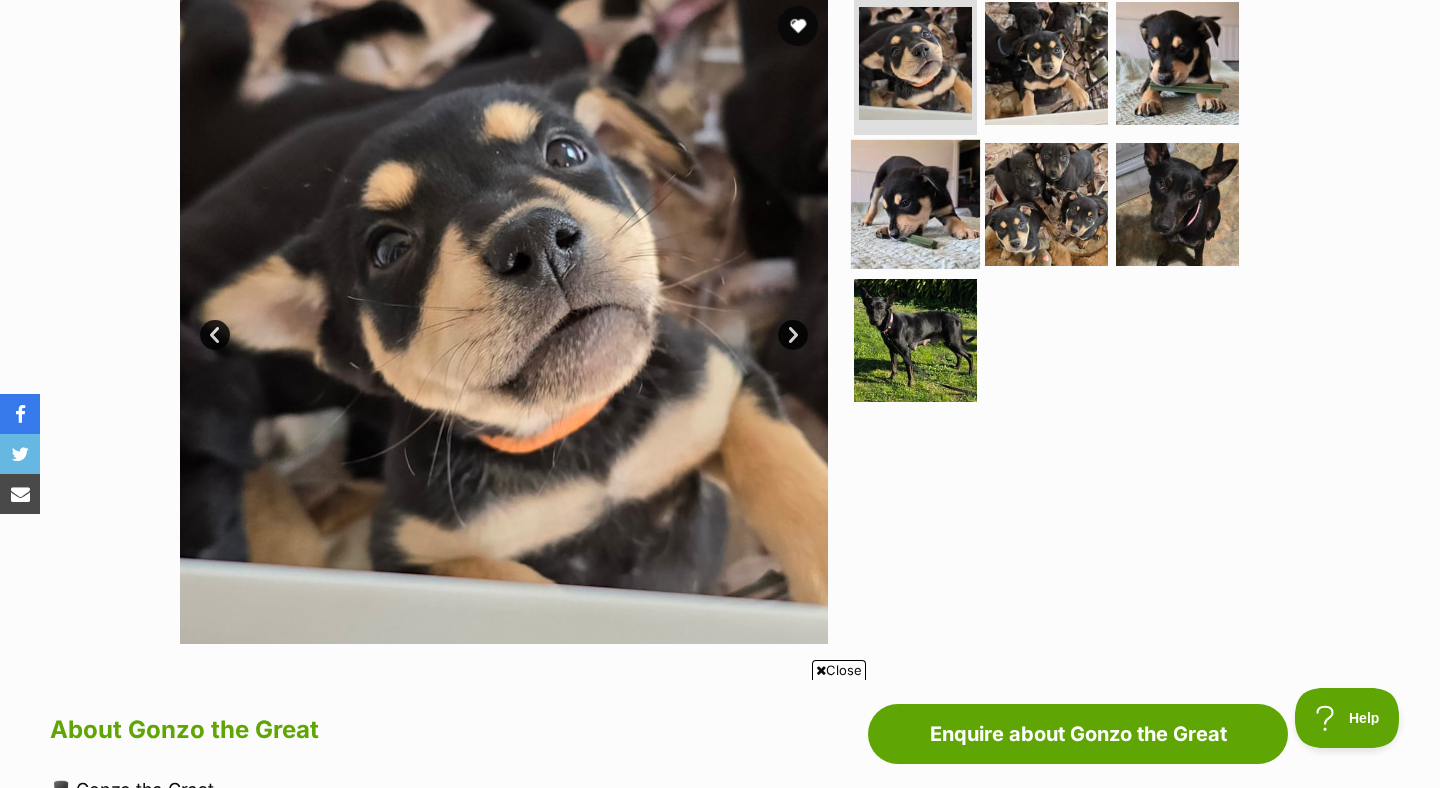 click at bounding box center [915, 204] 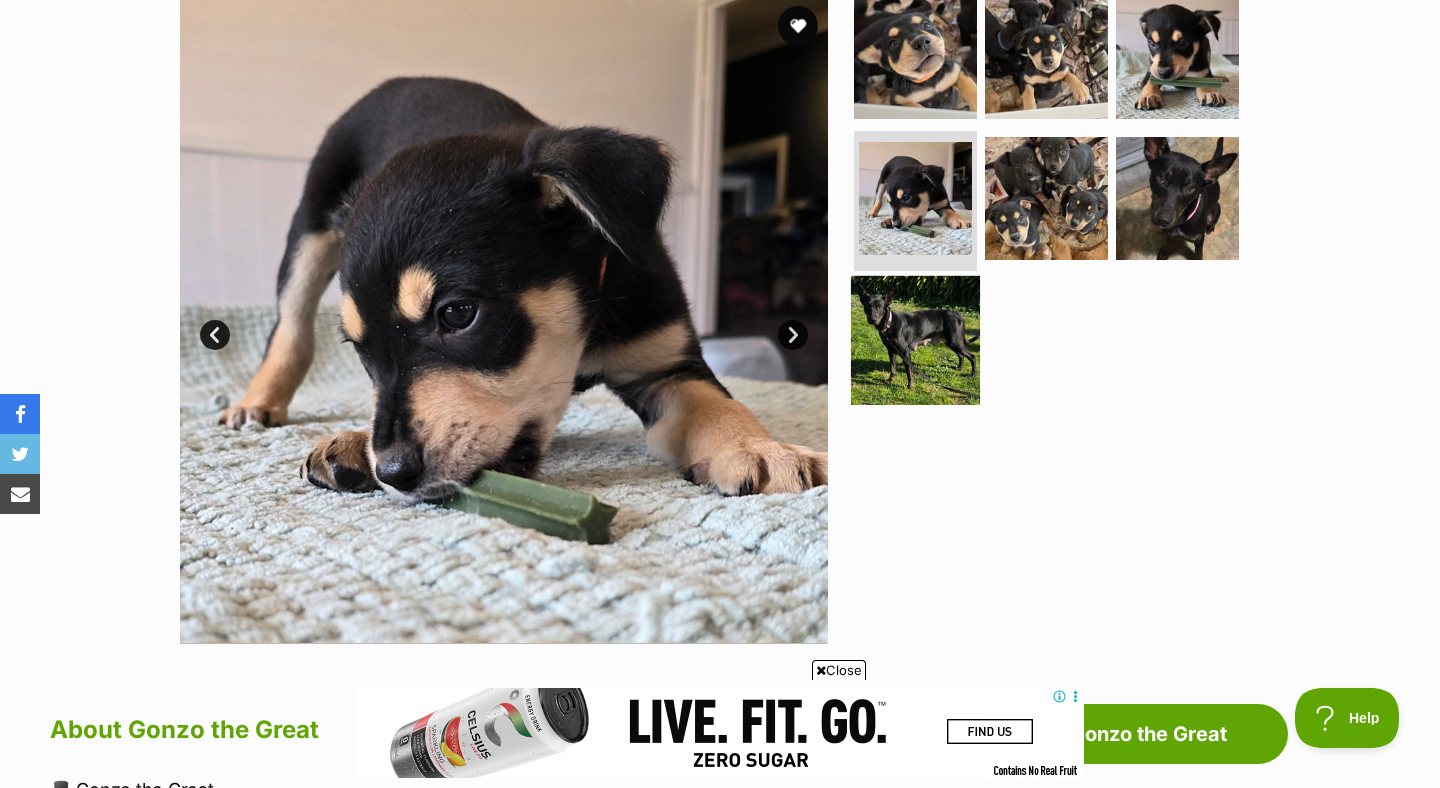 scroll, scrollTop: 0, scrollLeft: 0, axis: both 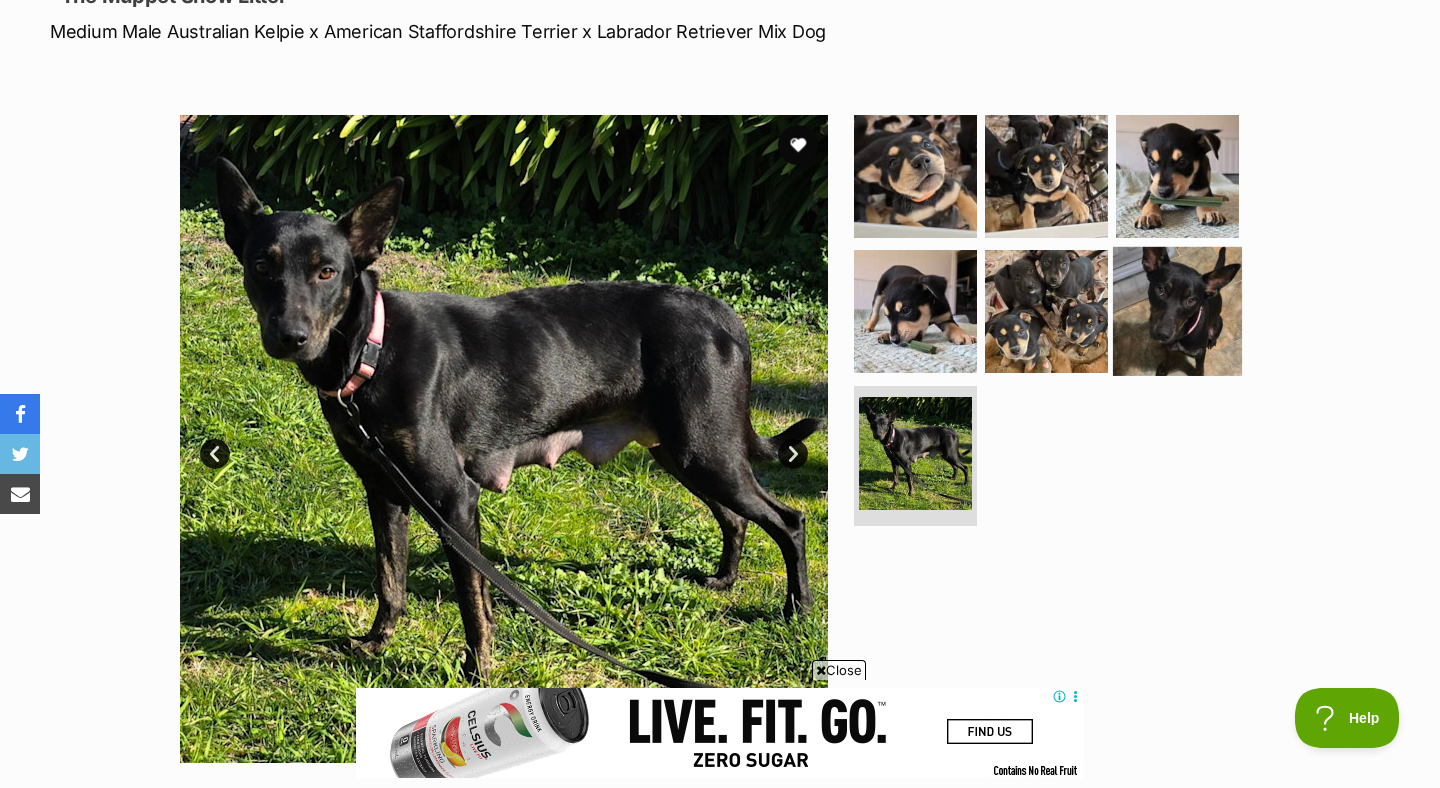 click at bounding box center (1177, 311) 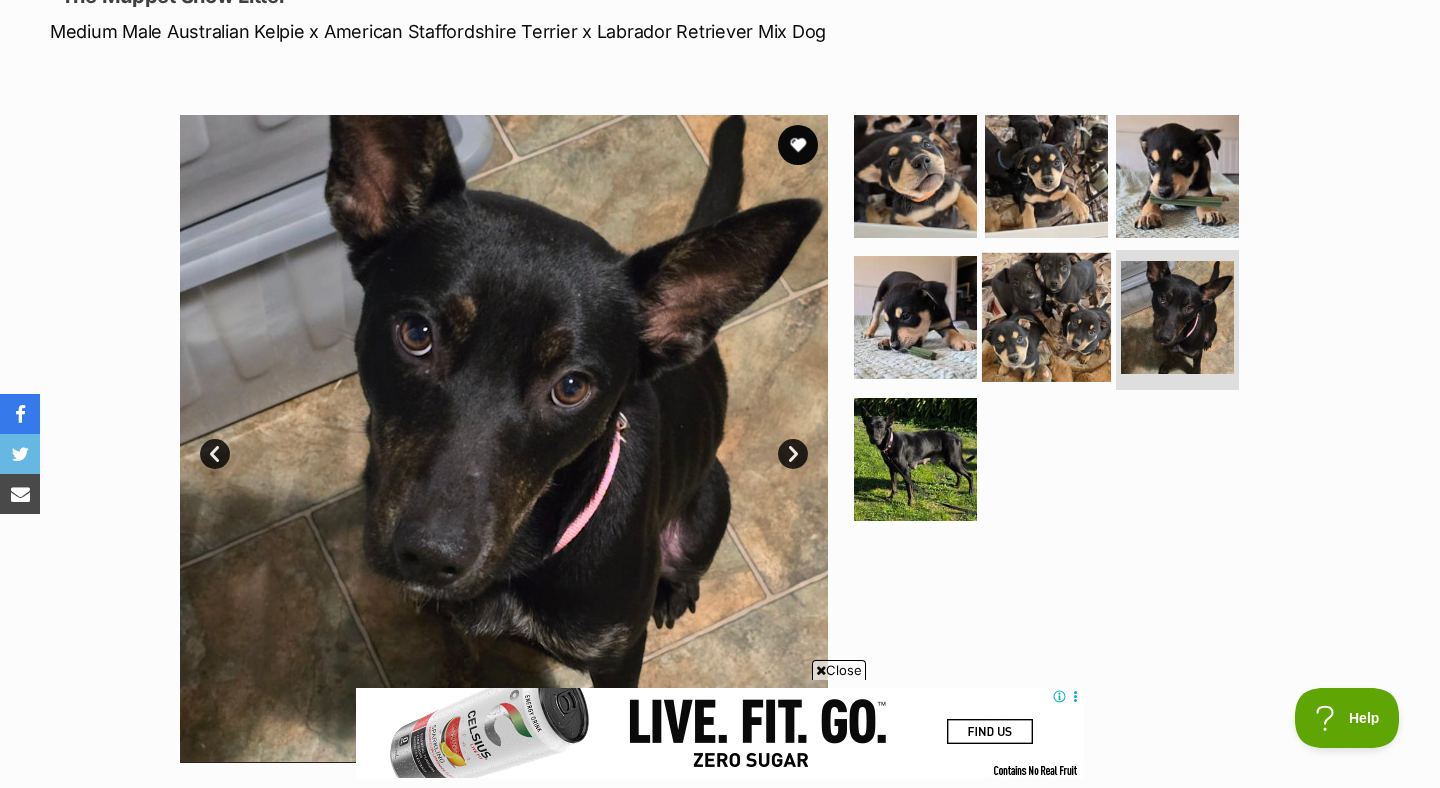click at bounding box center (1046, 317) 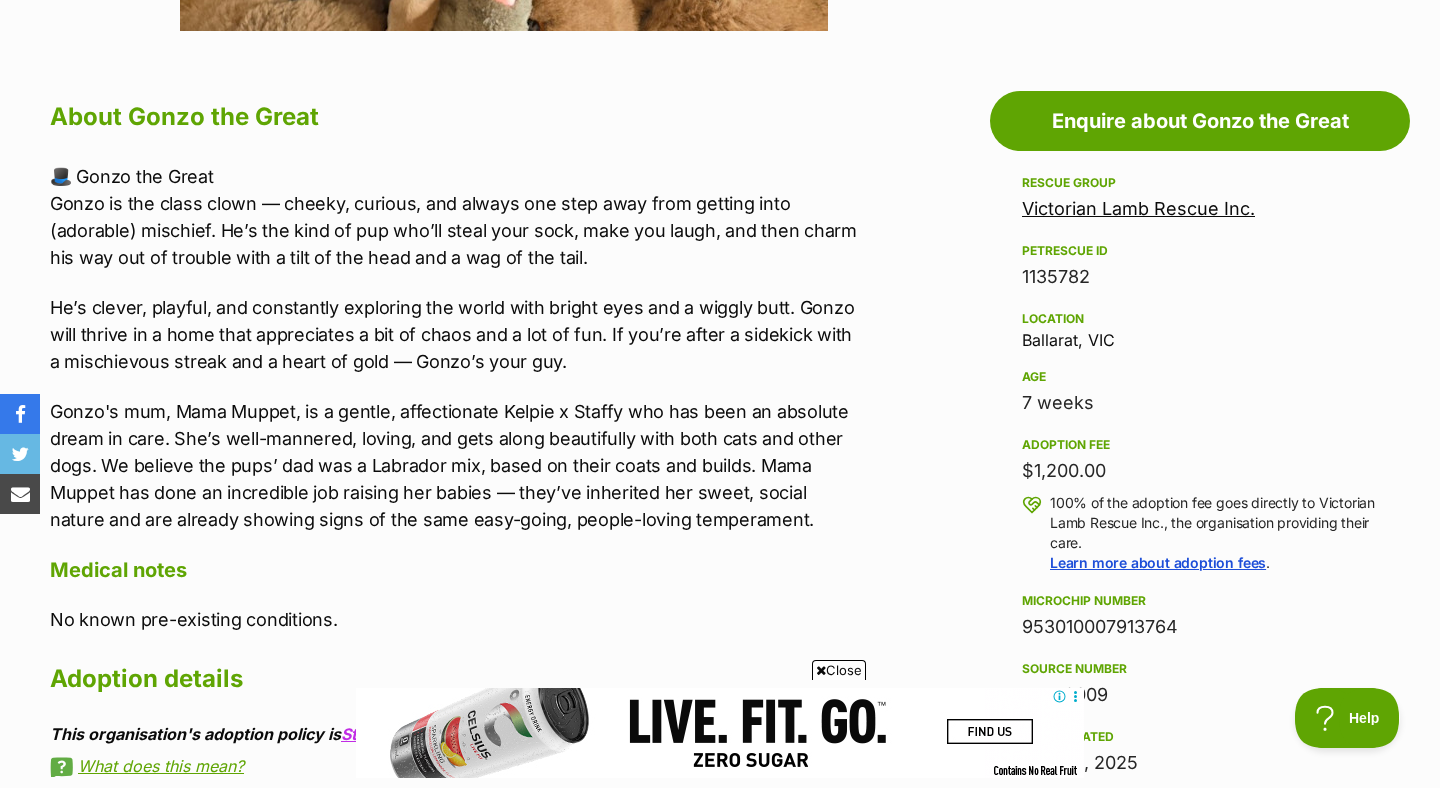 scroll, scrollTop: 1039, scrollLeft: 0, axis: vertical 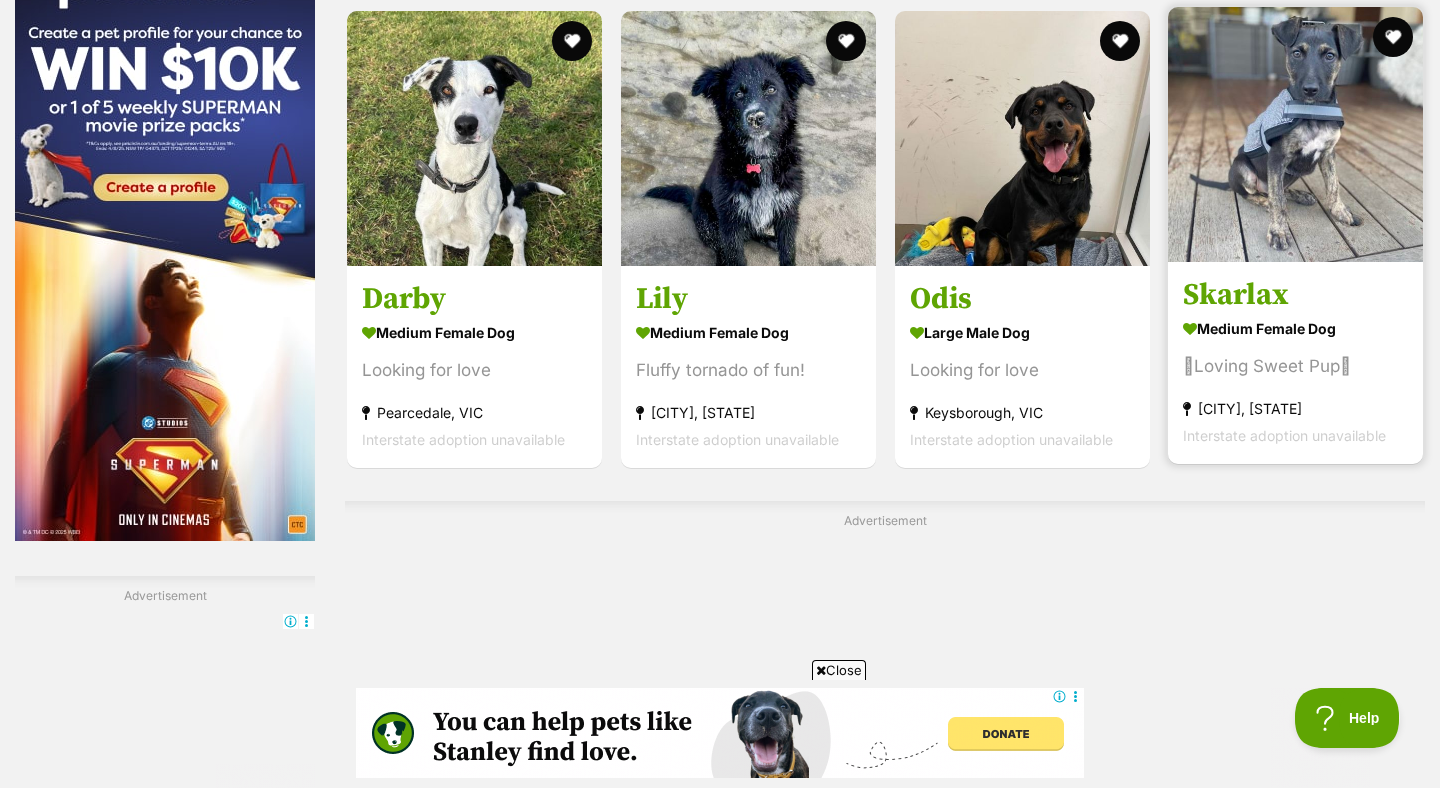 click on "Skarlax
medium female Dog
🩷Loving Sweet Pup🩷
Airport West, VIC
Interstate adoption unavailable" at bounding box center [1295, 363] 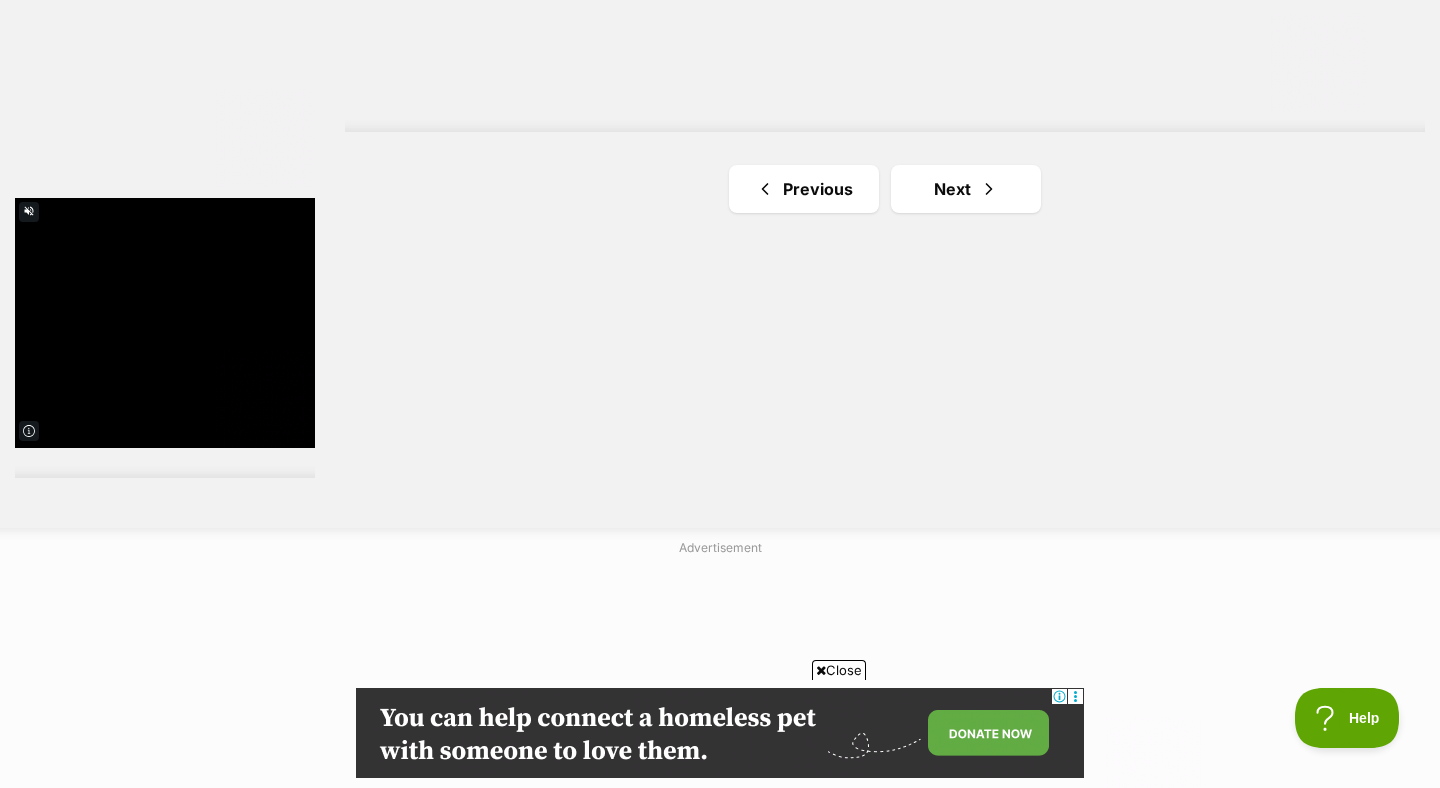scroll, scrollTop: 3679, scrollLeft: 0, axis: vertical 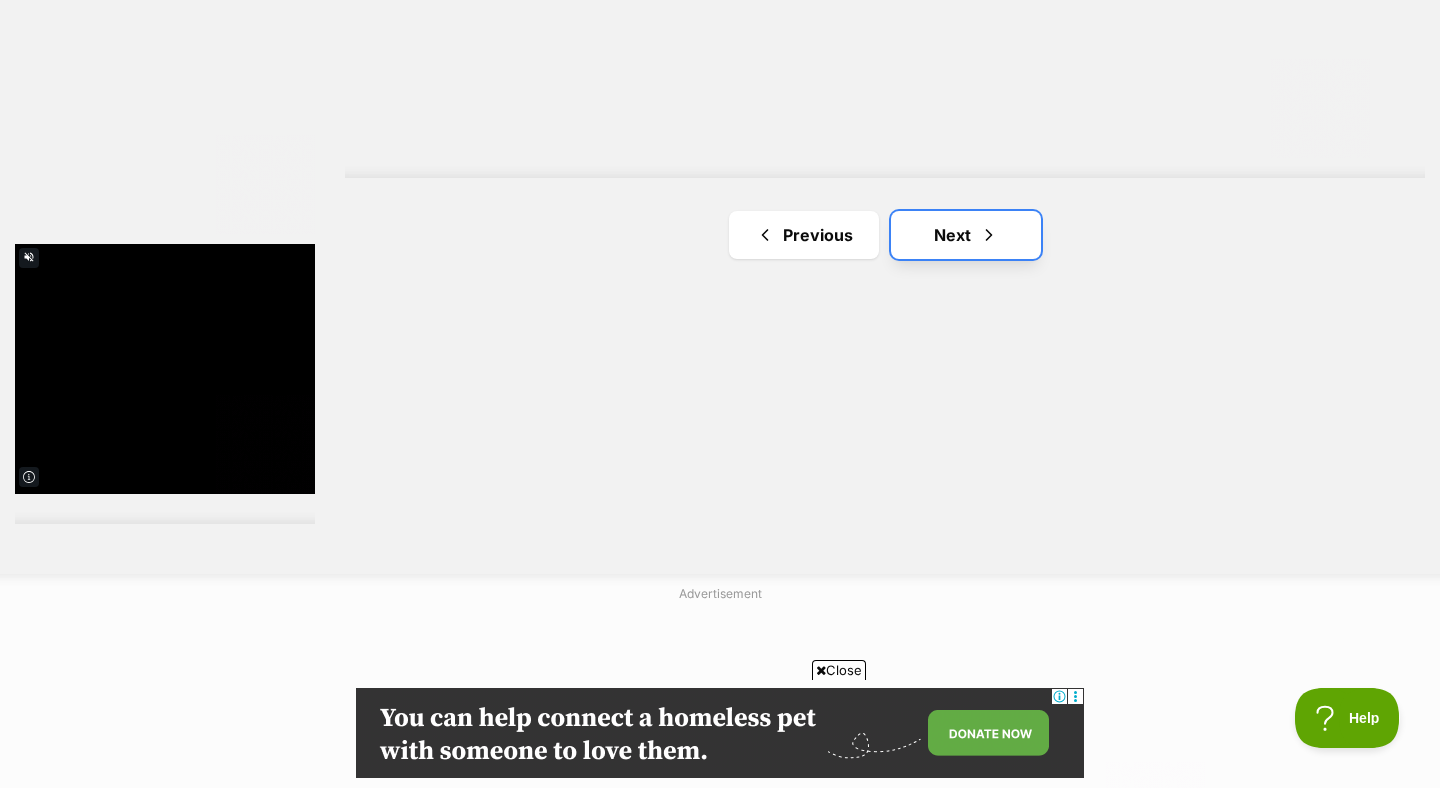 click on "Next" at bounding box center [966, 235] 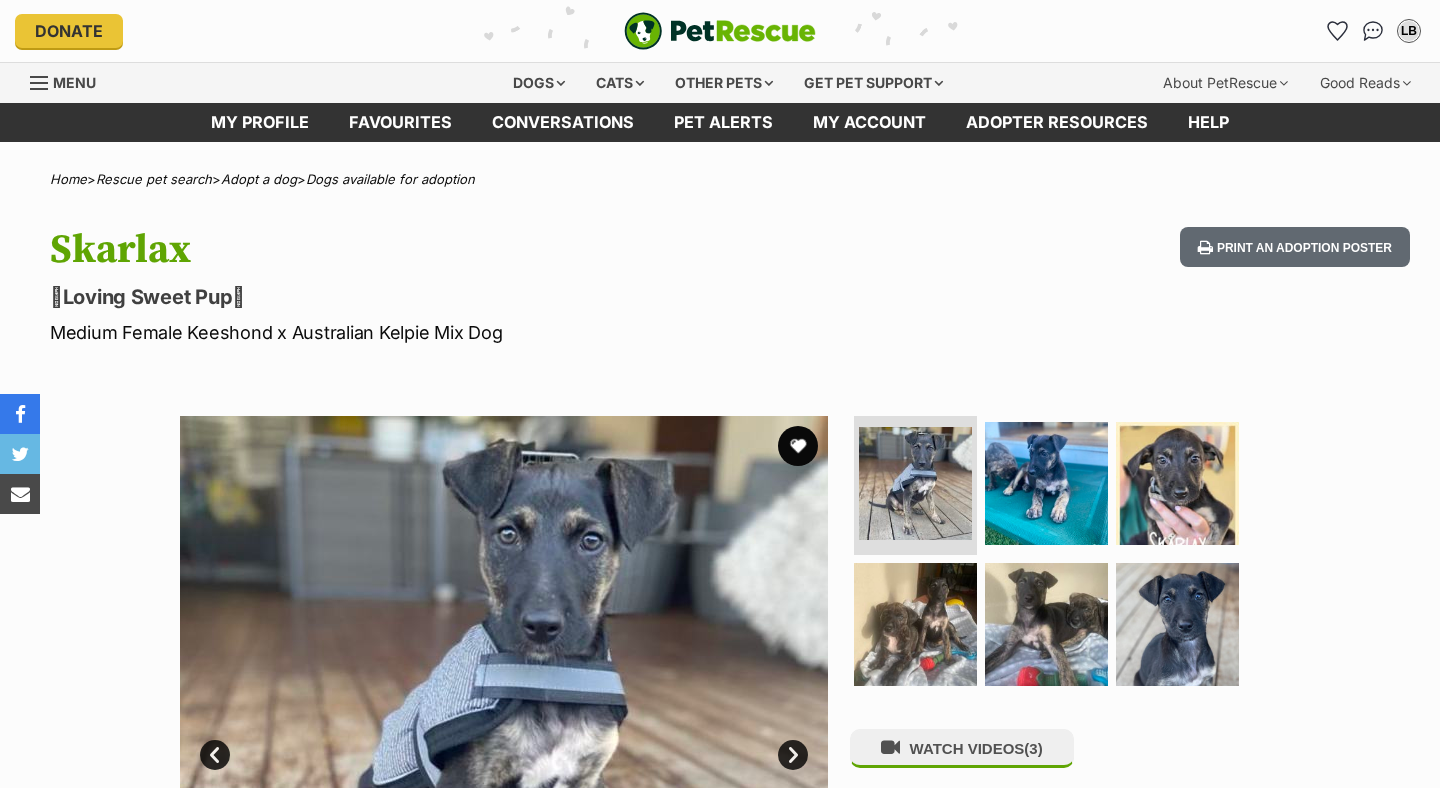scroll, scrollTop: 0, scrollLeft: 0, axis: both 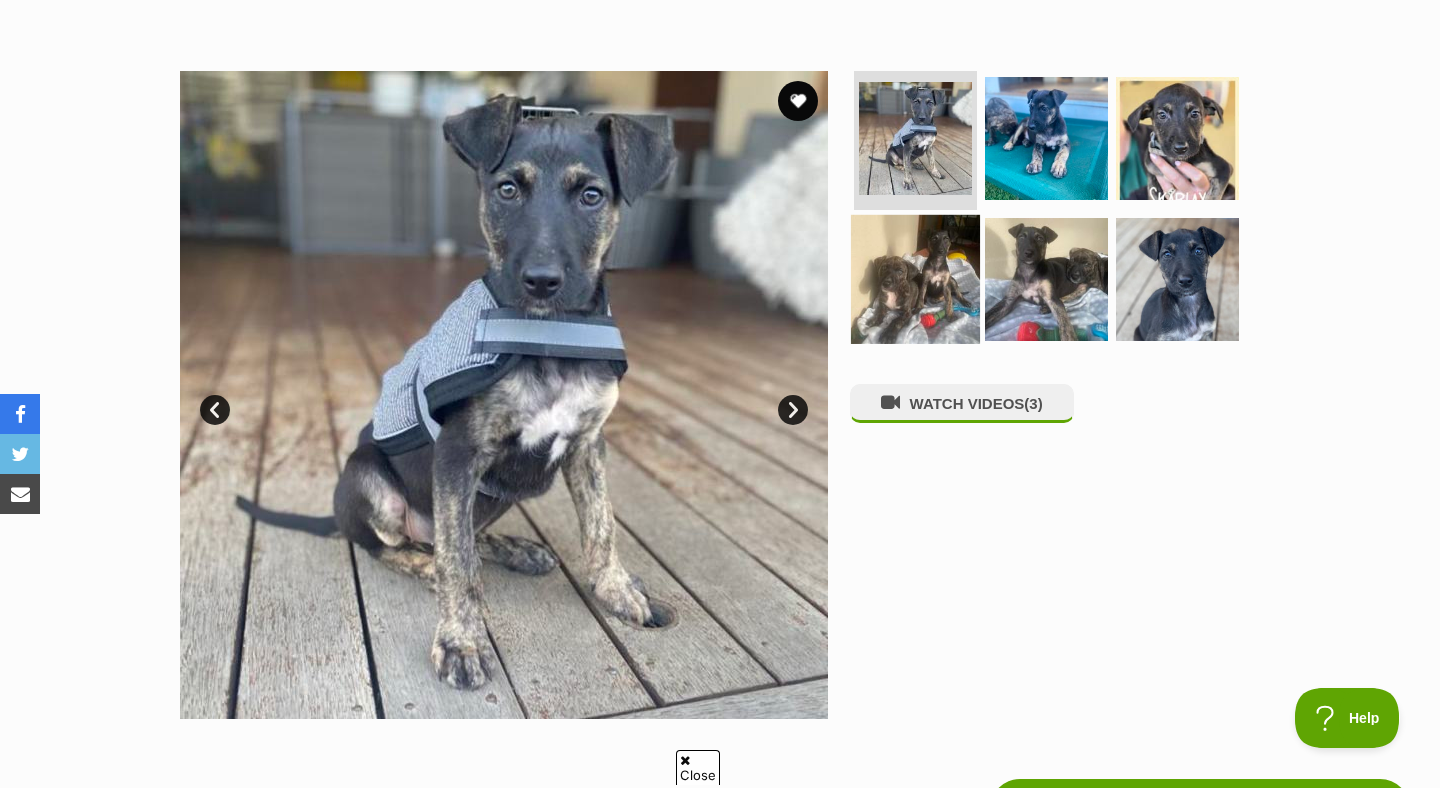 click at bounding box center [915, 279] 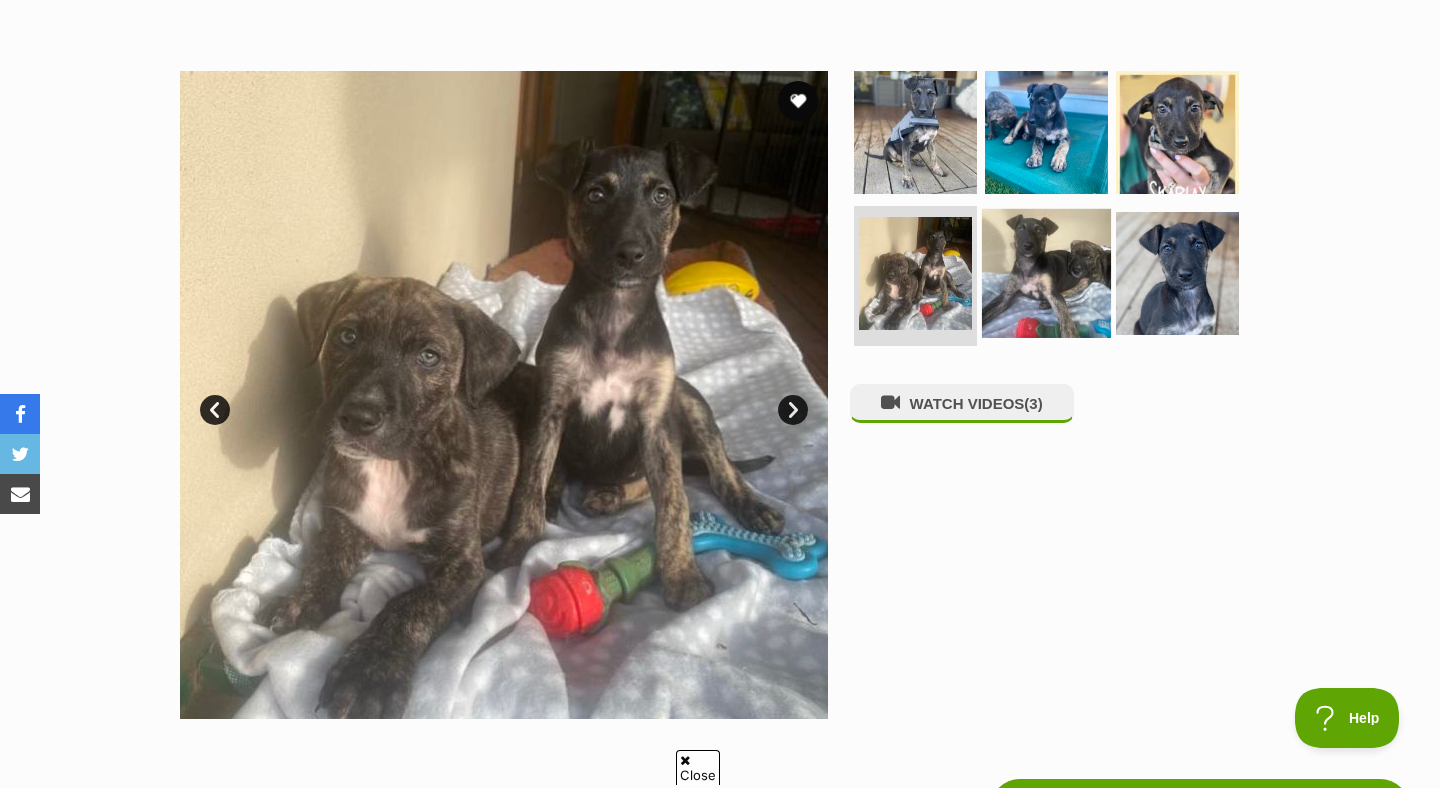 scroll, scrollTop: 0, scrollLeft: 0, axis: both 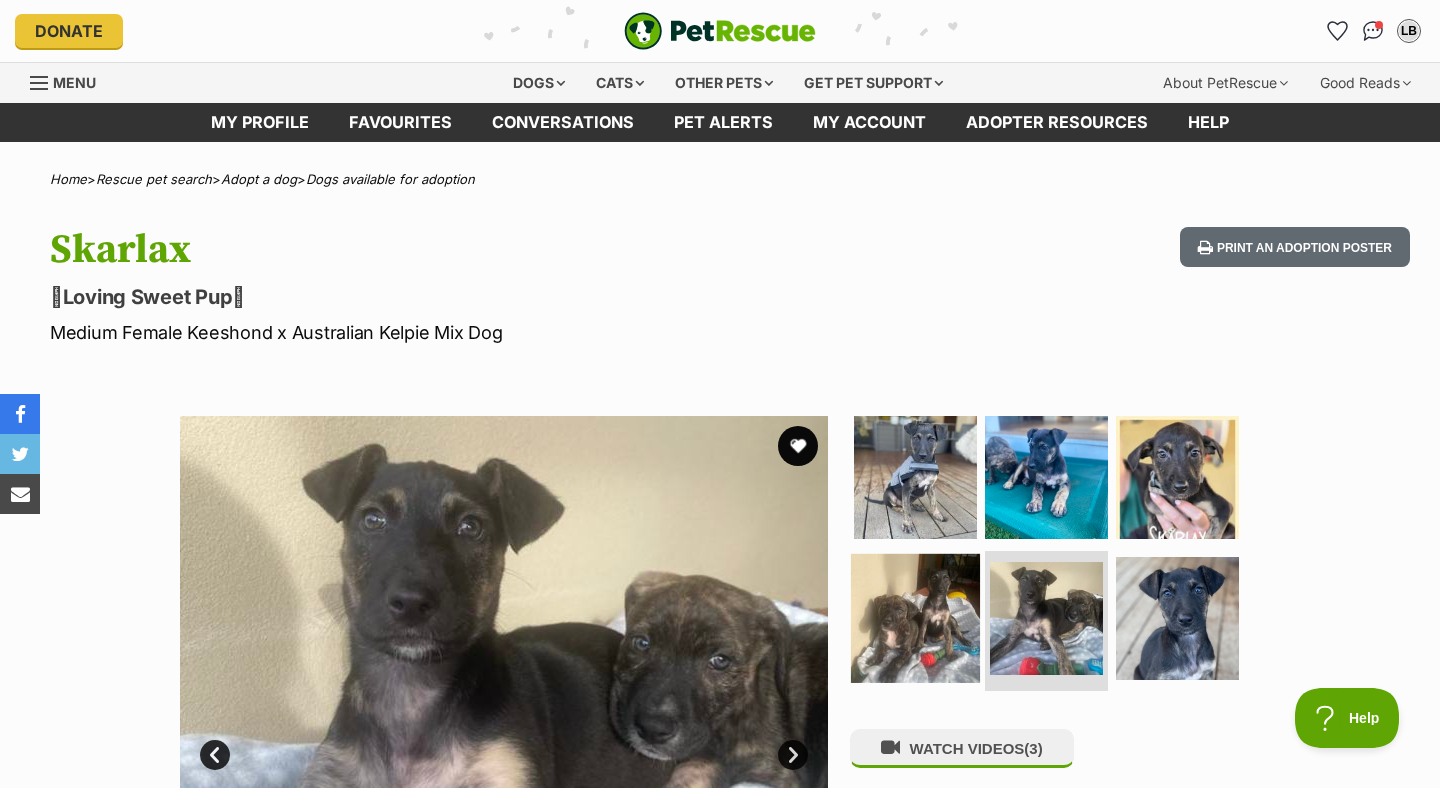 click at bounding box center [915, 618] 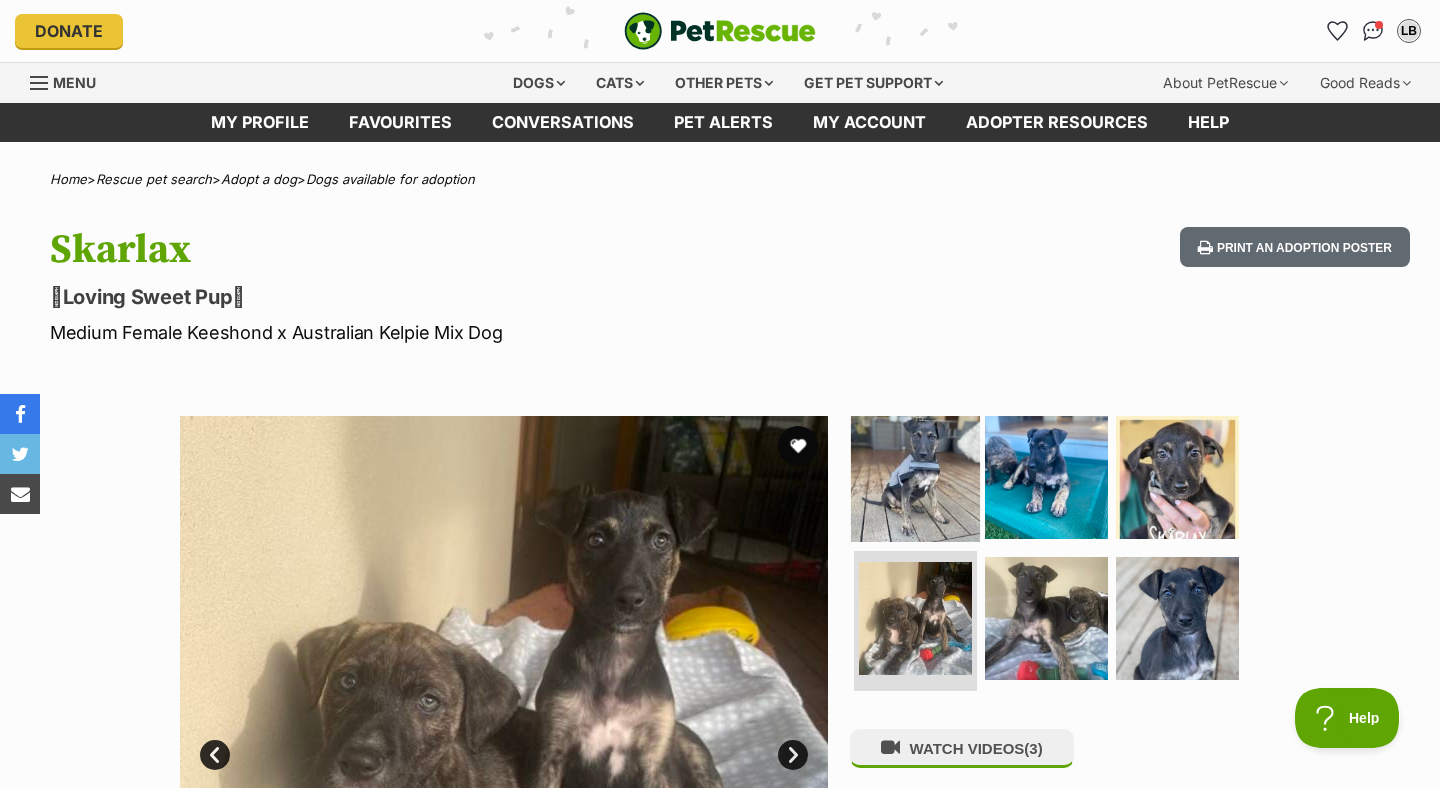 click at bounding box center [915, 476] 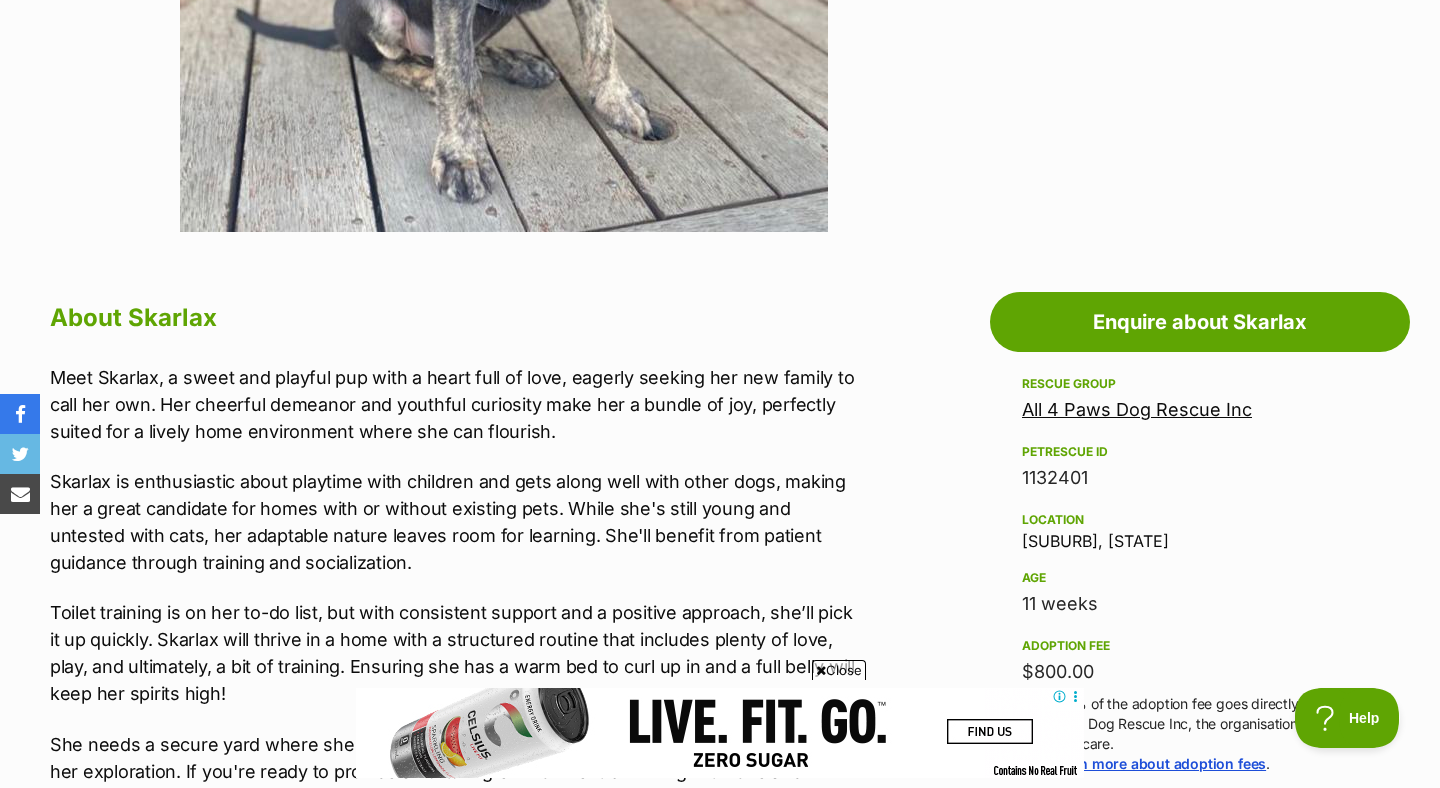 scroll, scrollTop: 844, scrollLeft: 0, axis: vertical 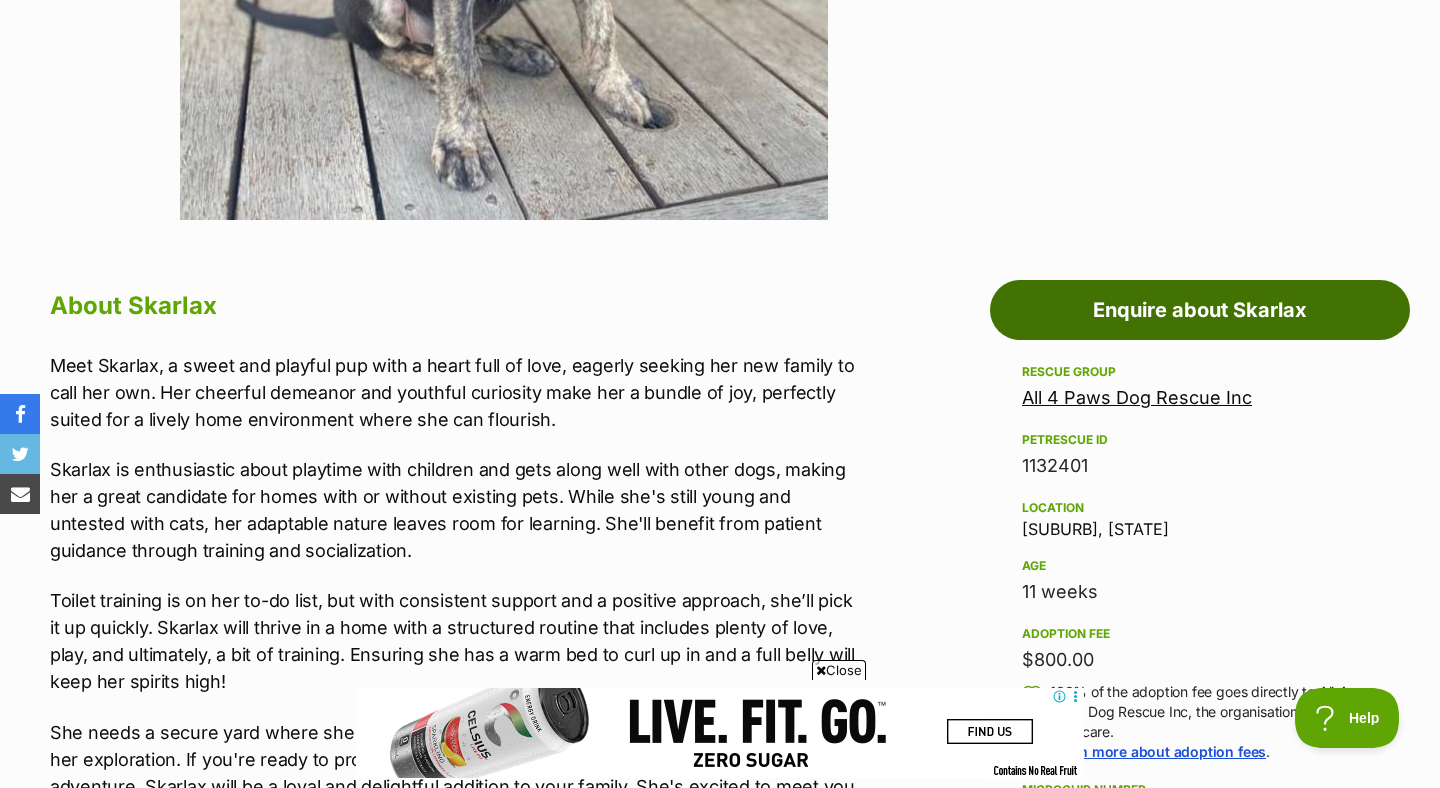 click on "Enquire about Skarlax" at bounding box center (1200, 310) 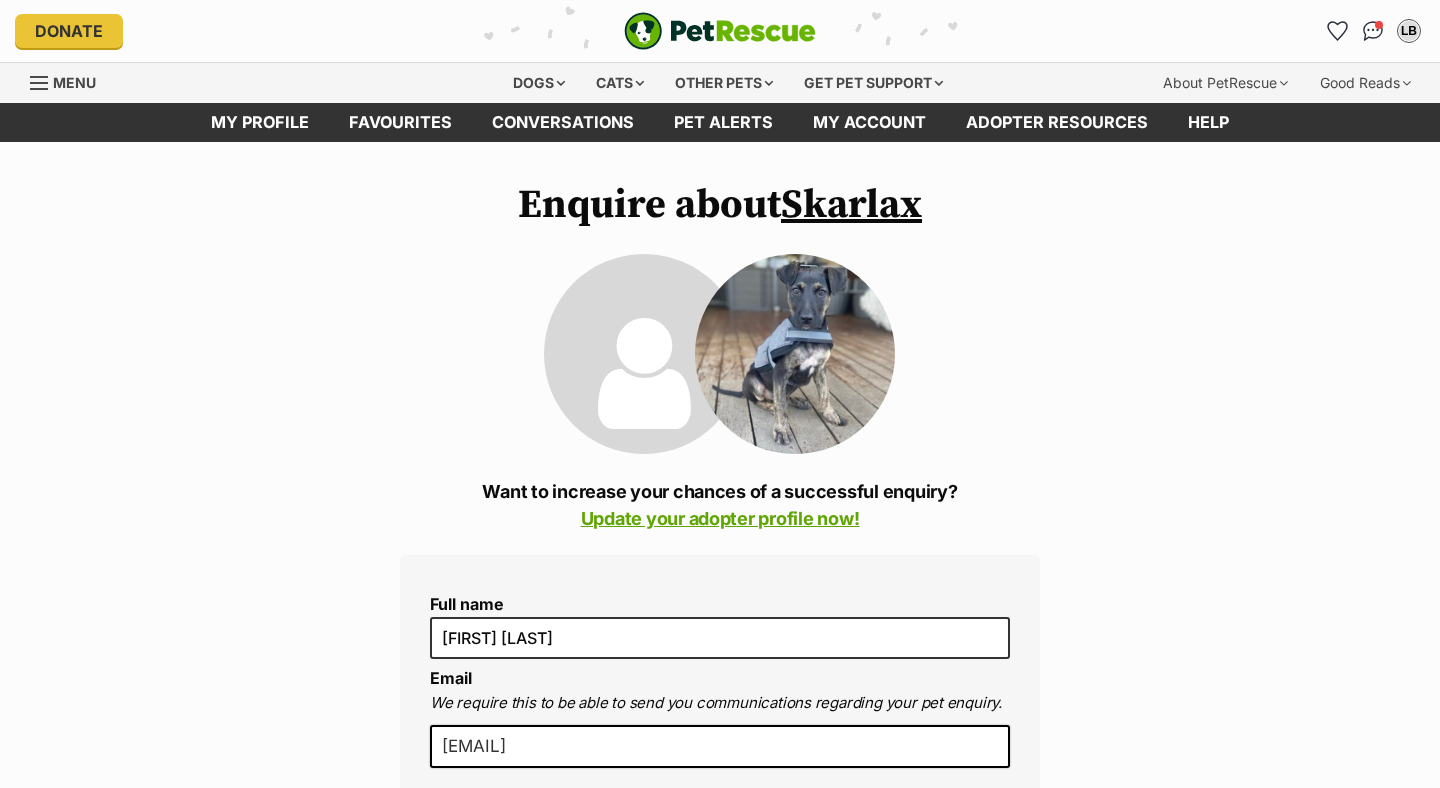 scroll, scrollTop: 0, scrollLeft: 0, axis: both 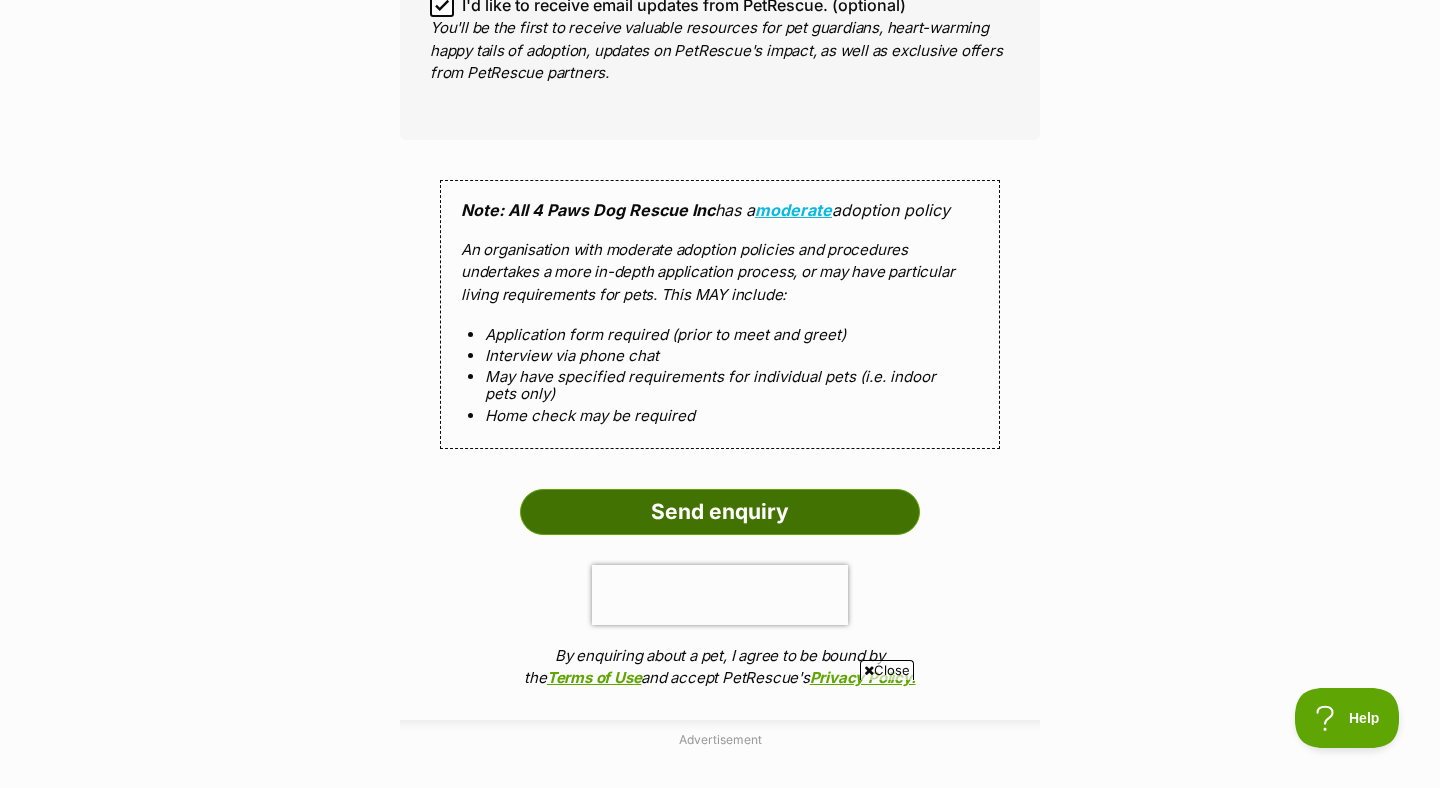 click on "Send enquiry" at bounding box center [720, 512] 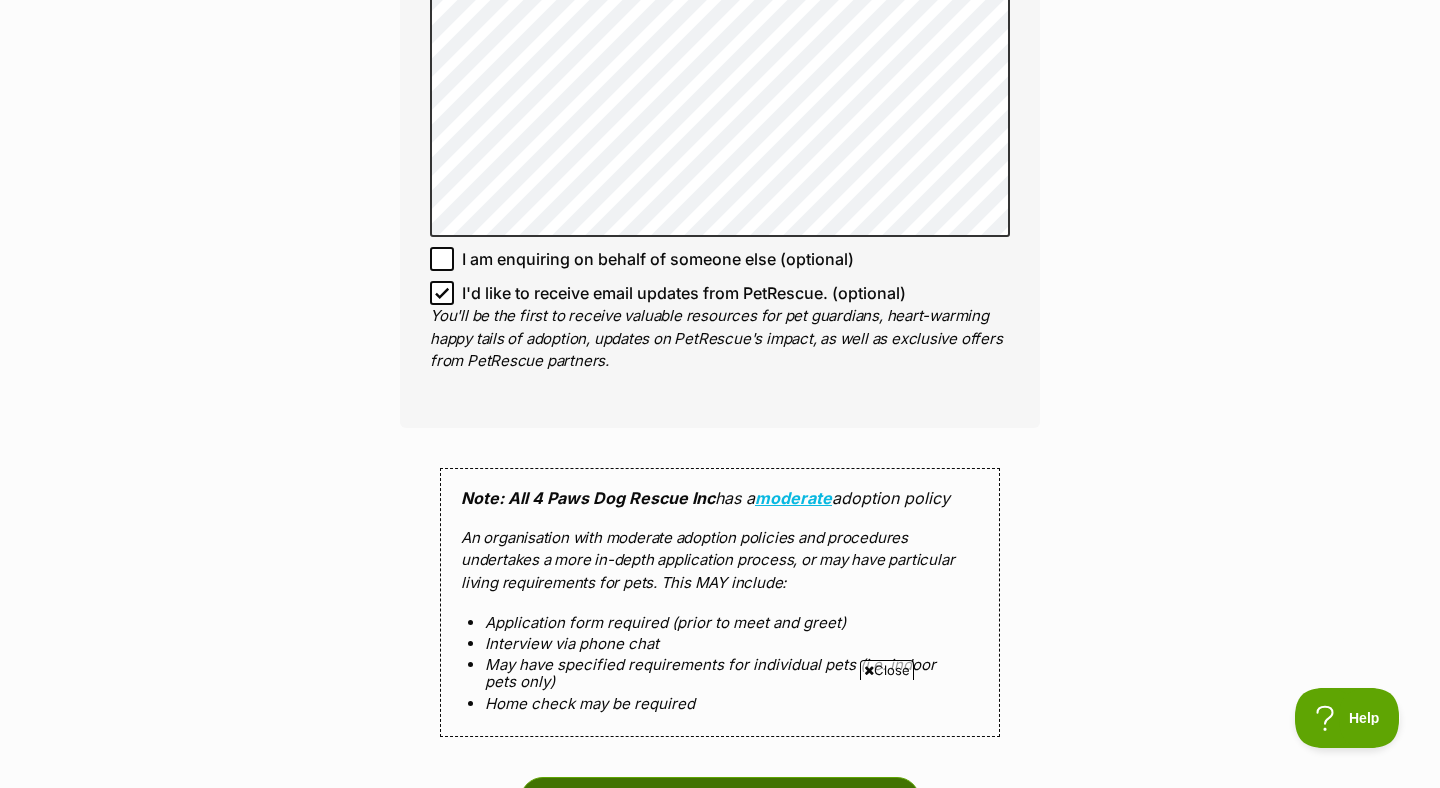 scroll, scrollTop: 1442, scrollLeft: 0, axis: vertical 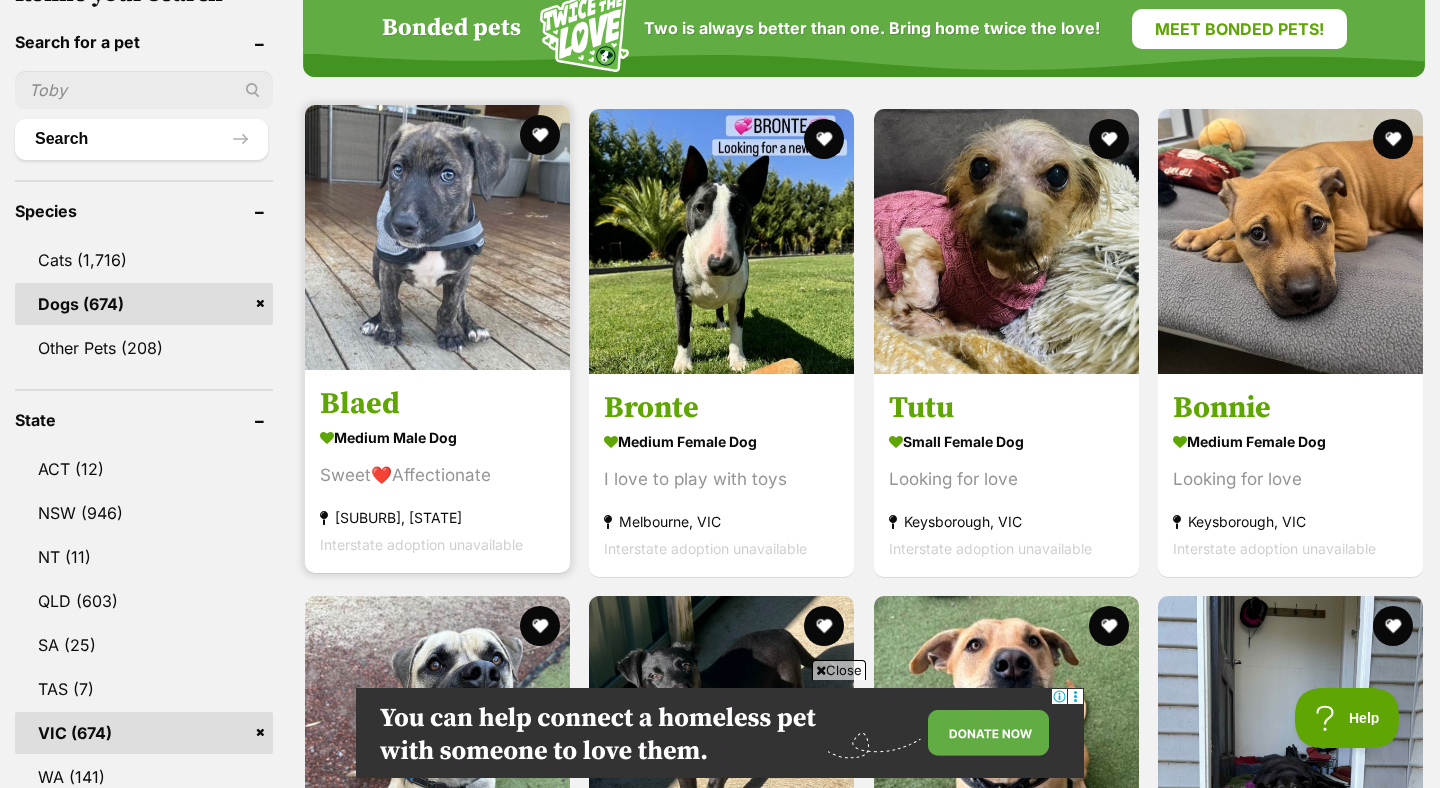 click at bounding box center [437, 237] 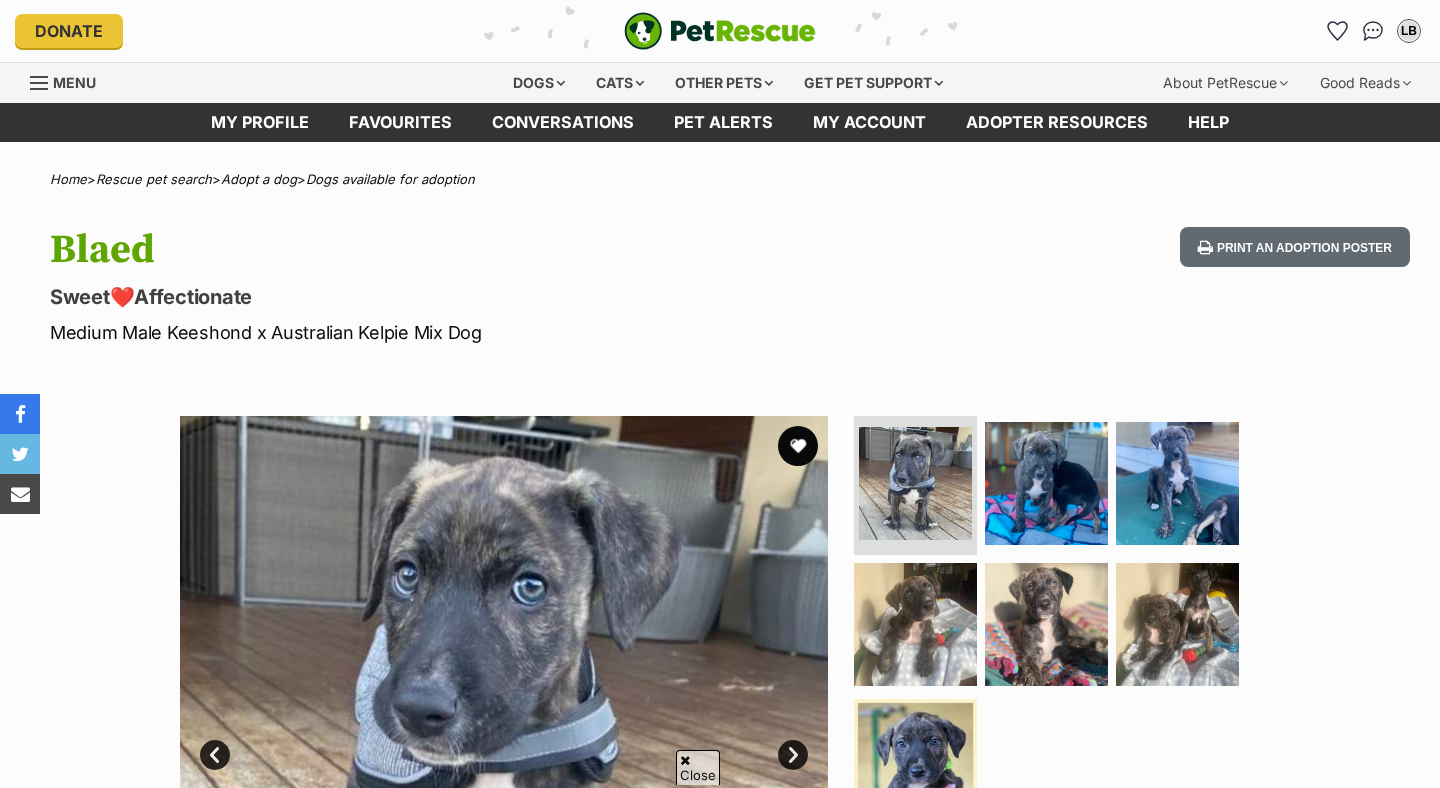 scroll, scrollTop: 496, scrollLeft: 0, axis: vertical 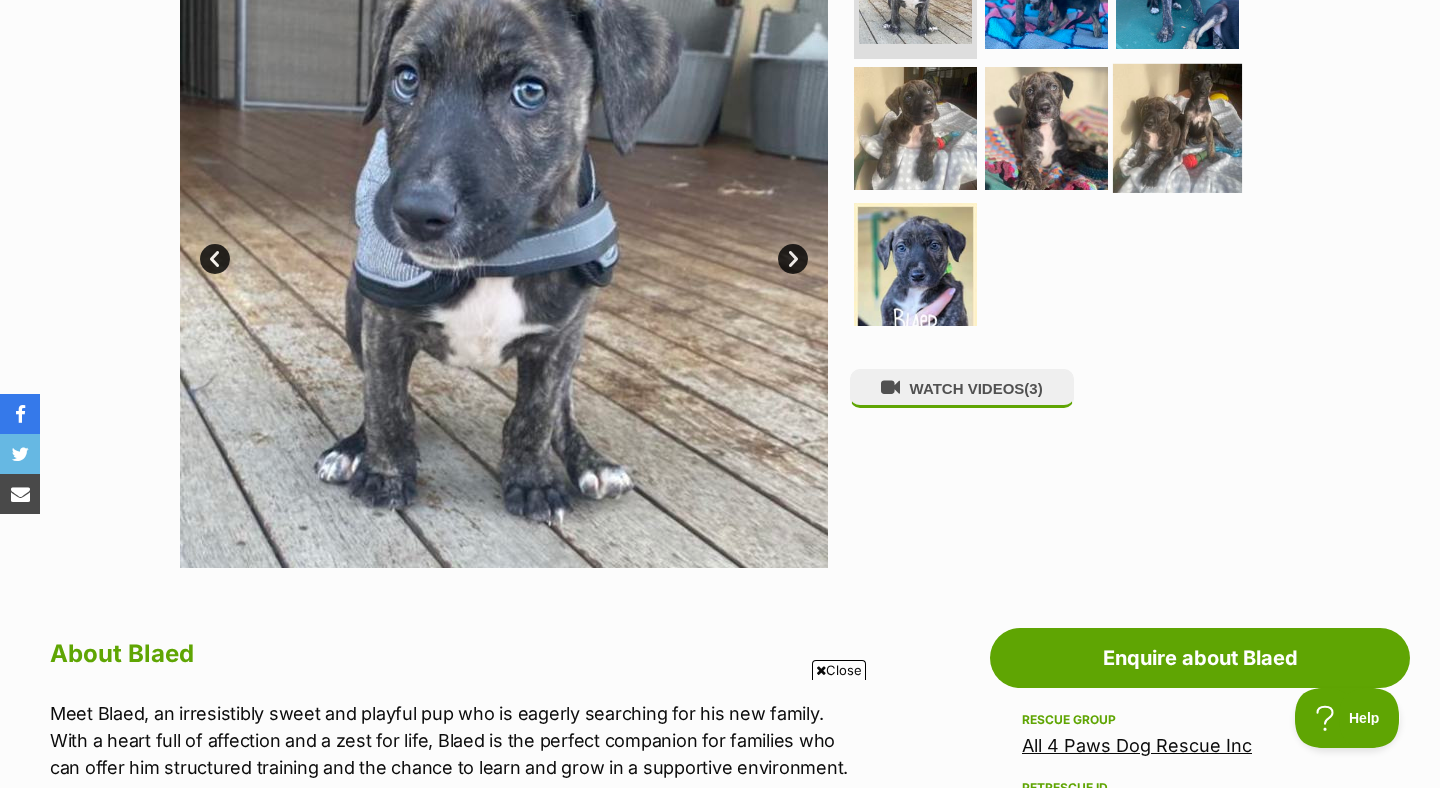 click at bounding box center [1177, 128] 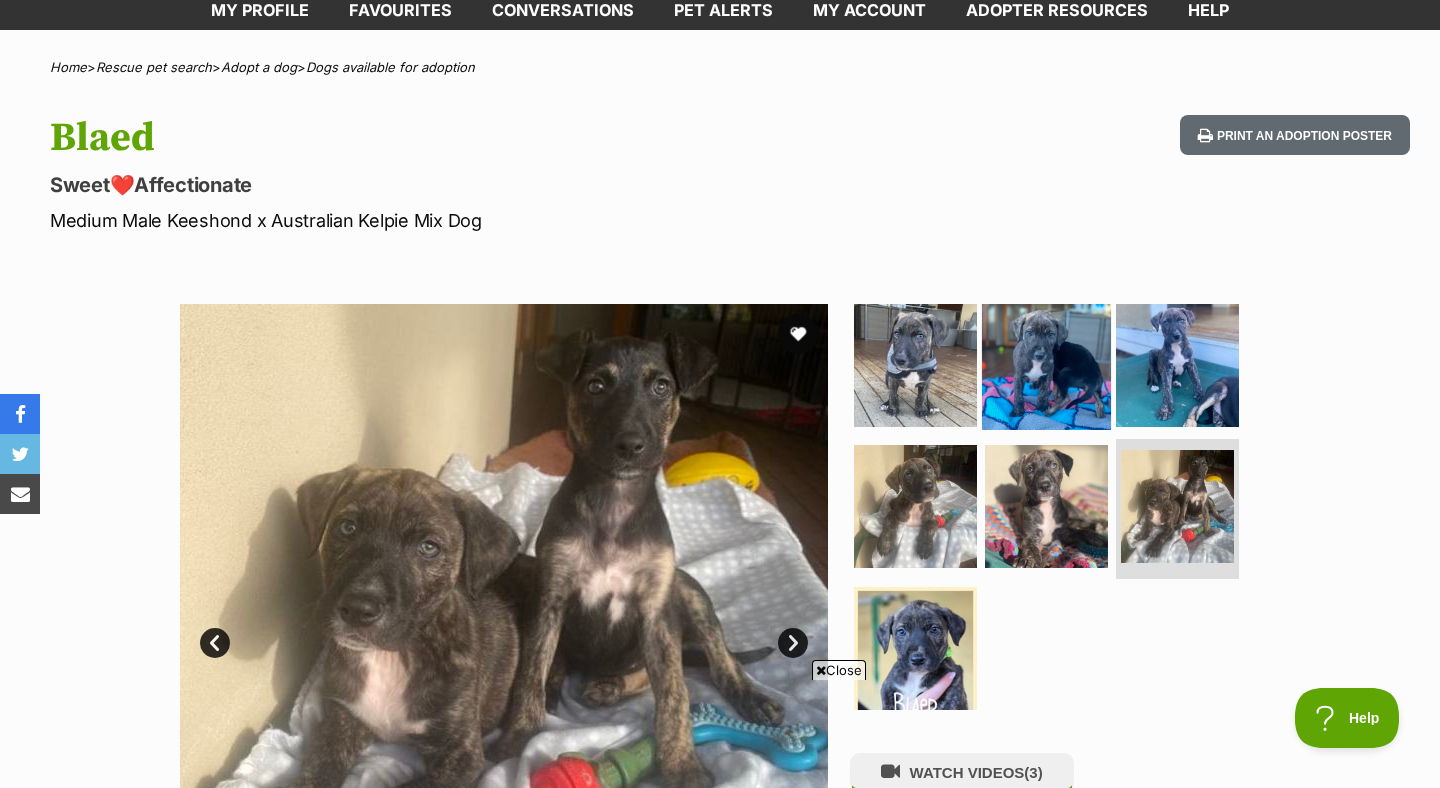 scroll, scrollTop: 109, scrollLeft: 0, axis: vertical 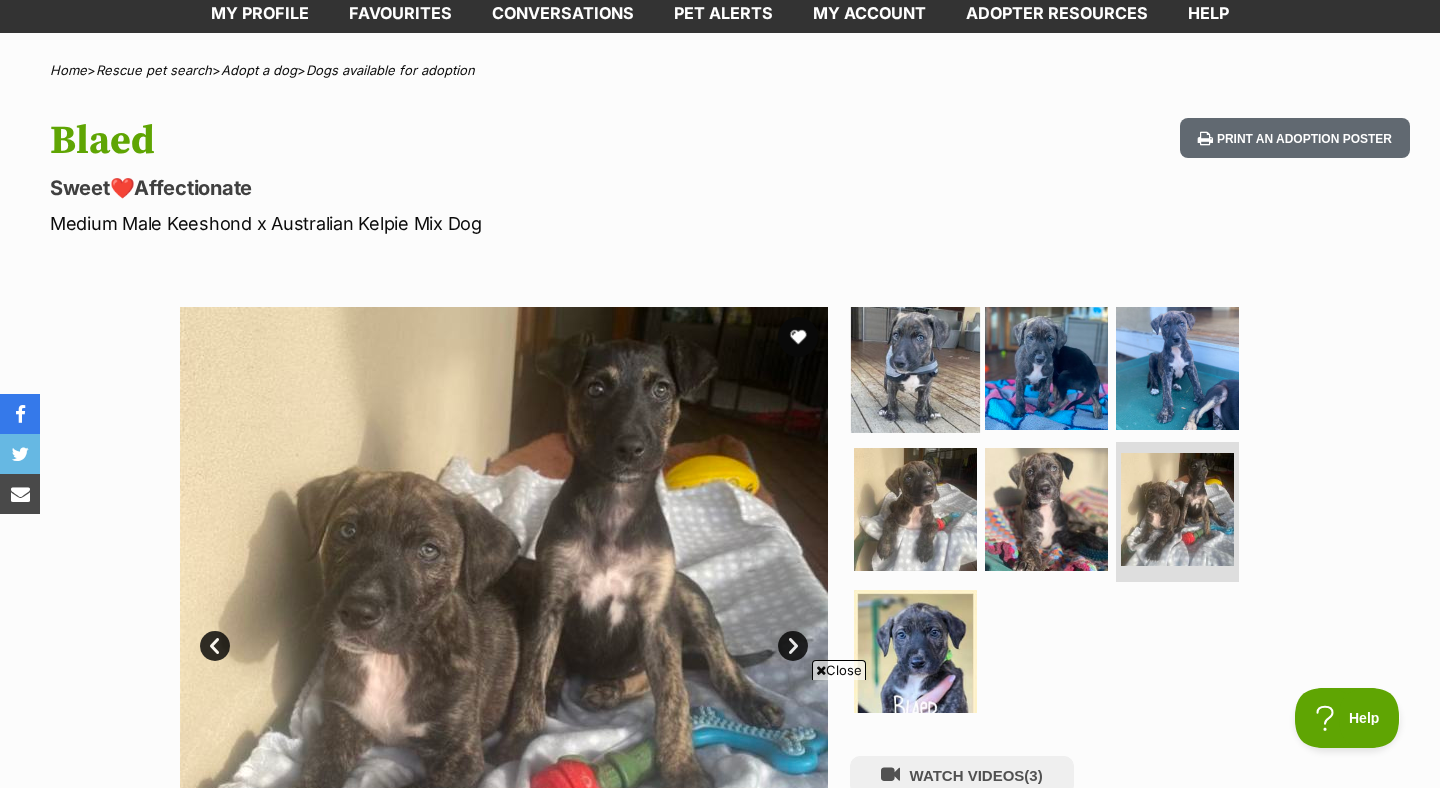 click at bounding box center [915, 367] 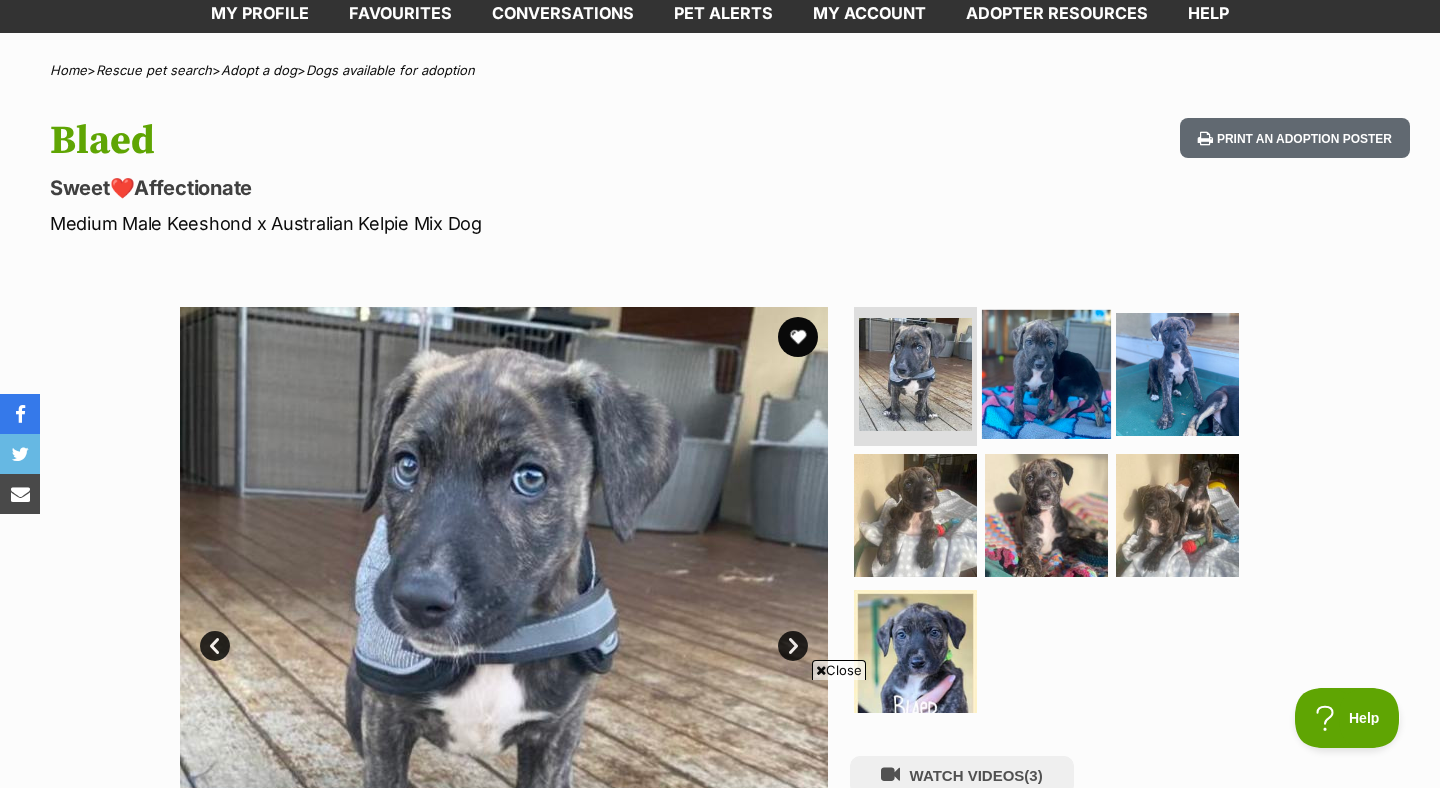 click at bounding box center [1046, 373] 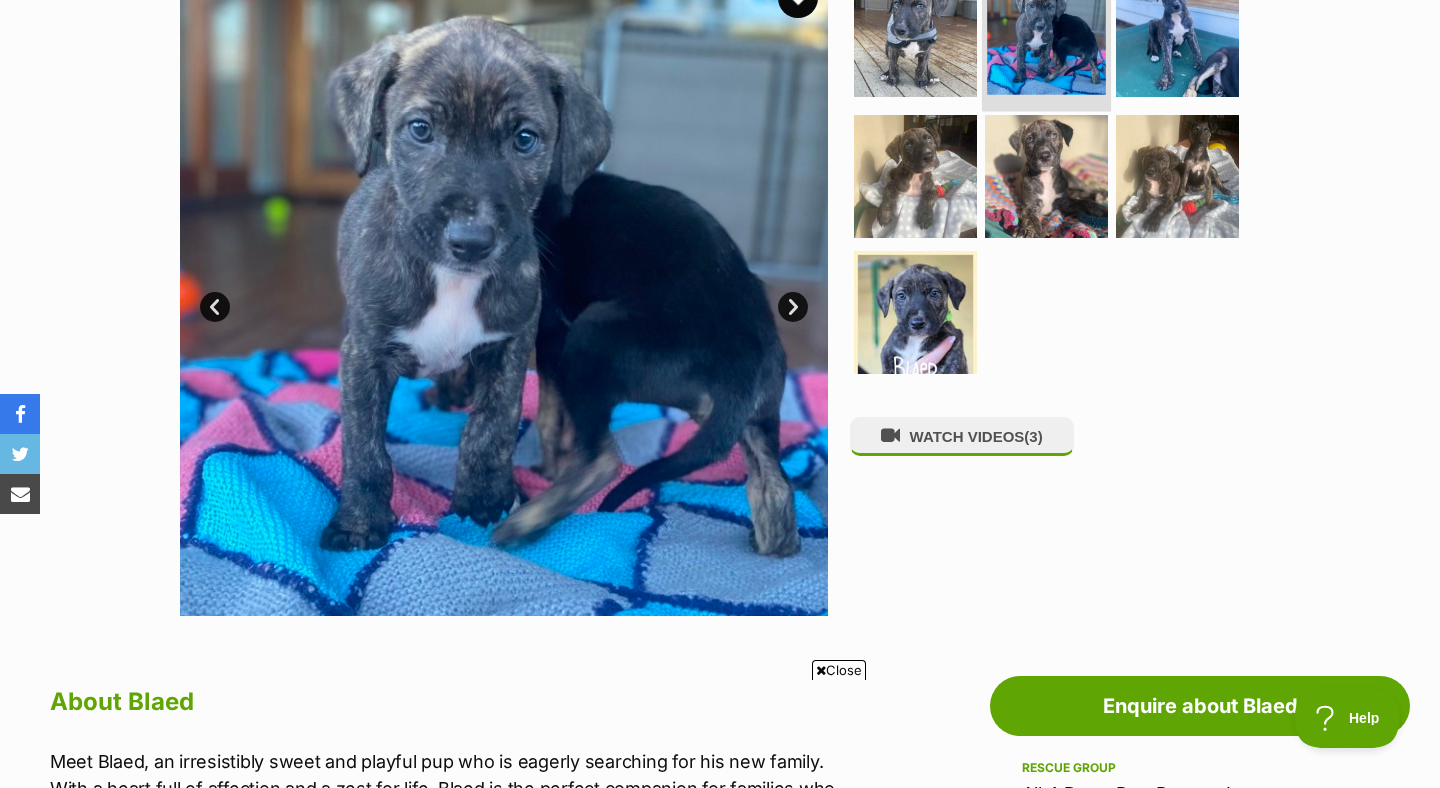 scroll, scrollTop: 451, scrollLeft: 0, axis: vertical 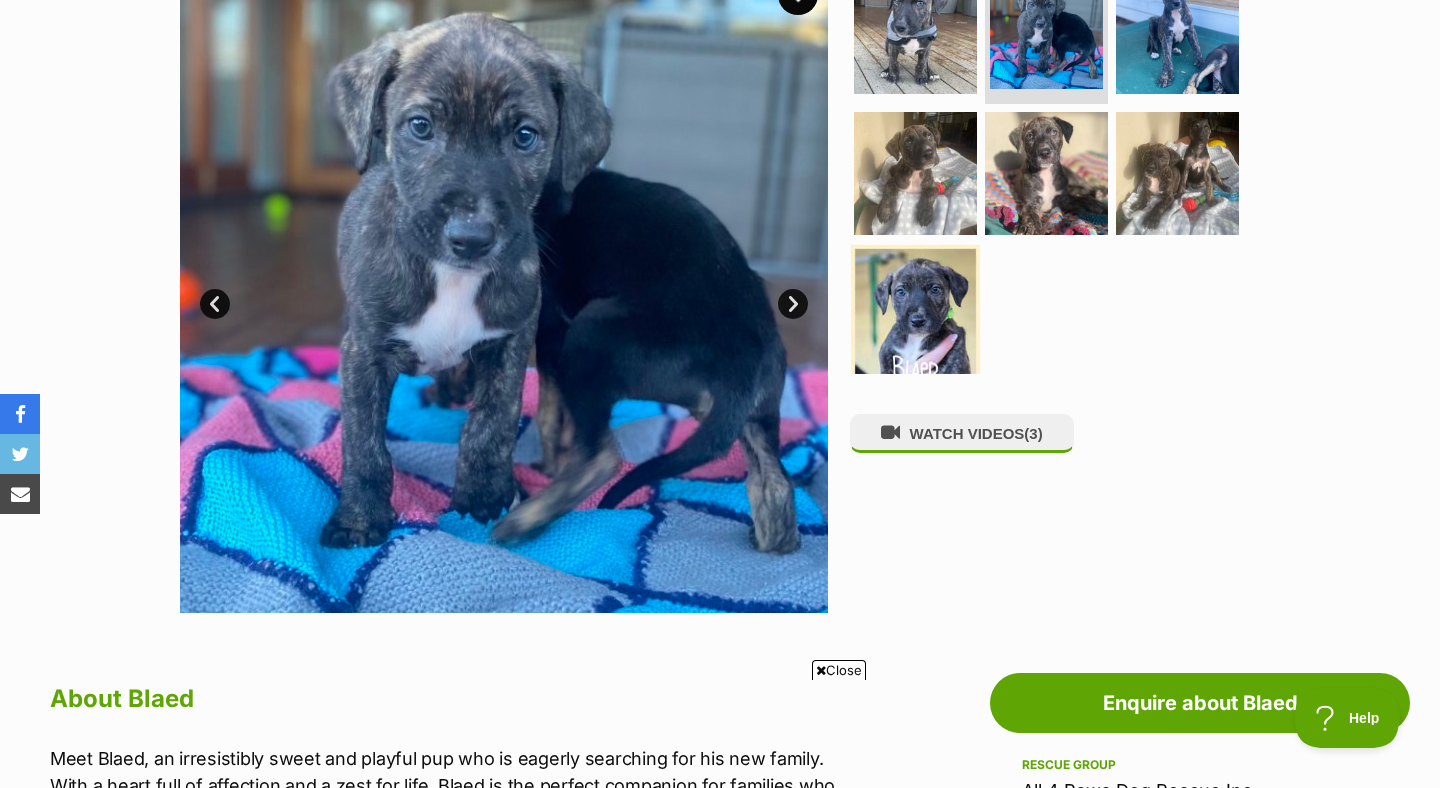 click at bounding box center (915, 309) 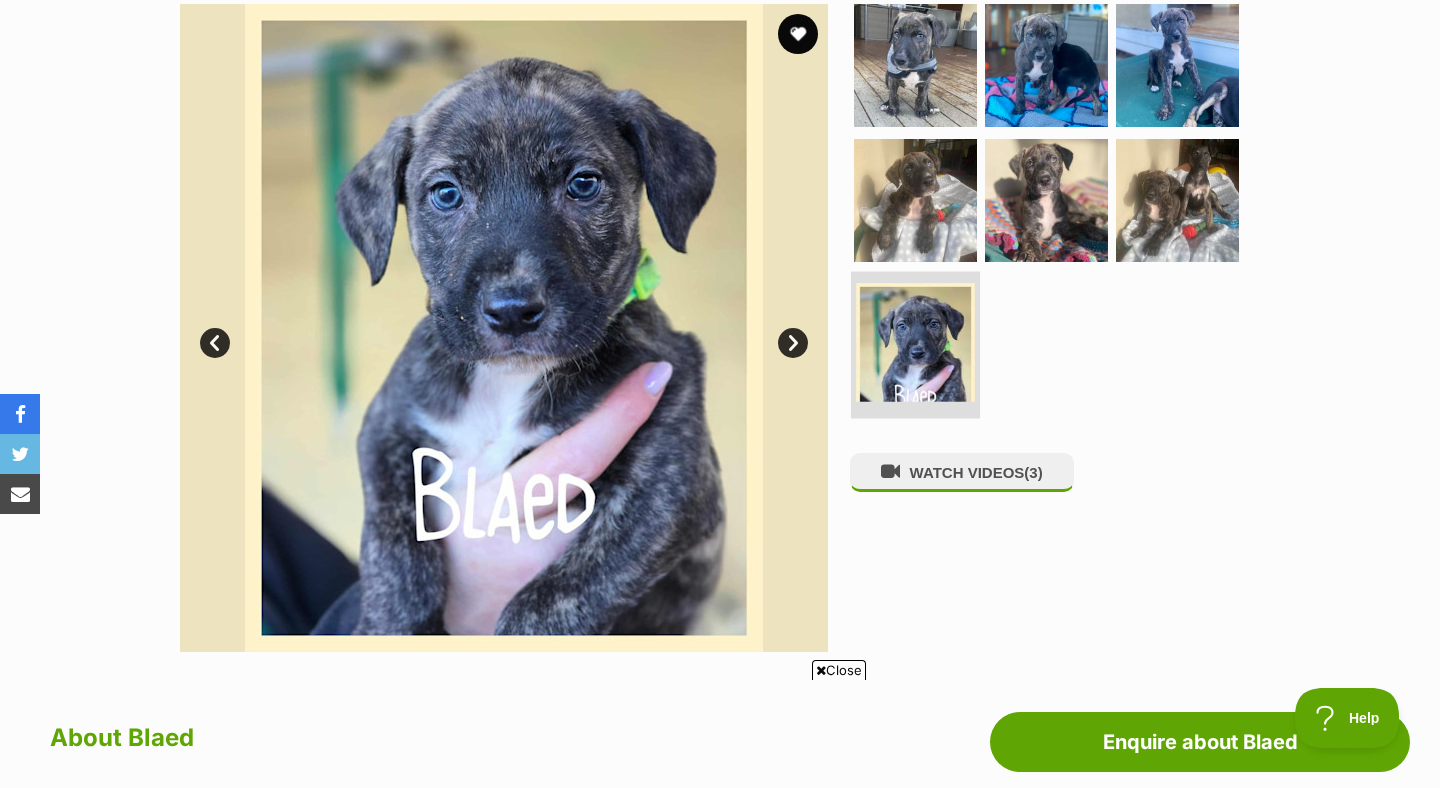 scroll, scrollTop: 398, scrollLeft: 0, axis: vertical 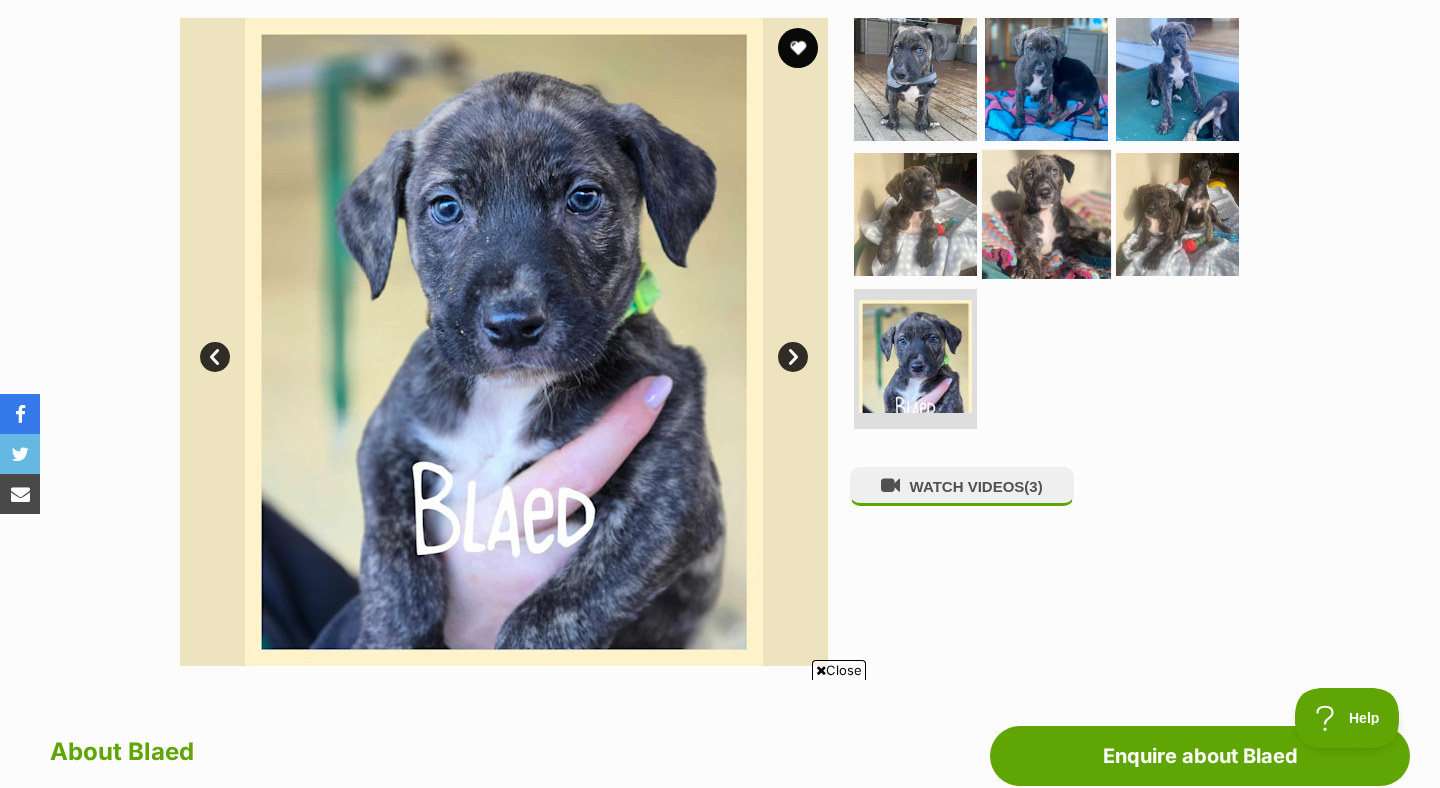 click at bounding box center [1046, 214] 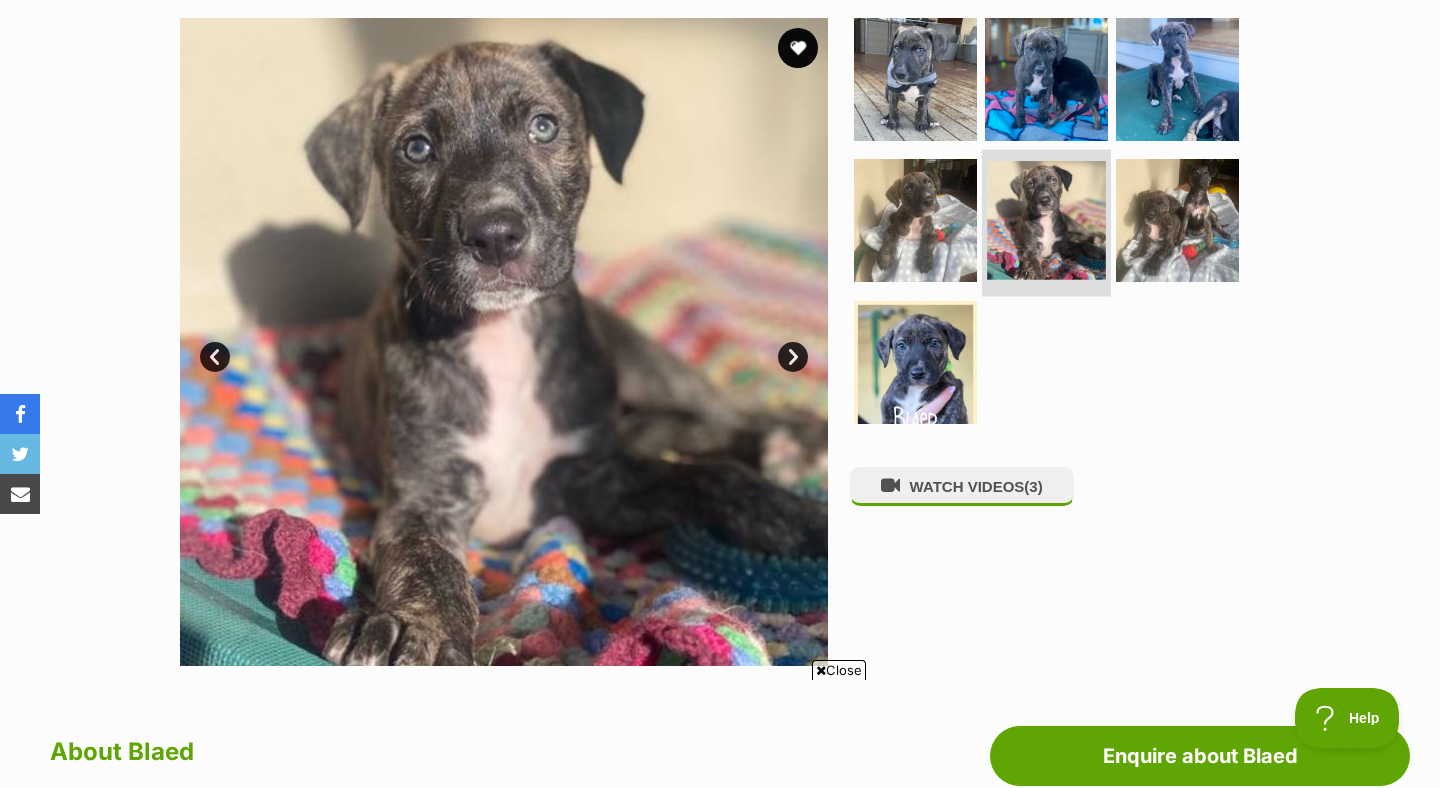 scroll, scrollTop: 392, scrollLeft: 0, axis: vertical 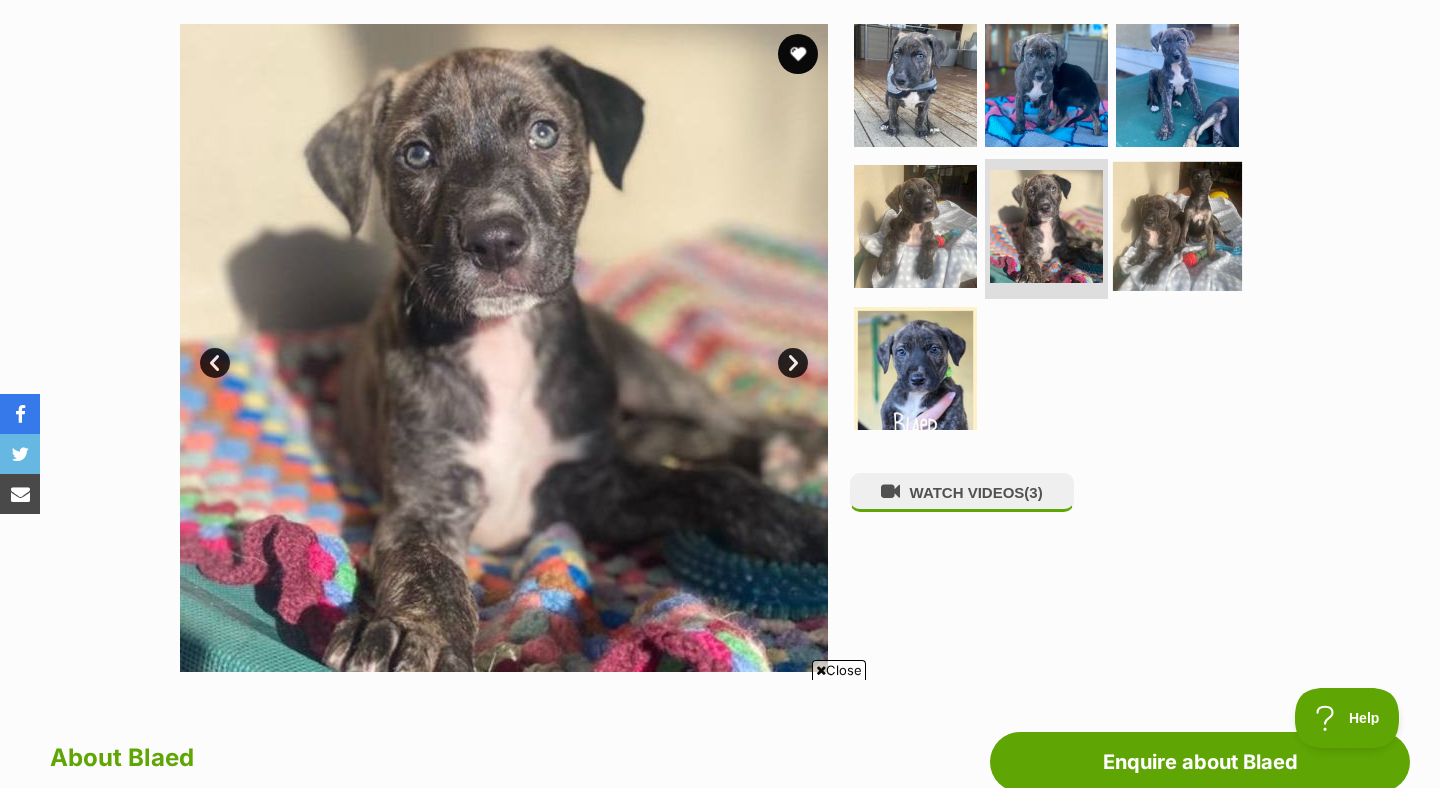 click at bounding box center [1177, 226] 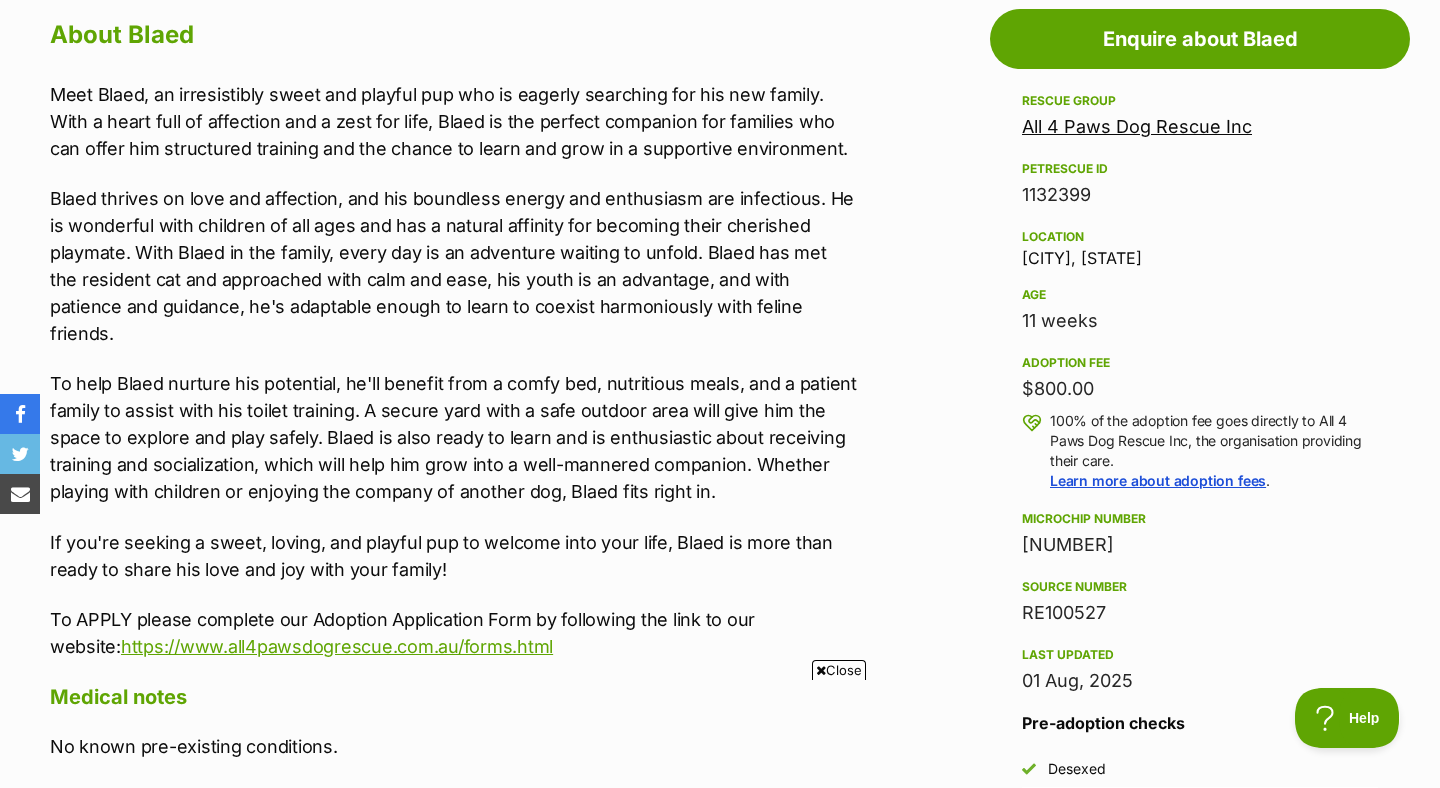 scroll, scrollTop: 1117, scrollLeft: 0, axis: vertical 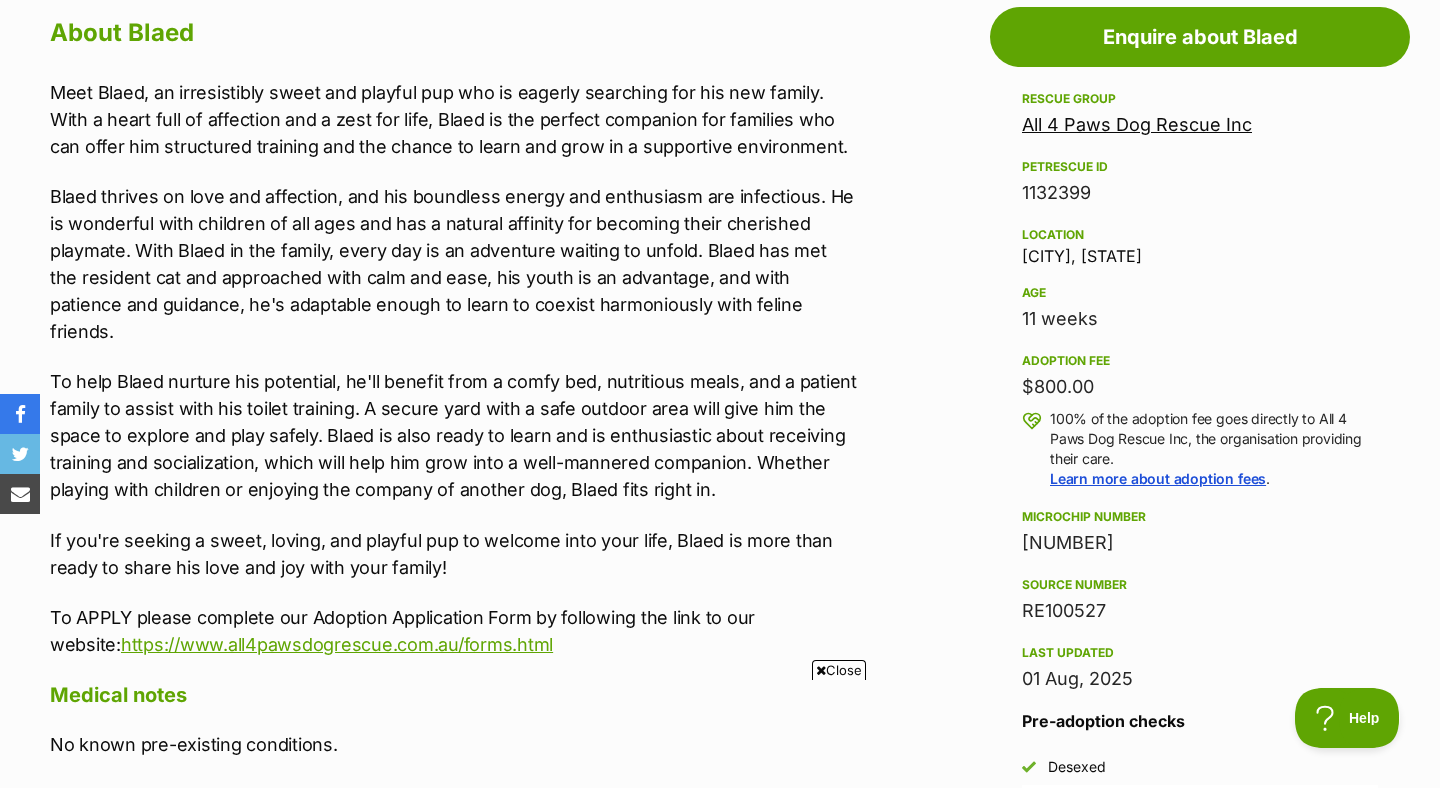 click on "Blaed thrives on love and affection, and his boundless energy and enthusiasm are infectious. He is wonderful with children of all ages and has a natural affinity for becoming their cherished playmate. With Blaed in the family, every day is an adventure waiting to unfold.  Blaed has met the resident cat and approached with calm and ease, his youth is an advantage, and with patience and guidance, he's adaptable enough to learn to coexist harmoniously with feline friends." at bounding box center (454, 264) 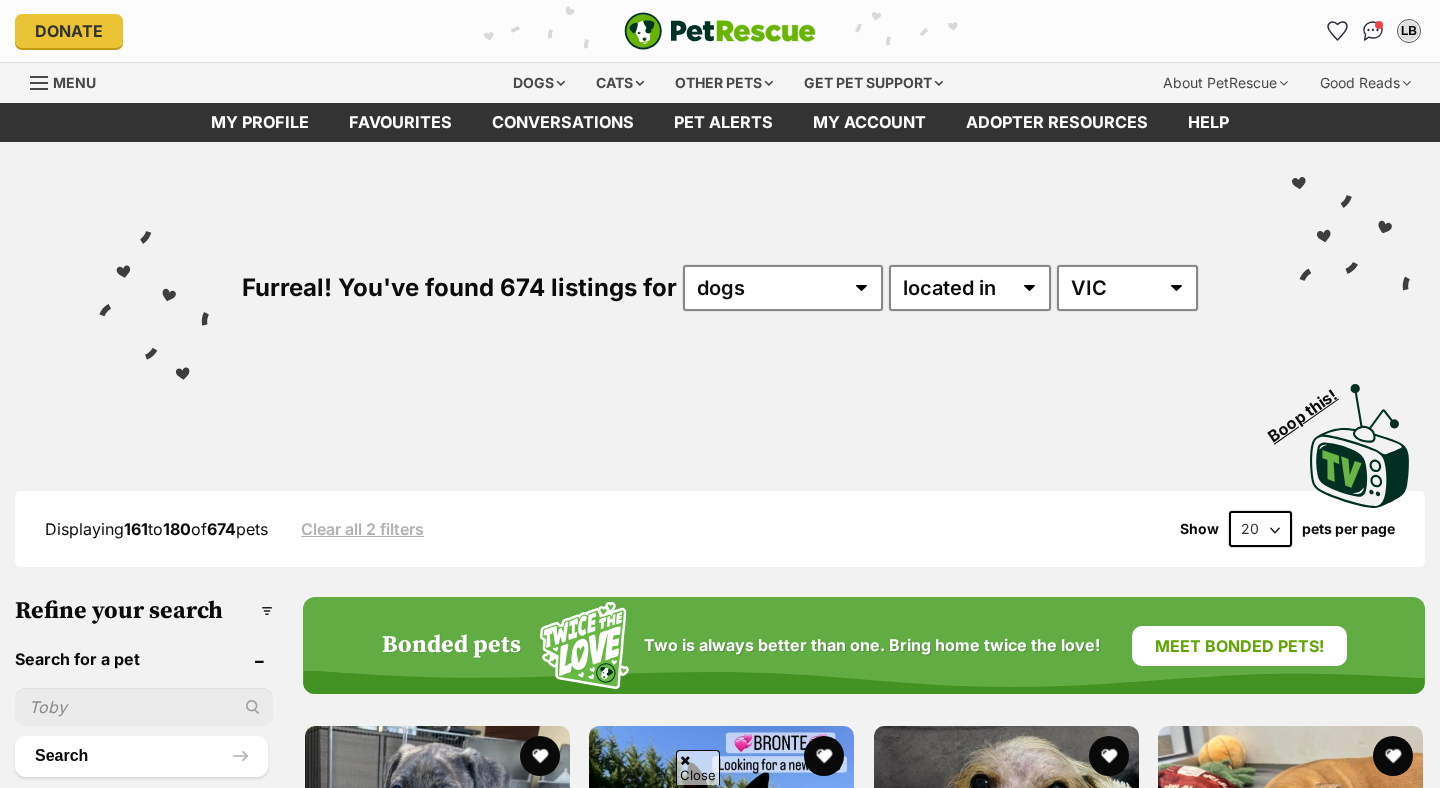 scroll, scrollTop: 578, scrollLeft: 0, axis: vertical 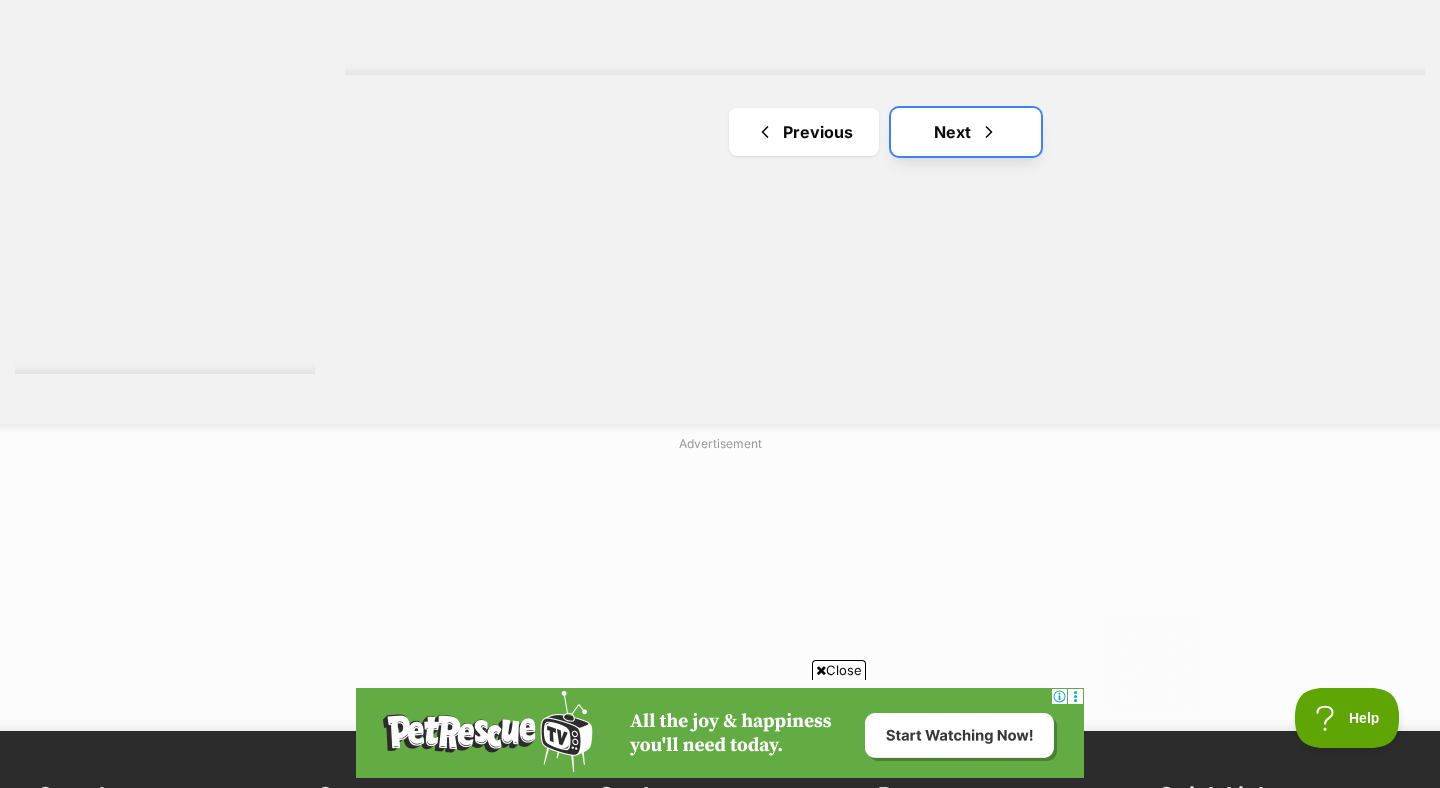 click at bounding box center [989, 132] 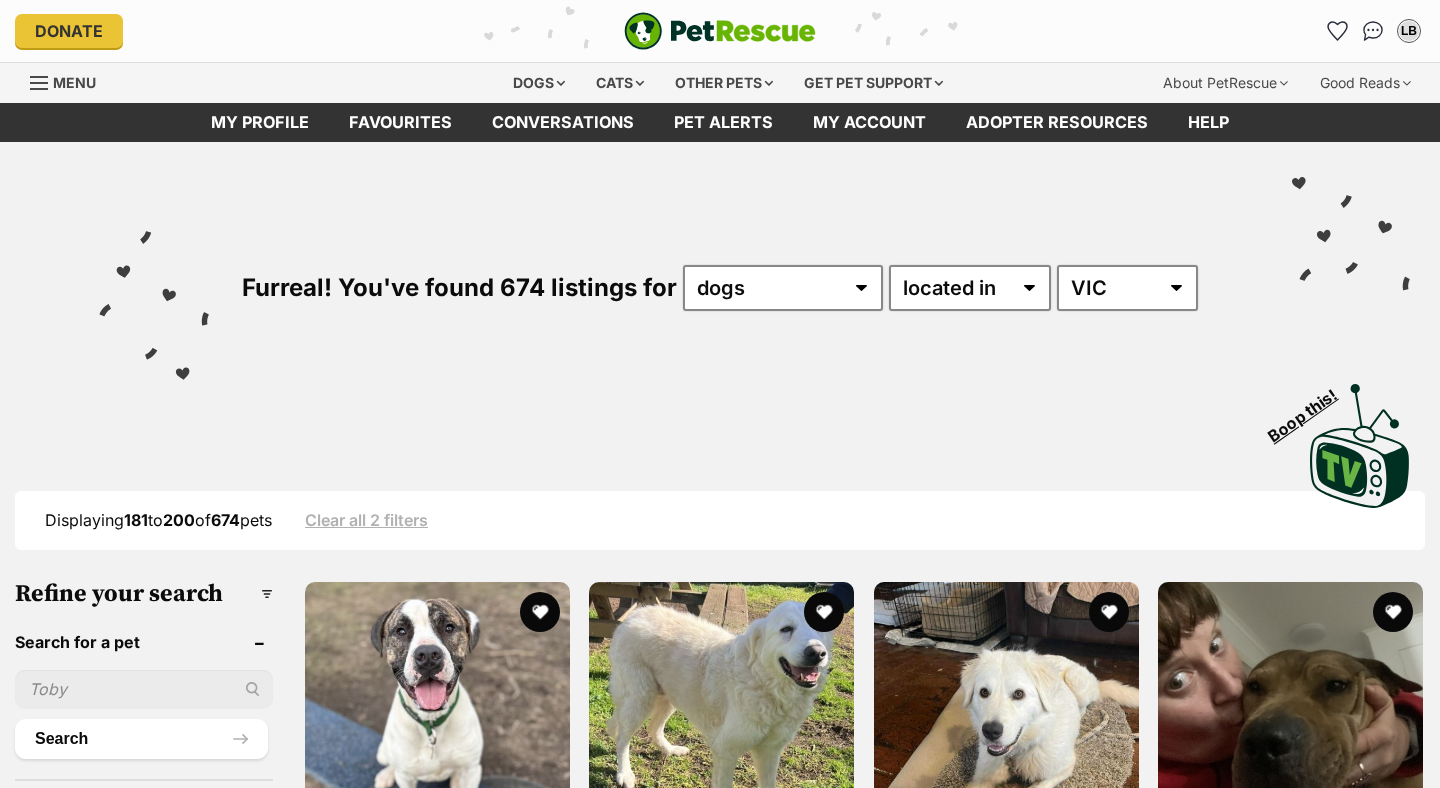 scroll, scrollTop: 0, scrollLeft: 0, axis: both 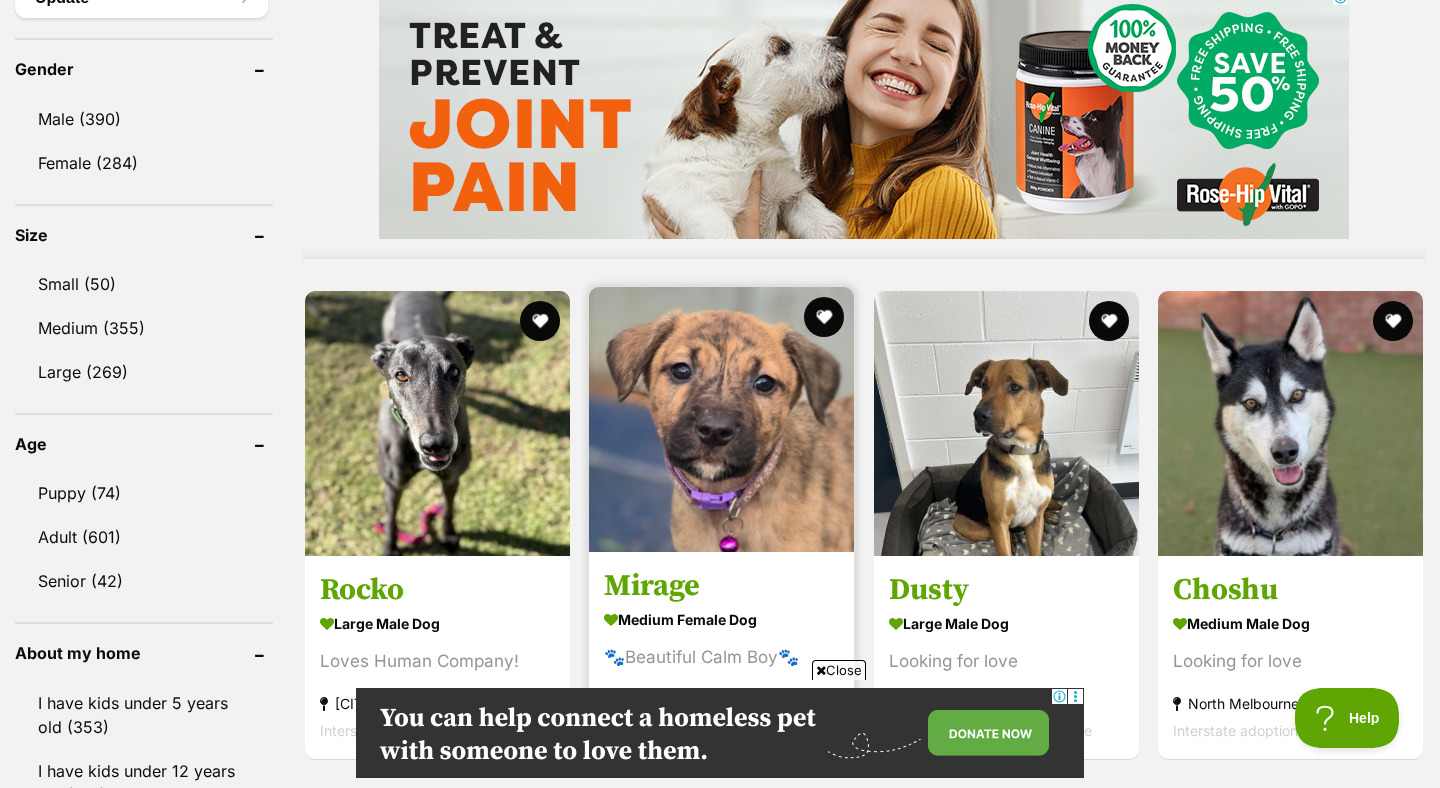 click at bounding box center [721, 419] 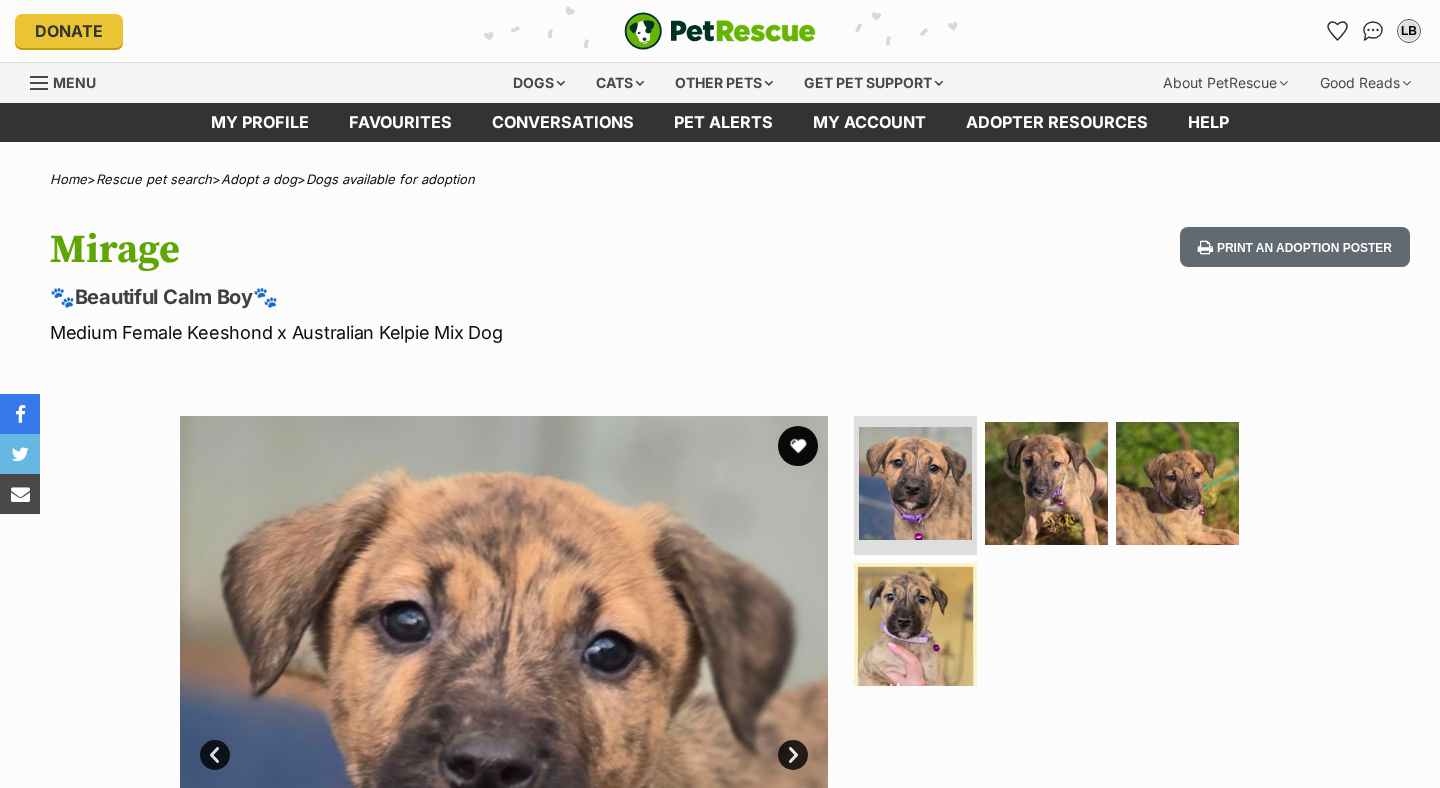 scroll, scrollTop: 0, scrollLeft: 0, axis: both 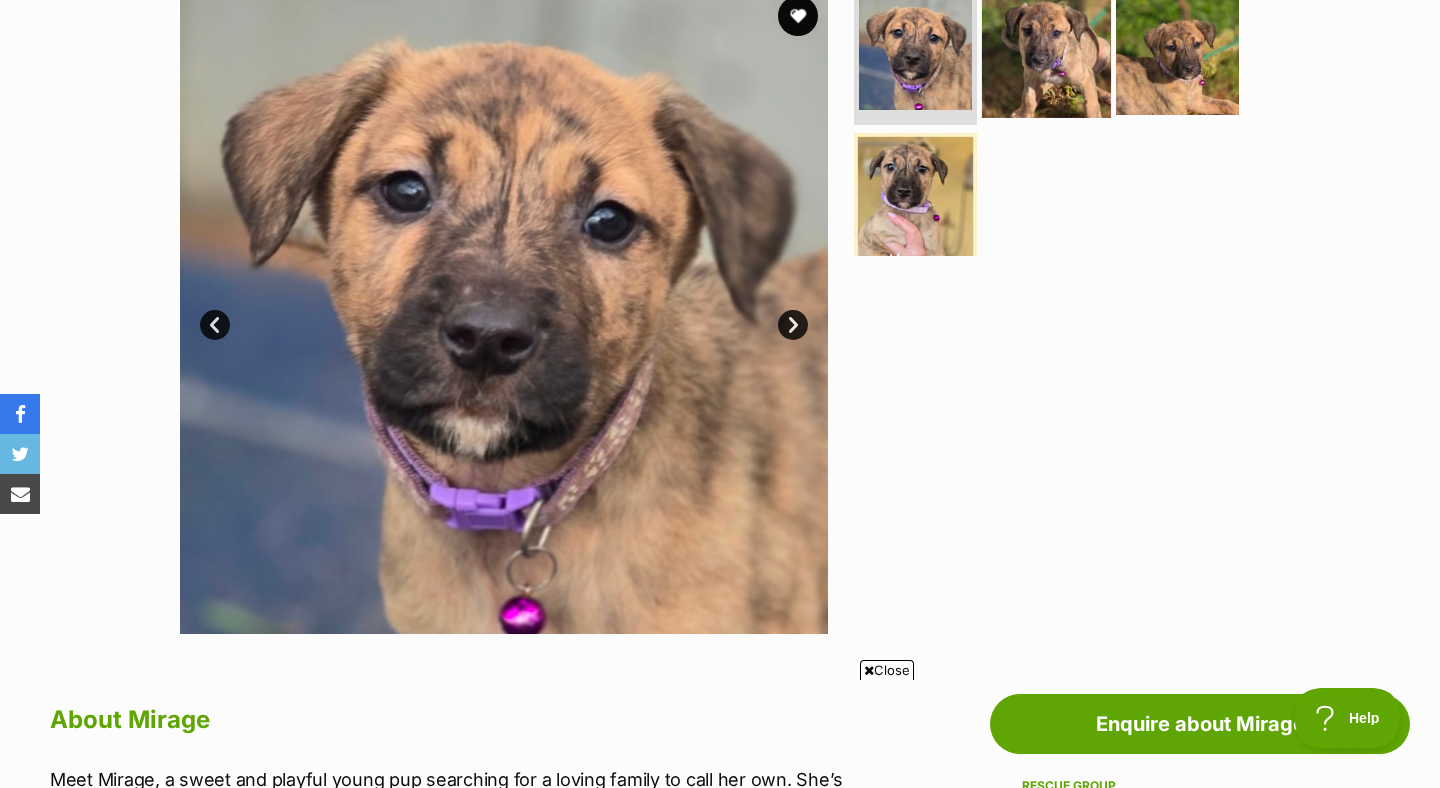 click at bounding box center [1046, 52] 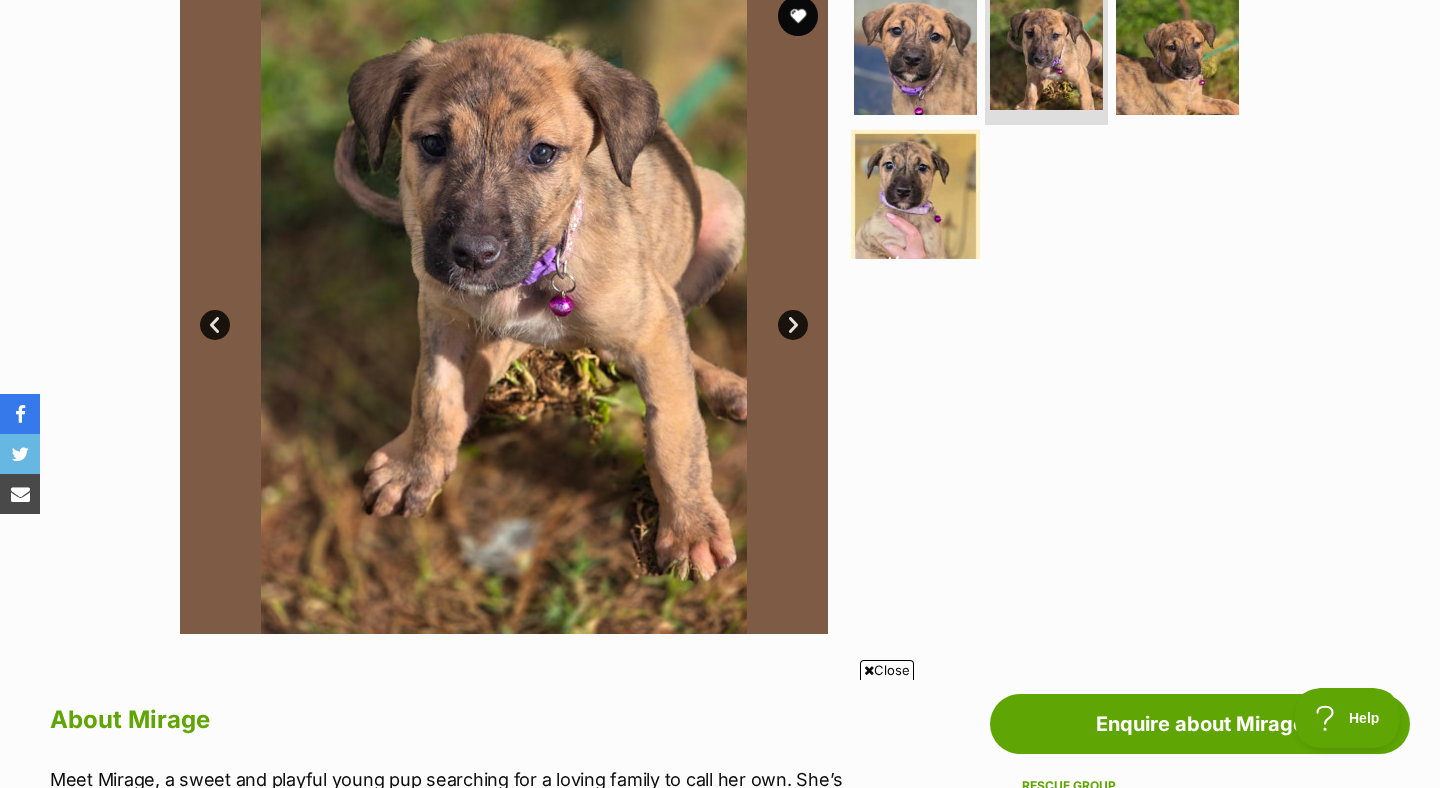 click at bounding box center [915, 194] 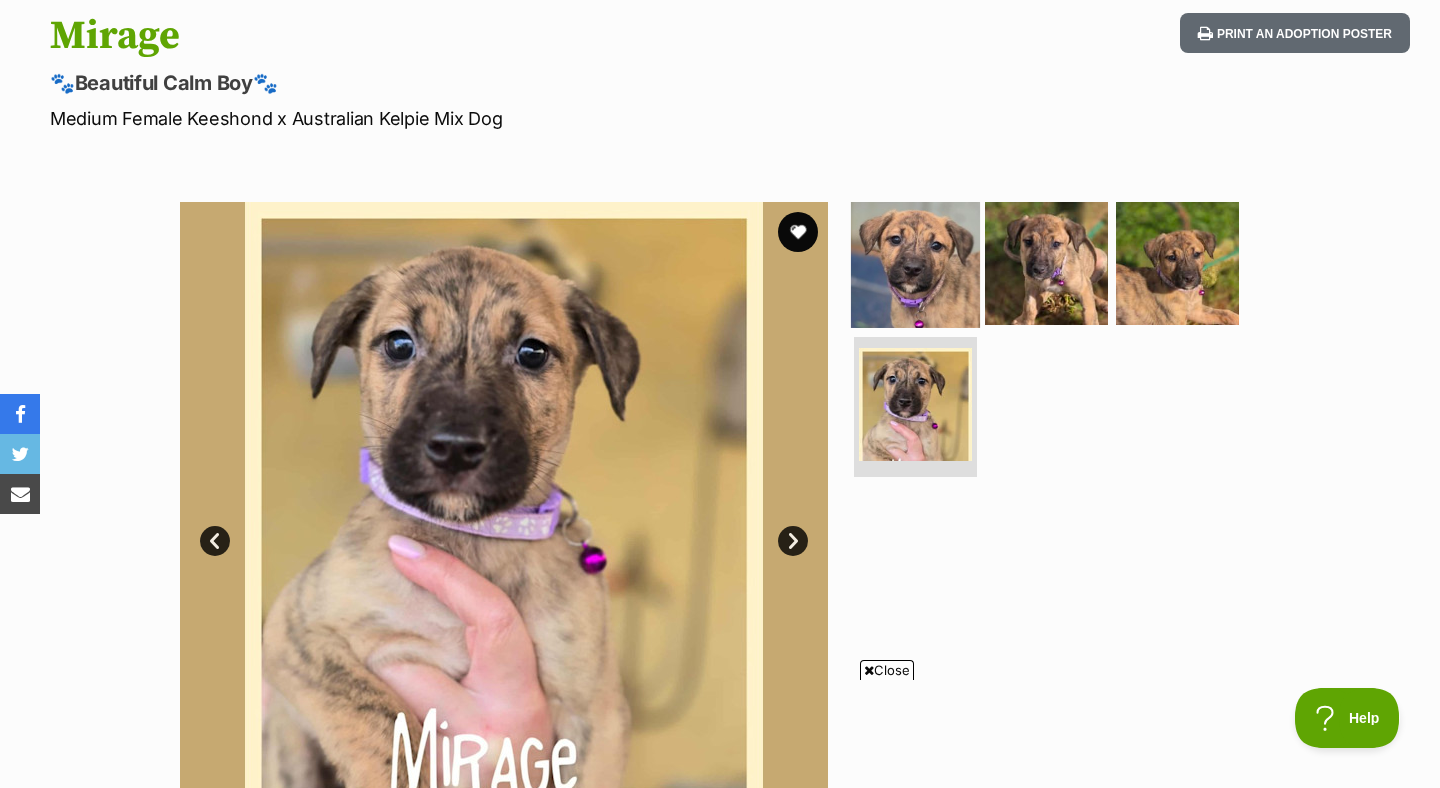 scroll, scrollTop: 224, scrollLeft: 0, axis: vertical 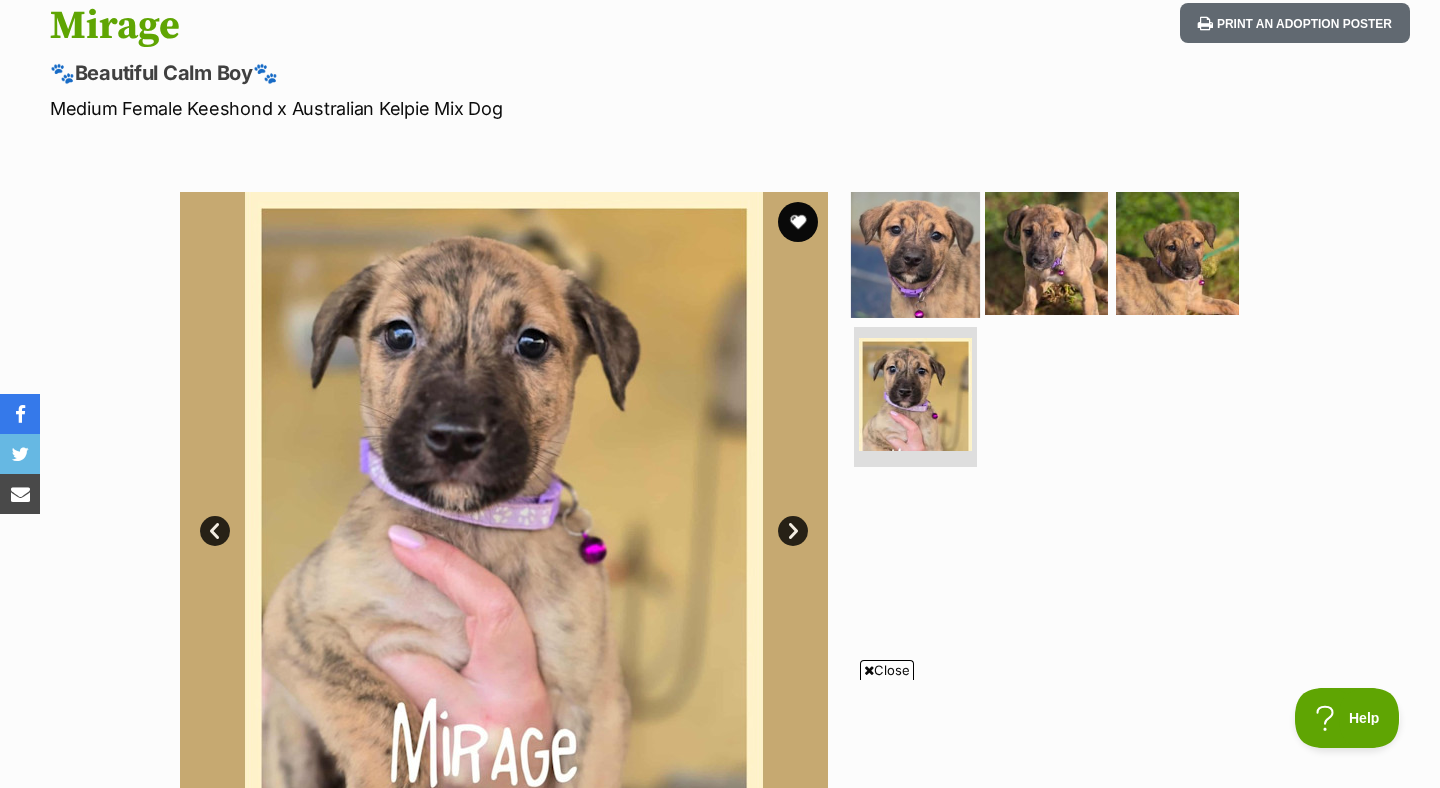 click at bounding box center (915, 252) 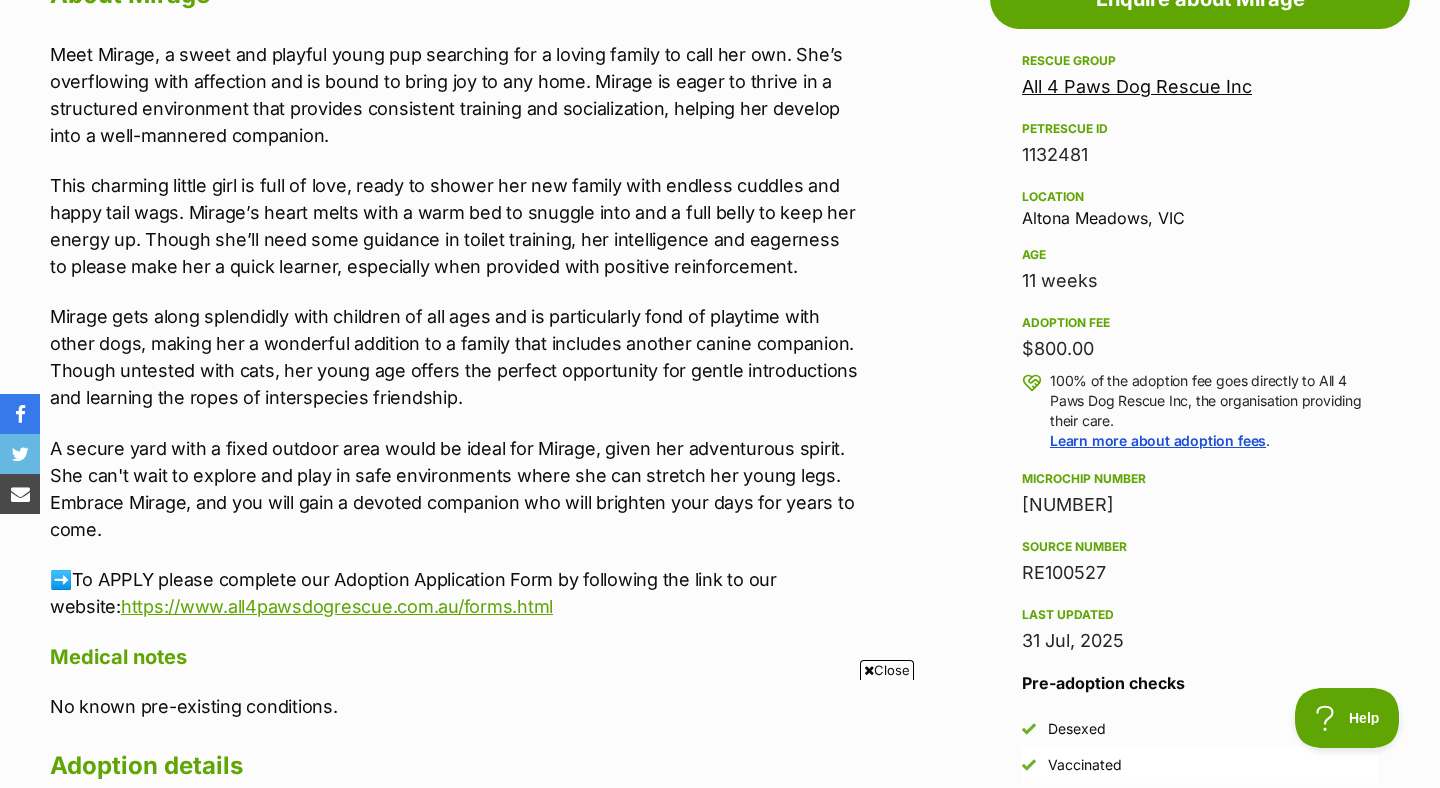 scroll, scrollTop: 1153, scrollLeft: 0, axis: vertical 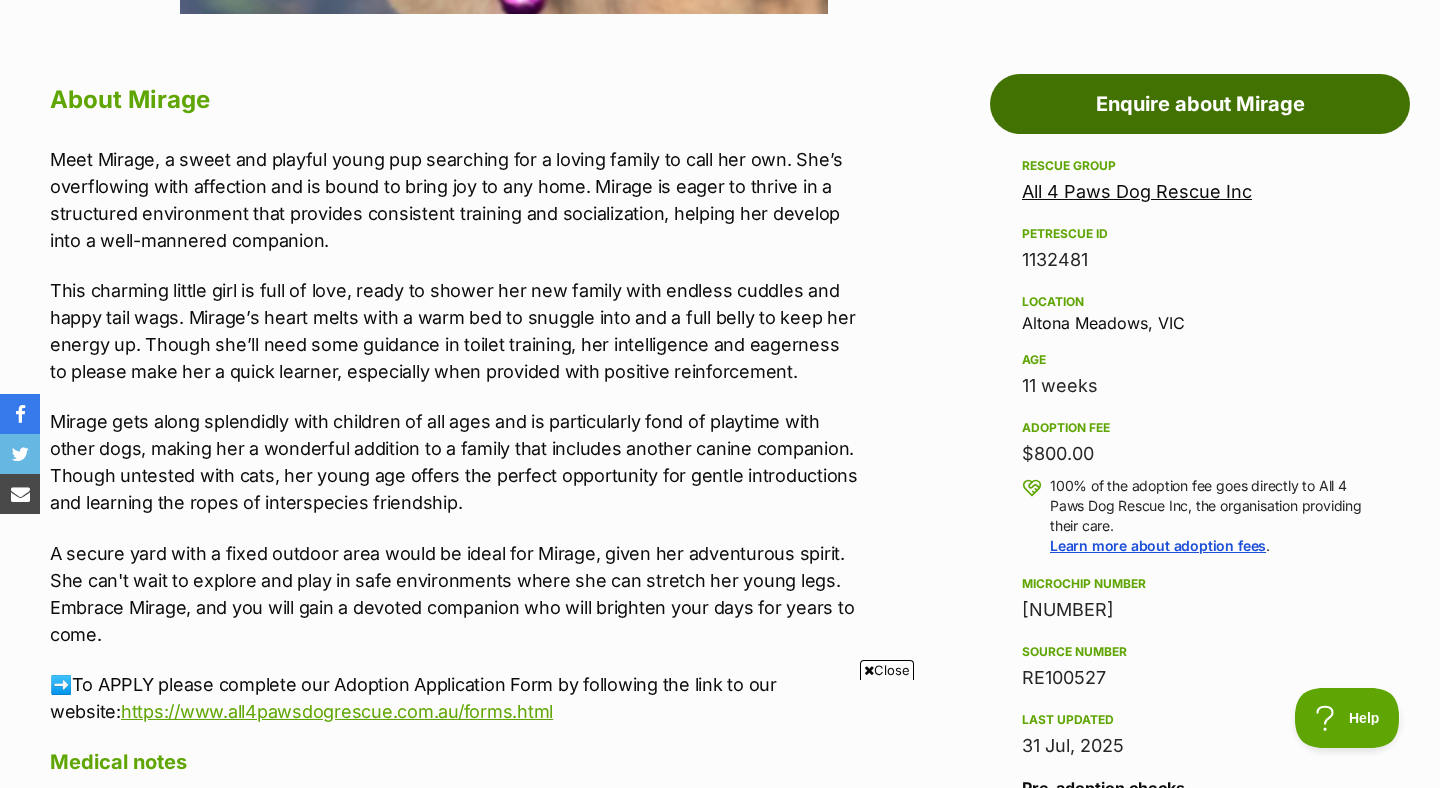click on "Enquire about Mirage" at bounding box center (1200, 104) 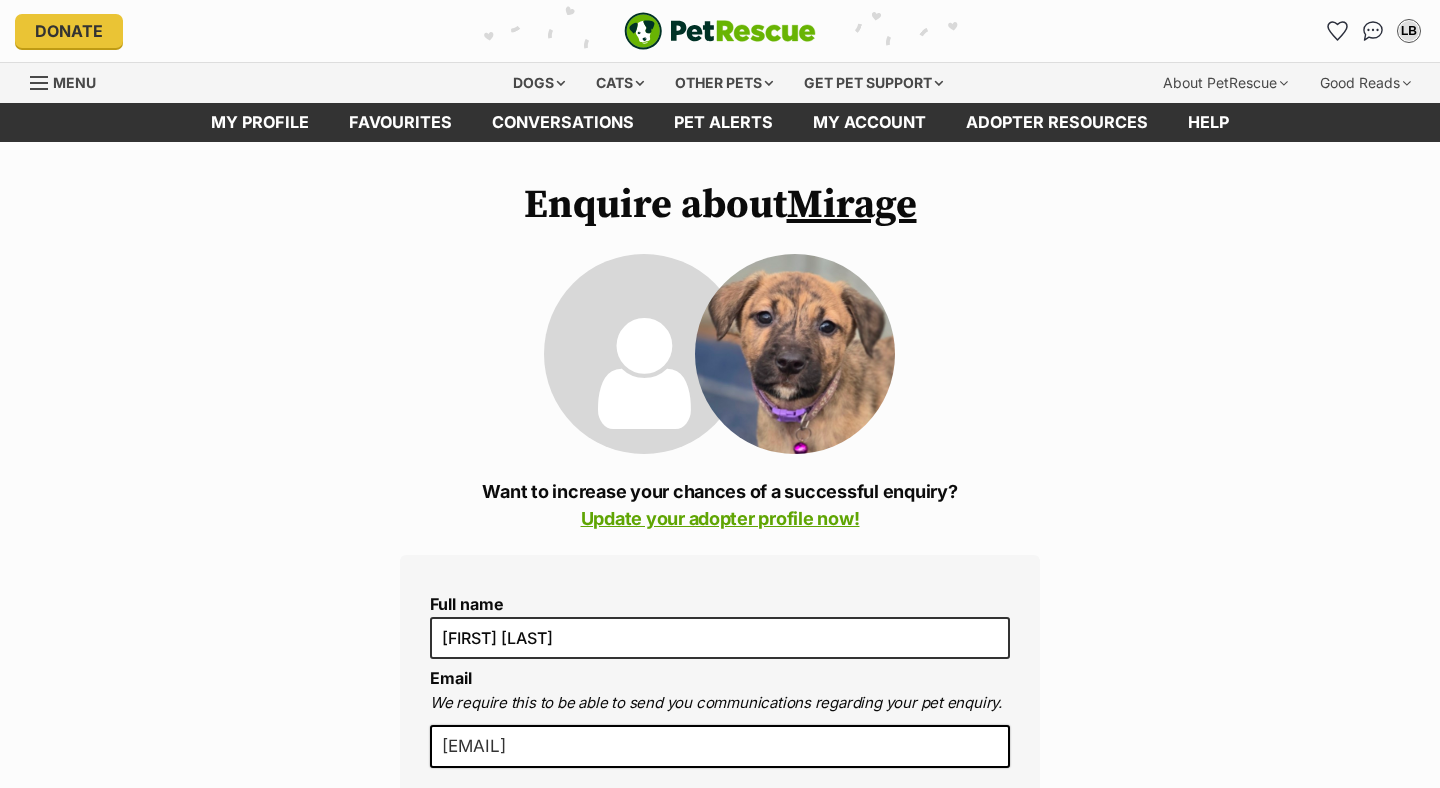 scroll, scrollTop: 0, scrollLeft: 0, axis: both 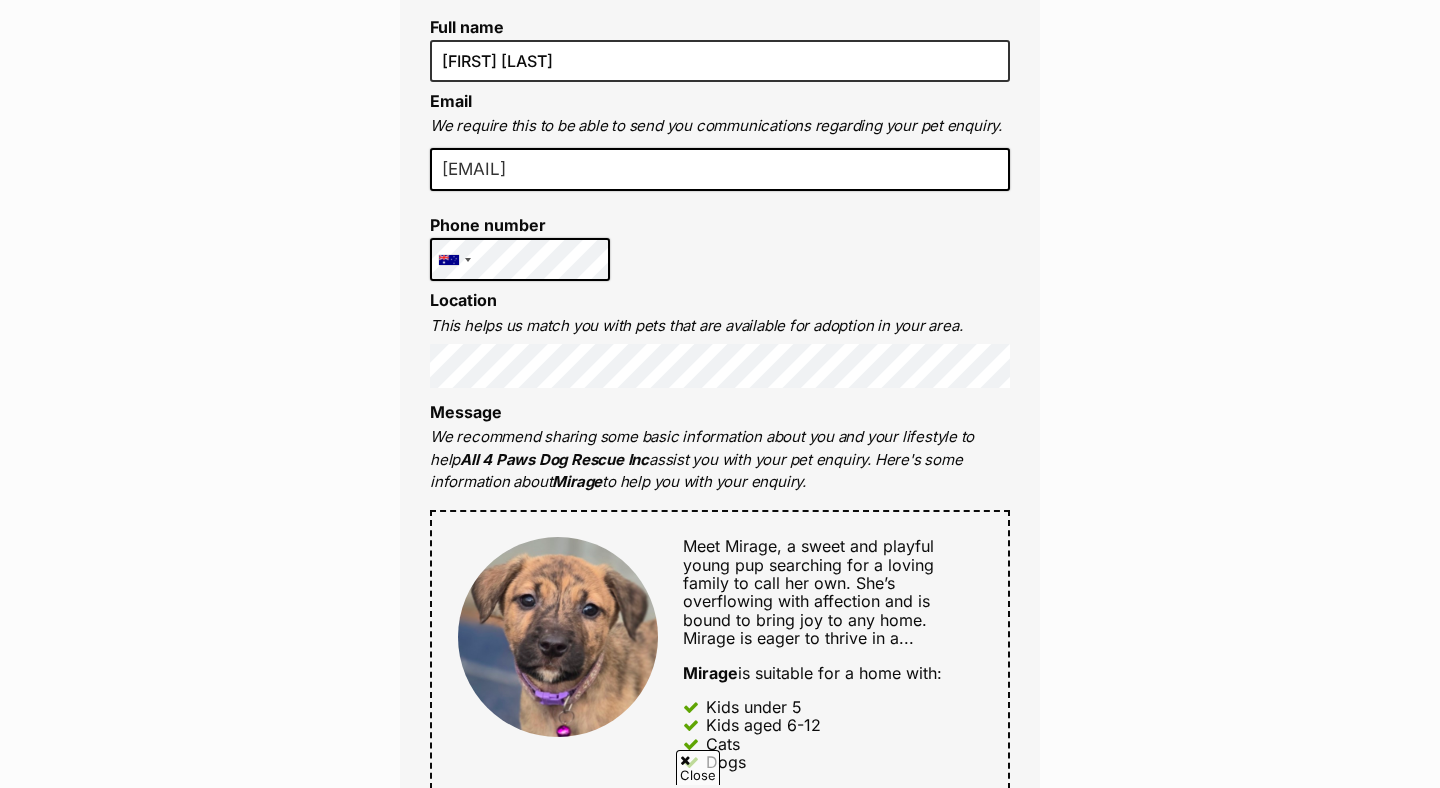 click on "Message
We recommend sharing some basic information about you and your lifestyle to help  All 4 Paws Dog Rescue Inc  assist you with your pet enquiry. Here's some information about  Mirage  to help you with your enquiry." at bounding box center [720, 448] 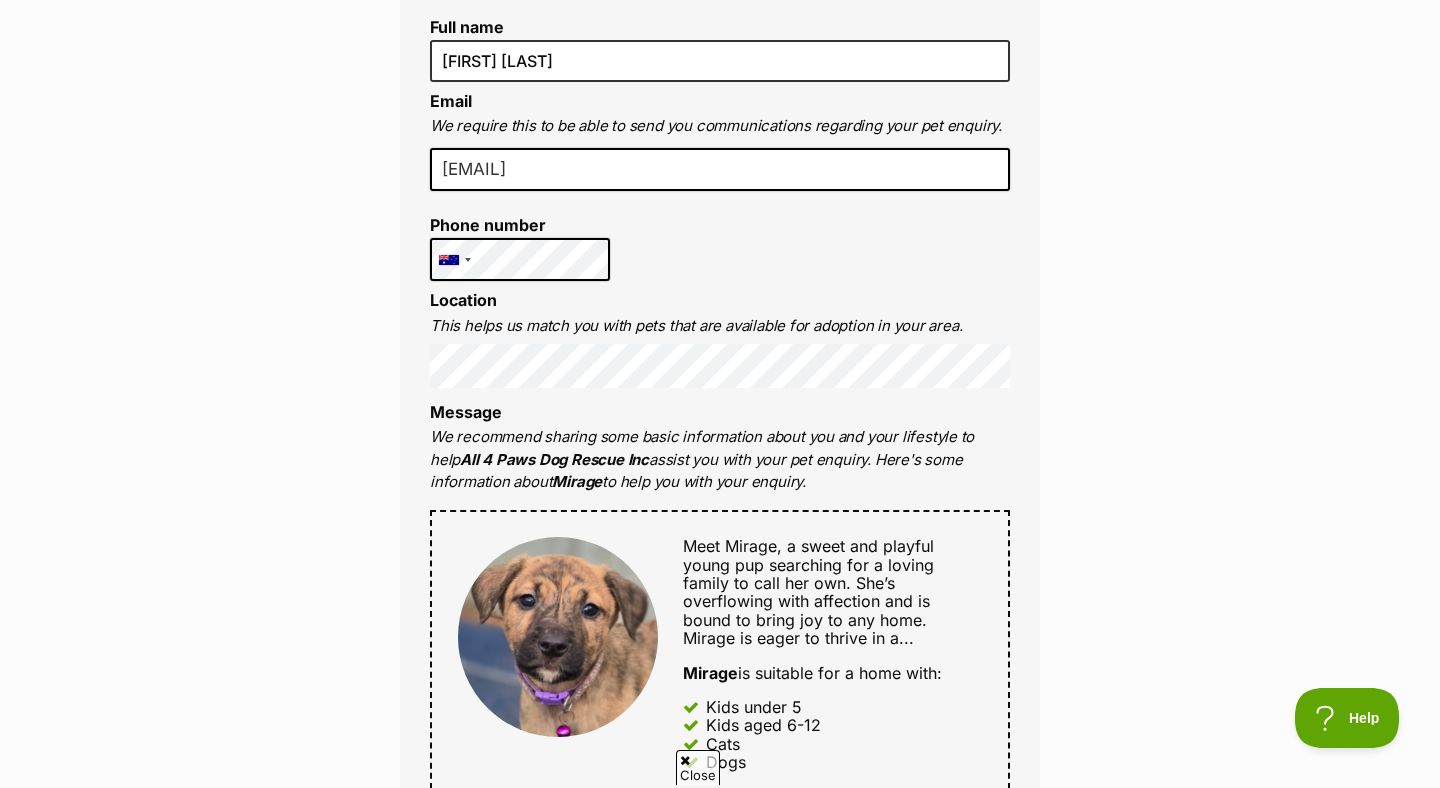 scroll, scrollTop: 0, scrollLeft: 0, axis: both 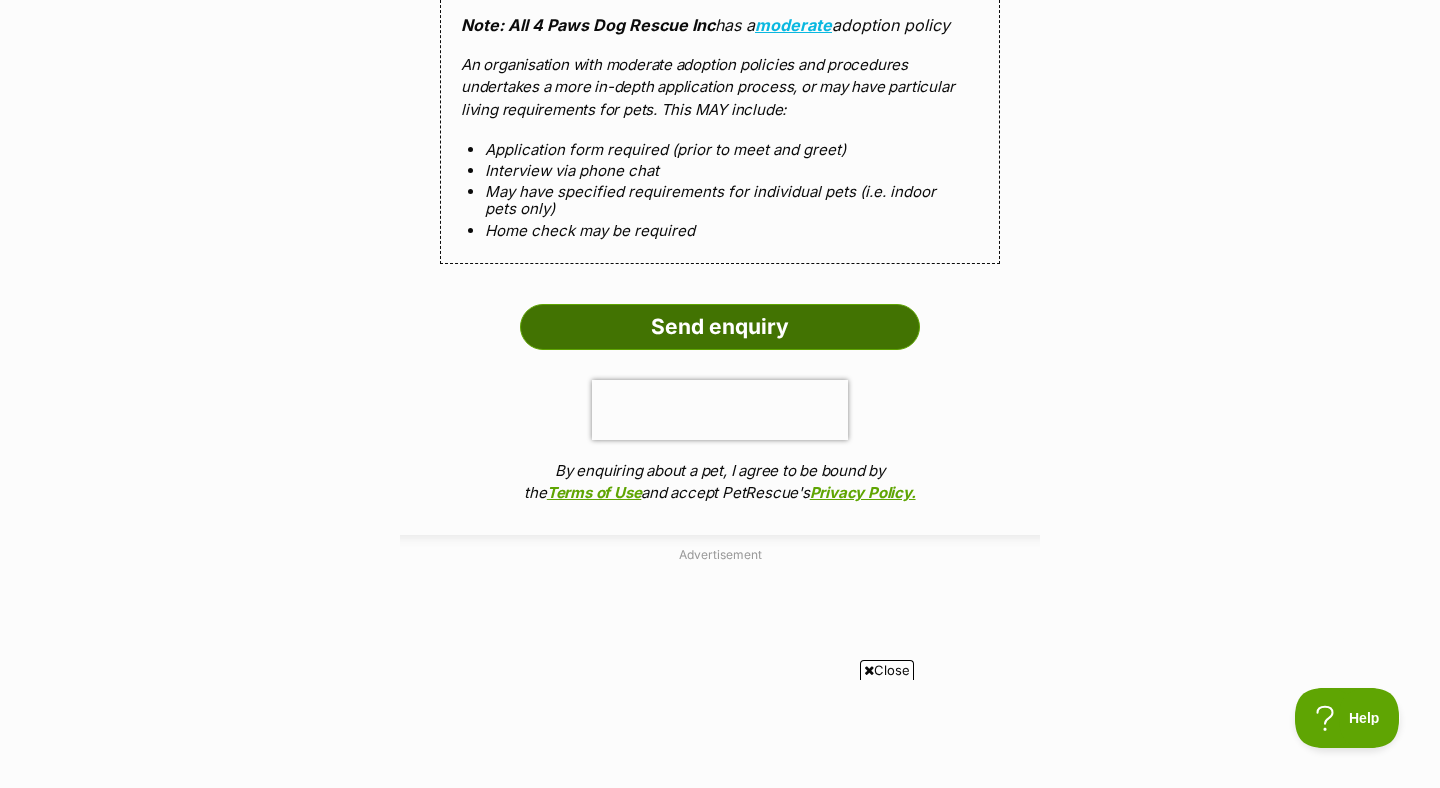 click on "Send enquiry" at bounding box center [720, 327] 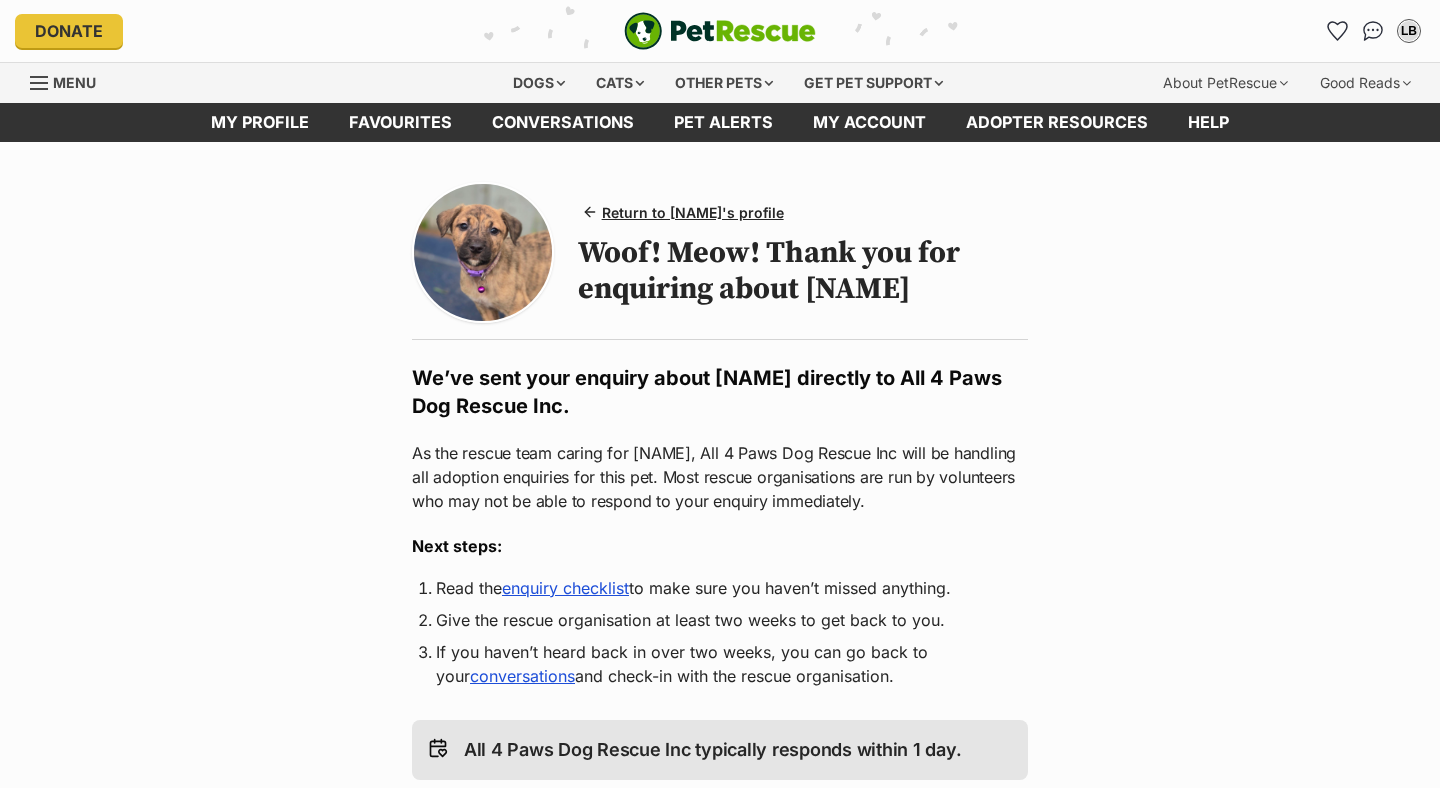 scroll, scrollTop: 0, scrollLeft: 0, axis: both 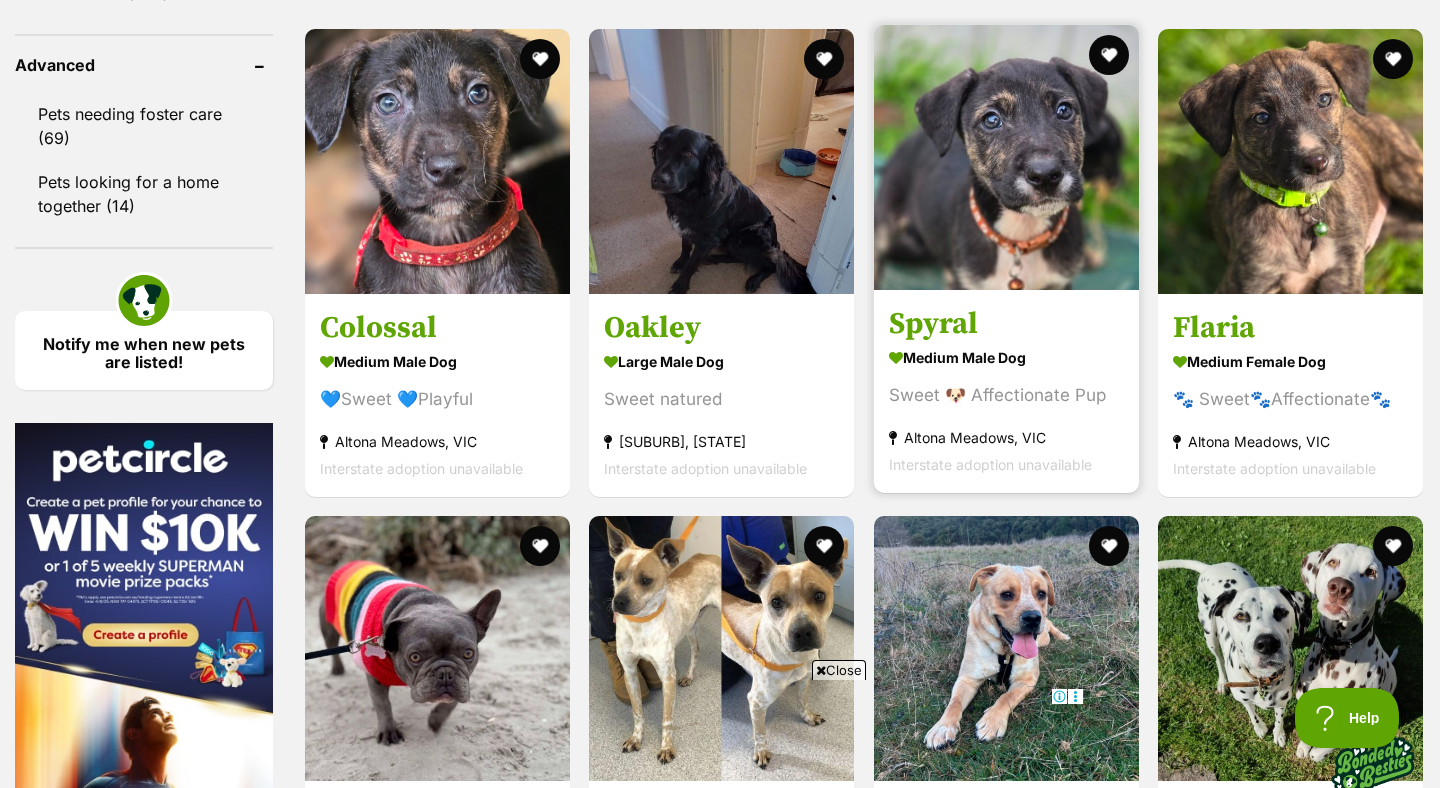 click on "Spyral" at bounding box center (1006, 324) 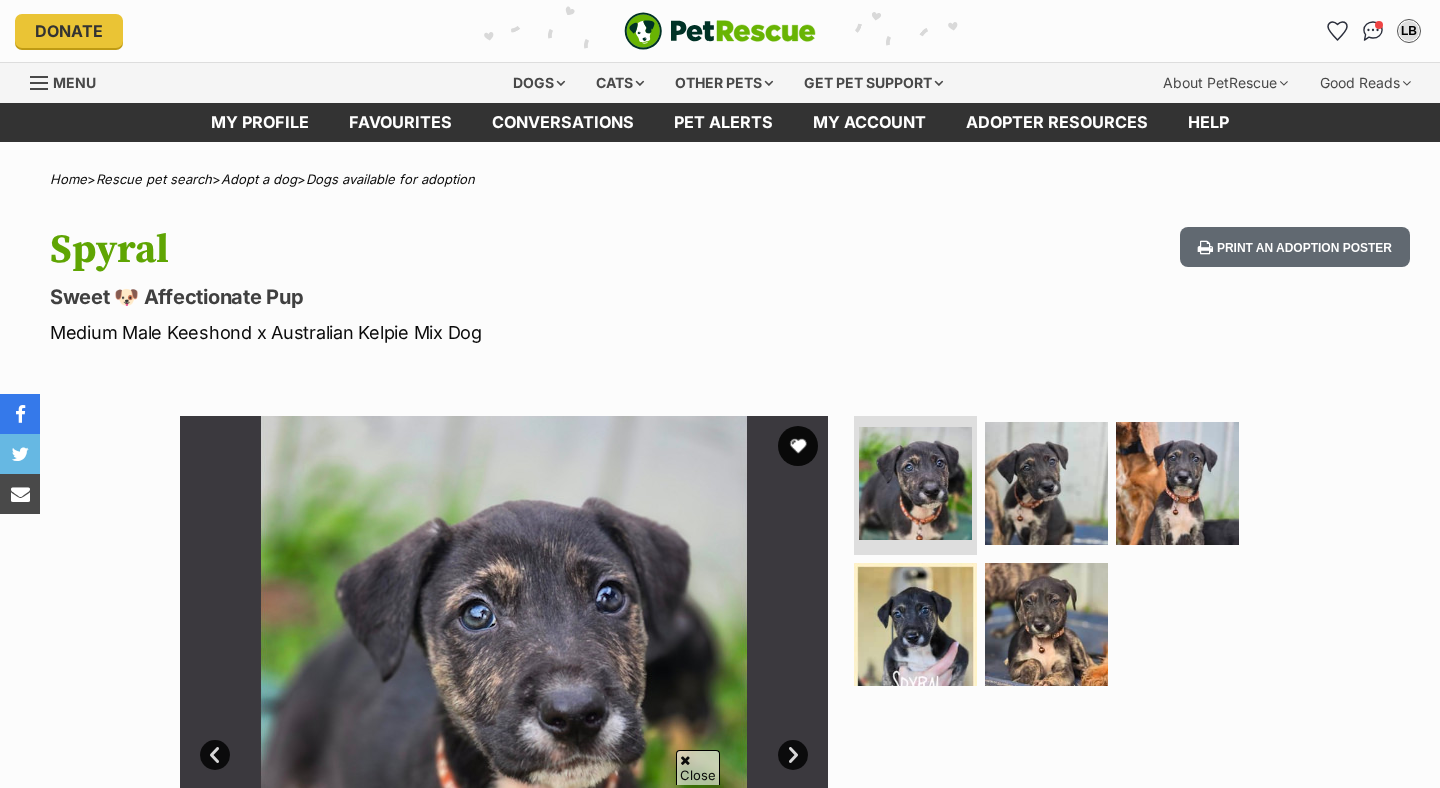 scroll, scrollTop: 412, scrollLeft: 0, axis: vertical 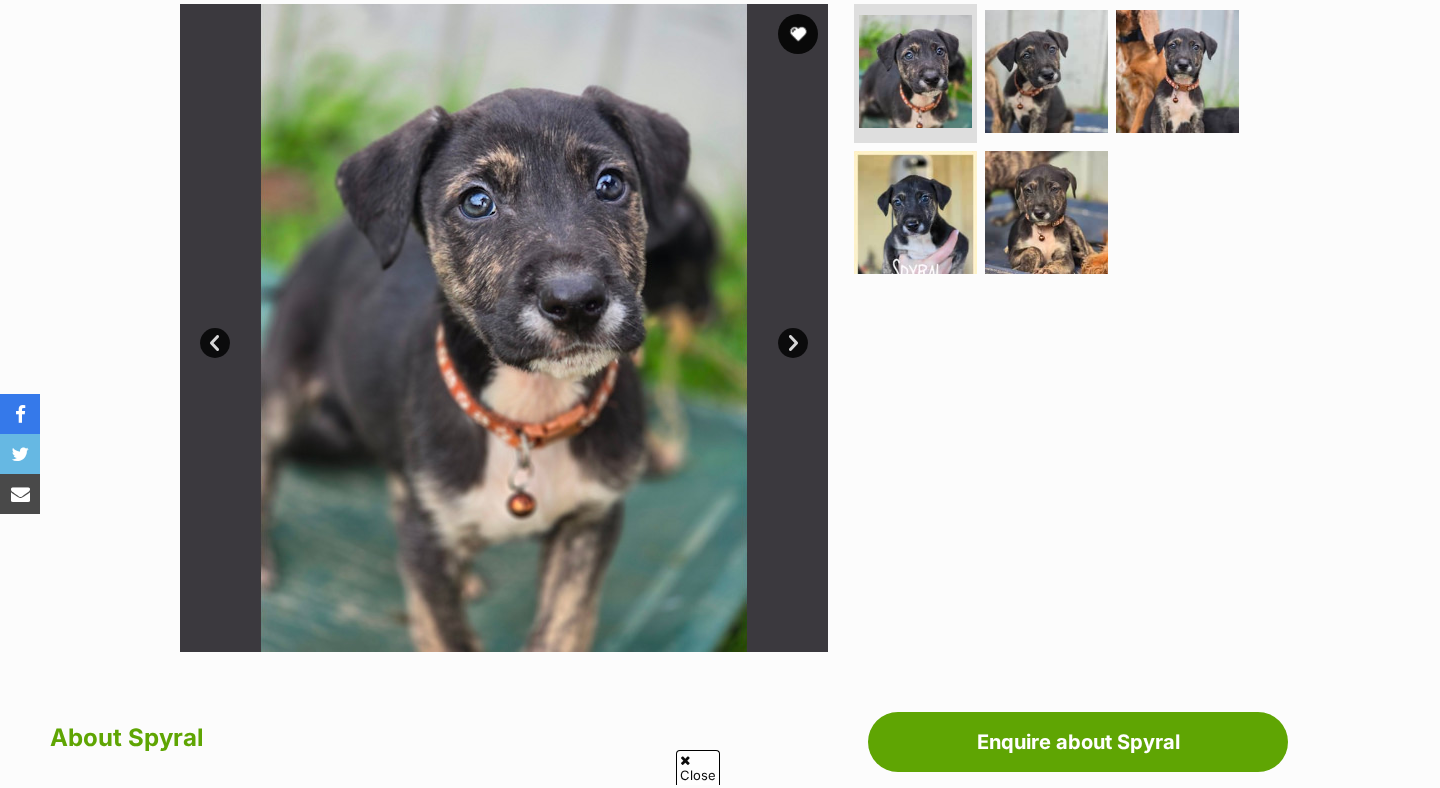 click on "Next" at bounding box center (793, 343) 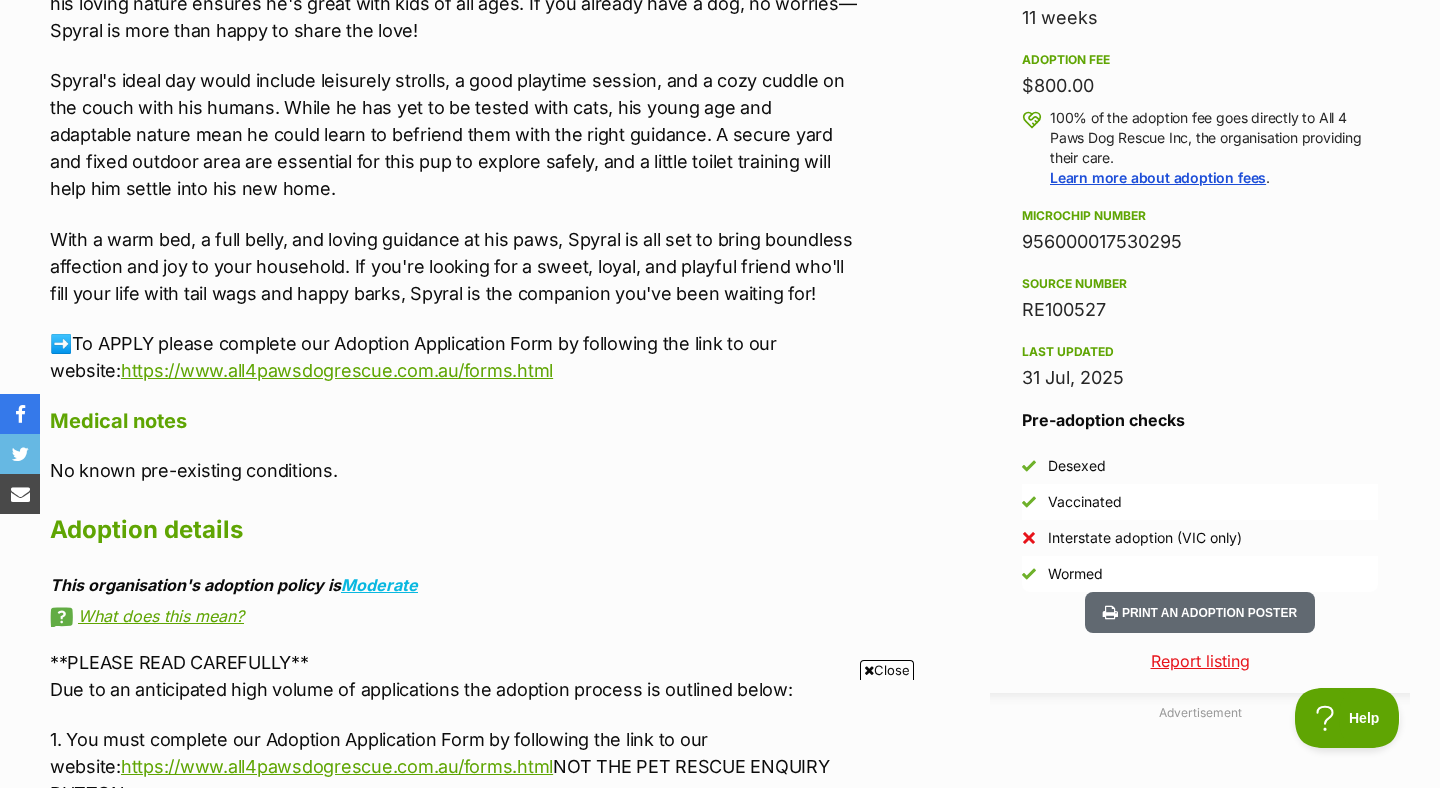 scroll, scrollTop: 1411, scrollLeft: 0, axis: vertical 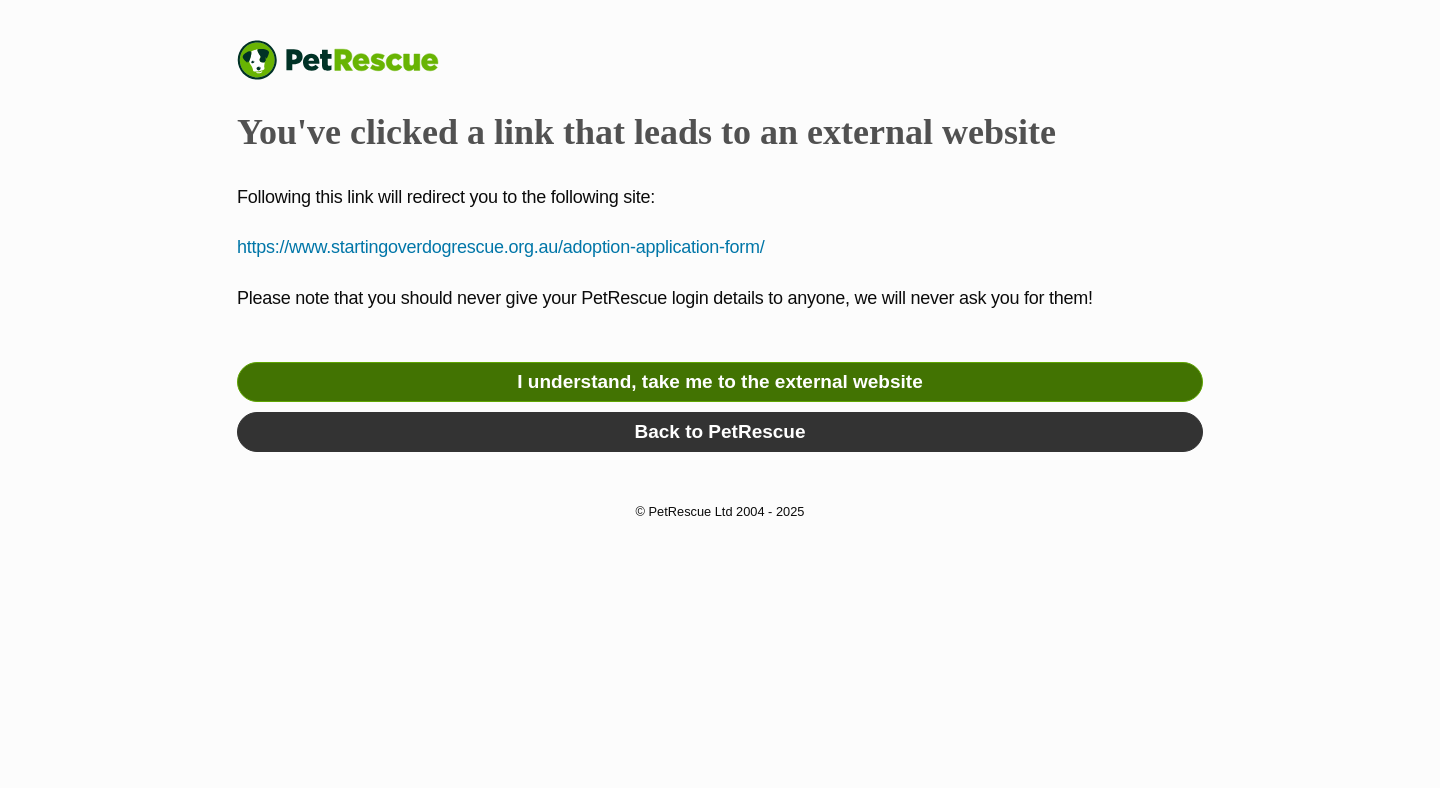 click on "I understand, take me to the external website" at bounding box center (720, 382) 